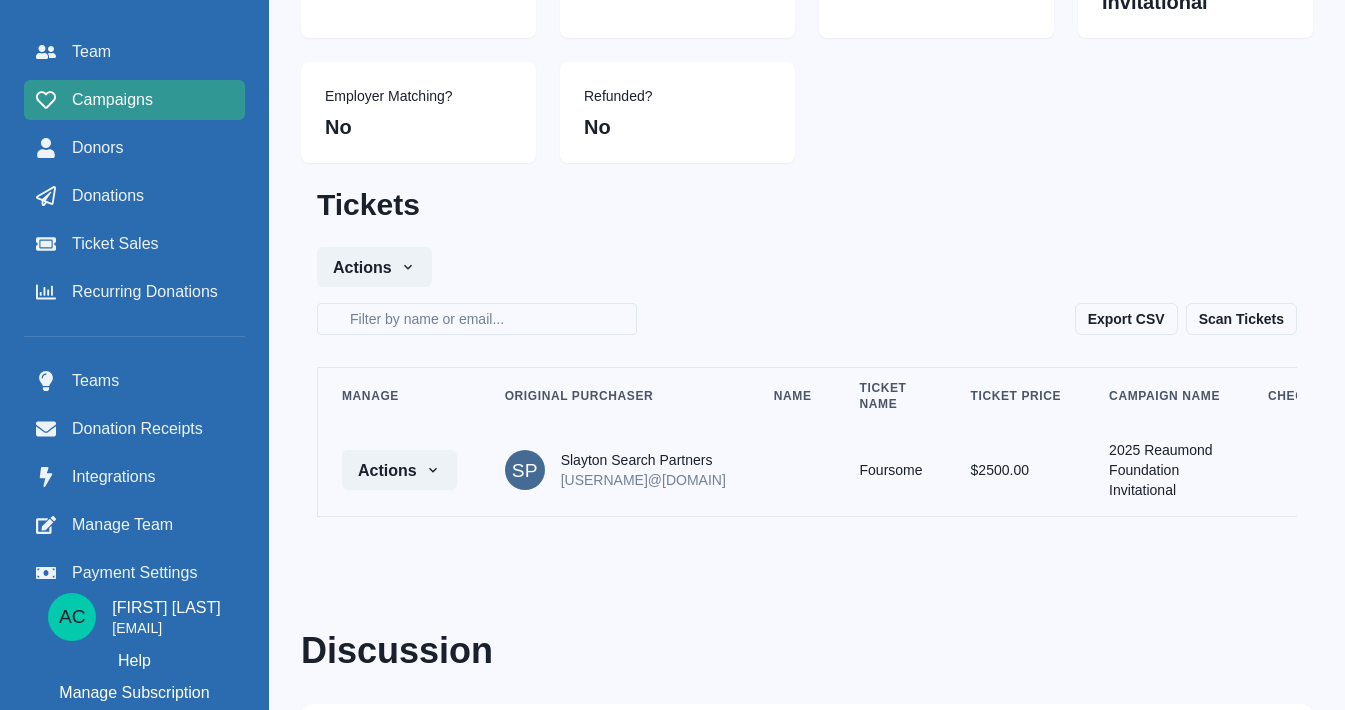 click on "Campaigns" at bounding box center [112, 100] 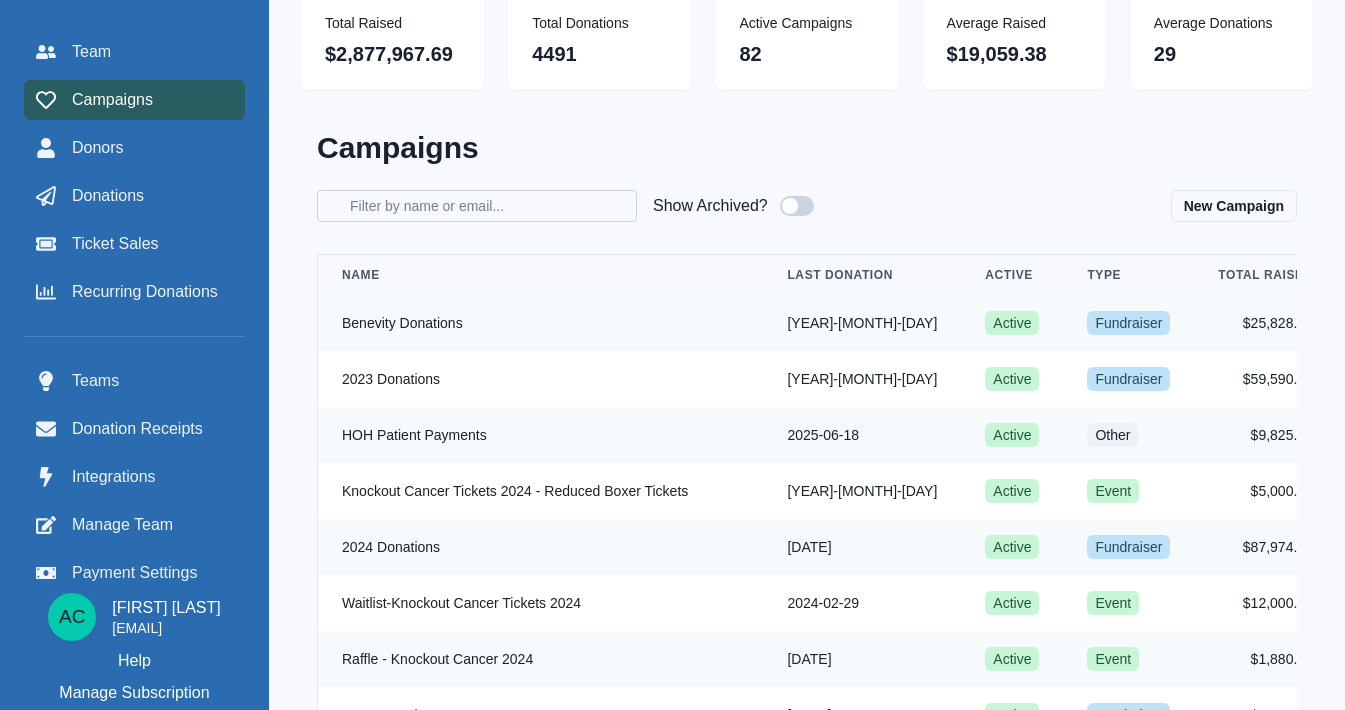 click on "Filter by name or email" at bounding box center [477, 206] 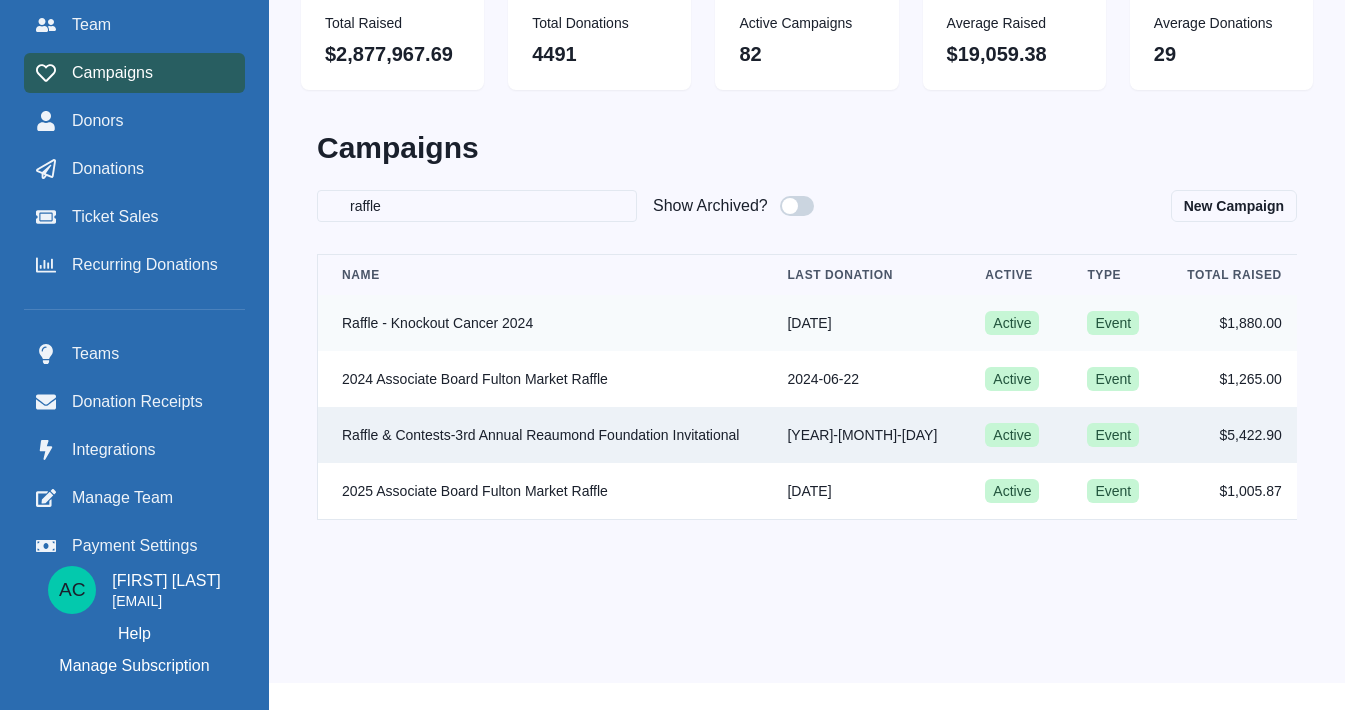 click on "Raffle & Contests-3rd Annual [NAME] Foundation Invitational" at bounding box center (541, 323) 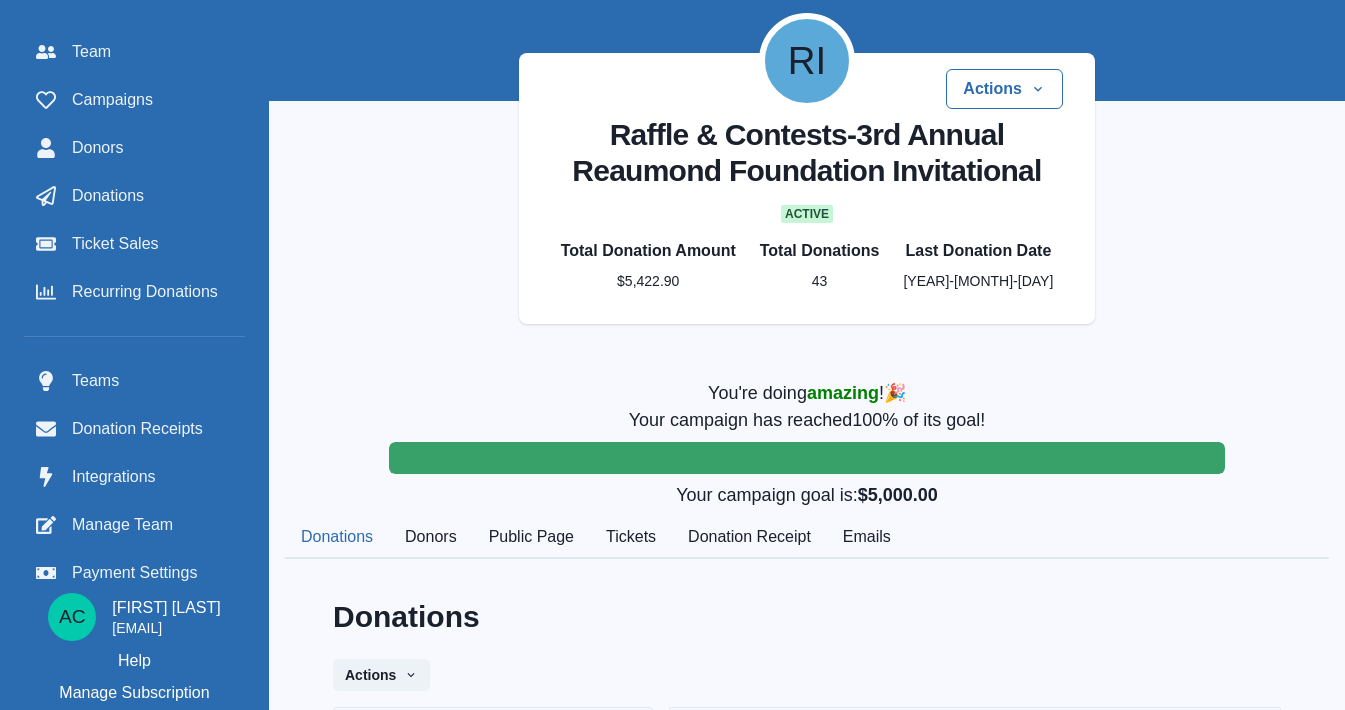 scroll, scrollTop: 305, scrollLeft: 0, axis: vertical 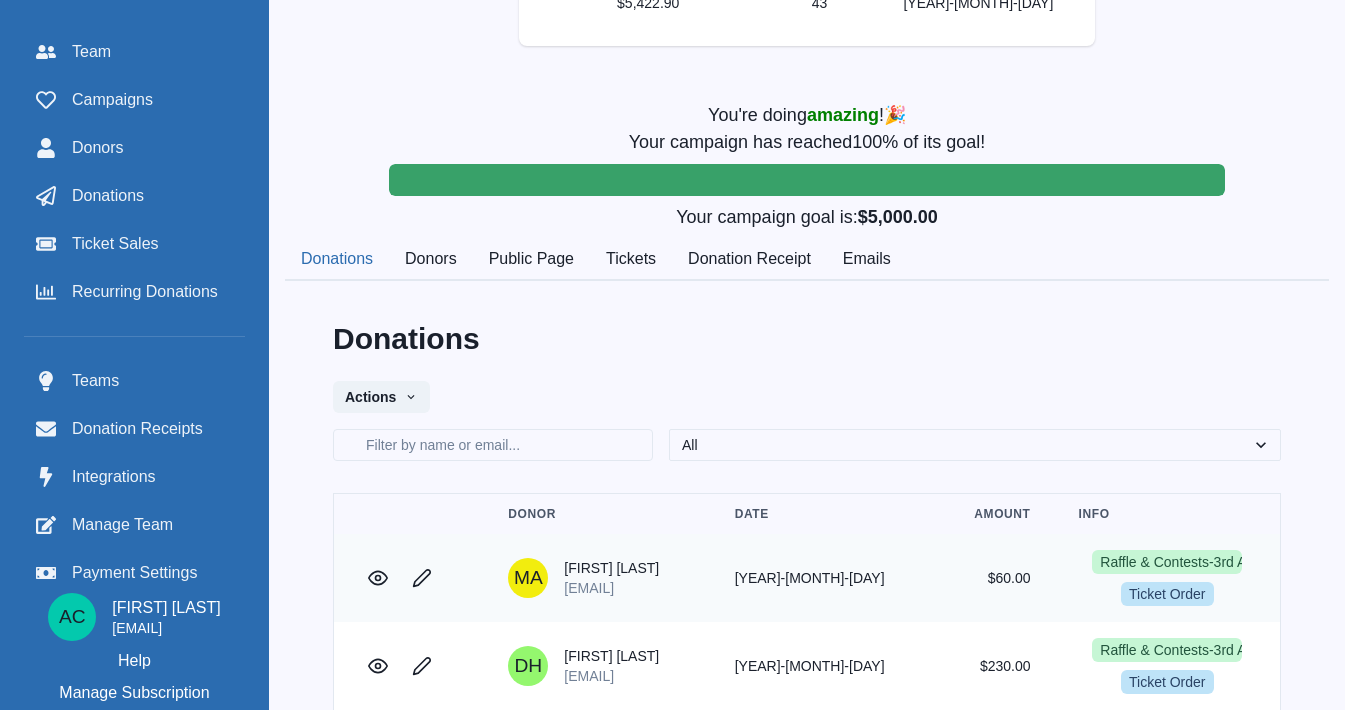click on "Tickets" at bounding box center [631, 260] 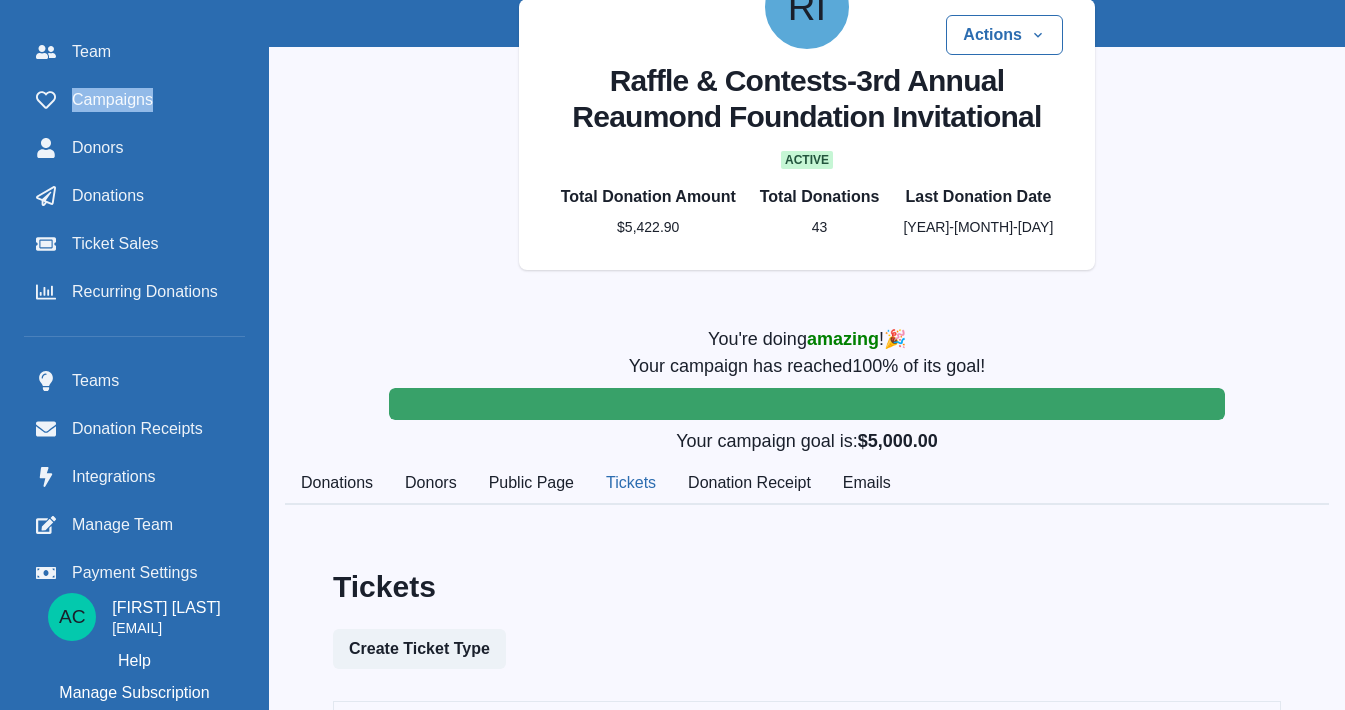 scroll, scrollTop: 0, scrollLeft: 0, axis: both 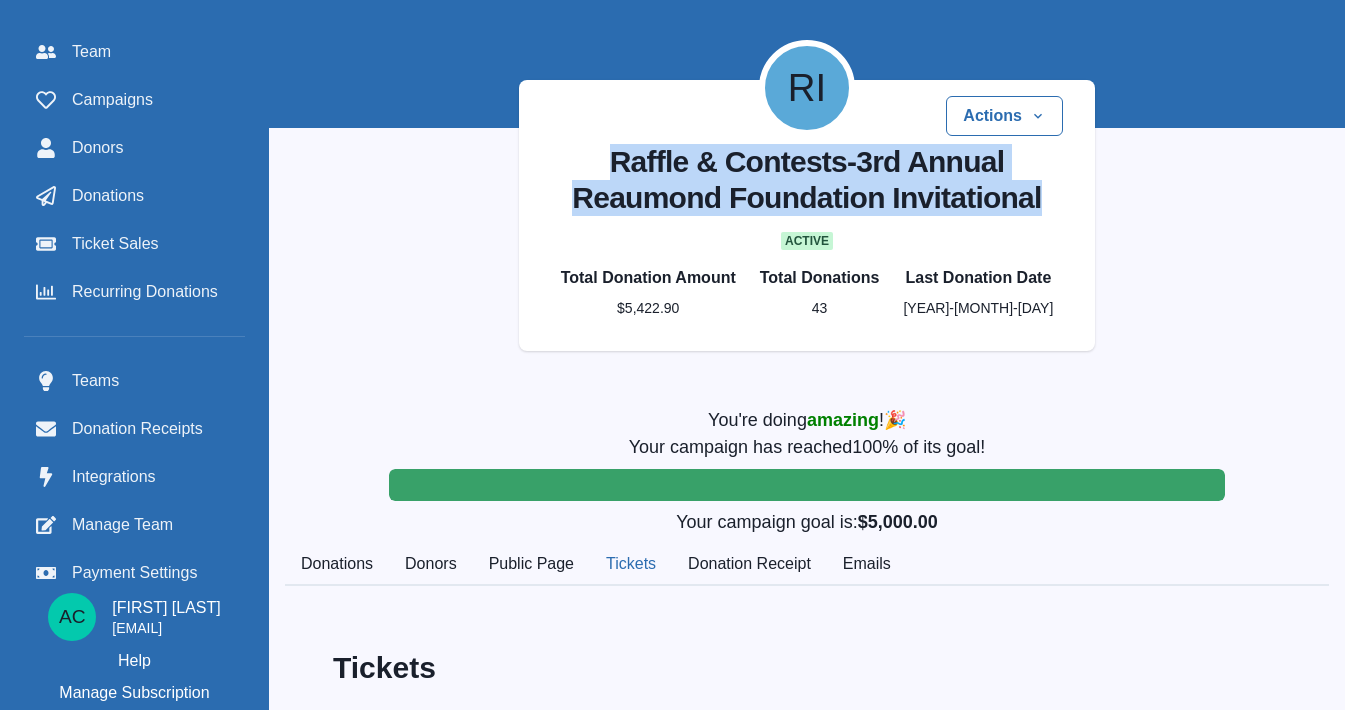 drag, startPoint x: 622, startPoint y: 161, endPoint x: 1052, endPoint y: 208, distance: 432.56097 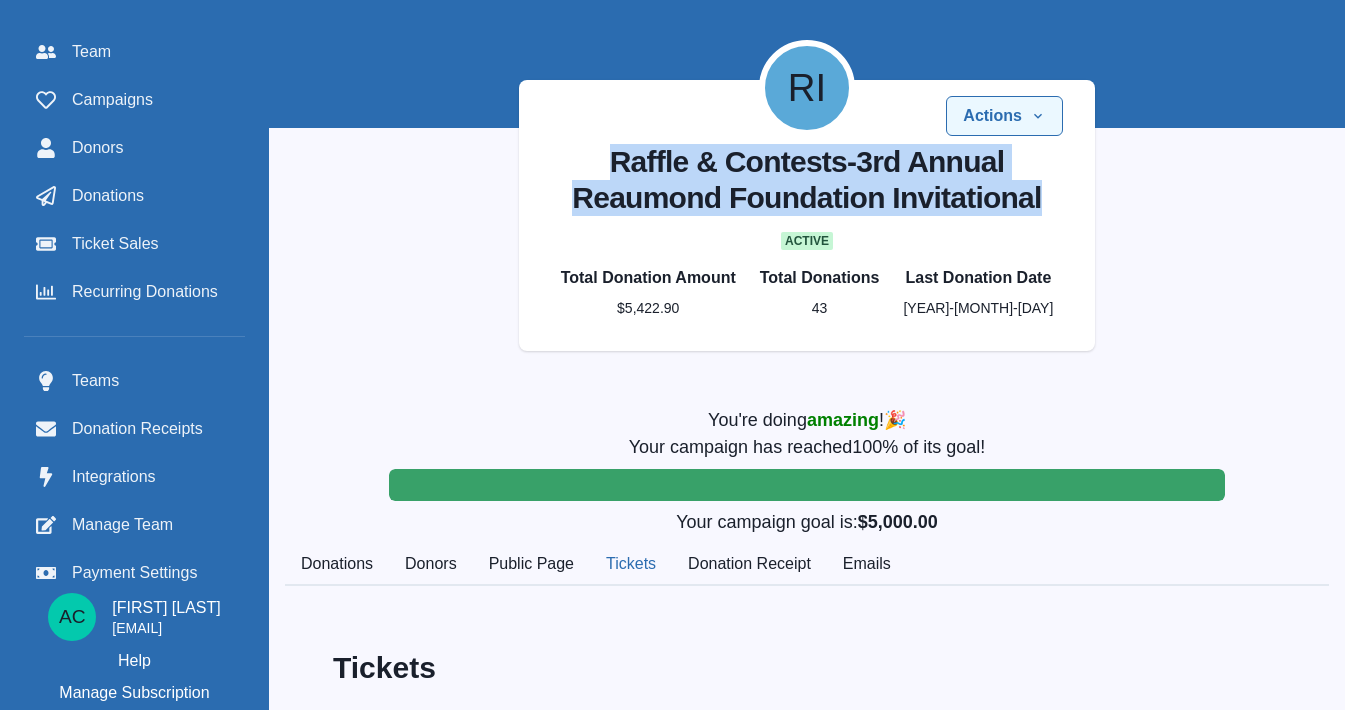 click at bounding box center (1038, 116) 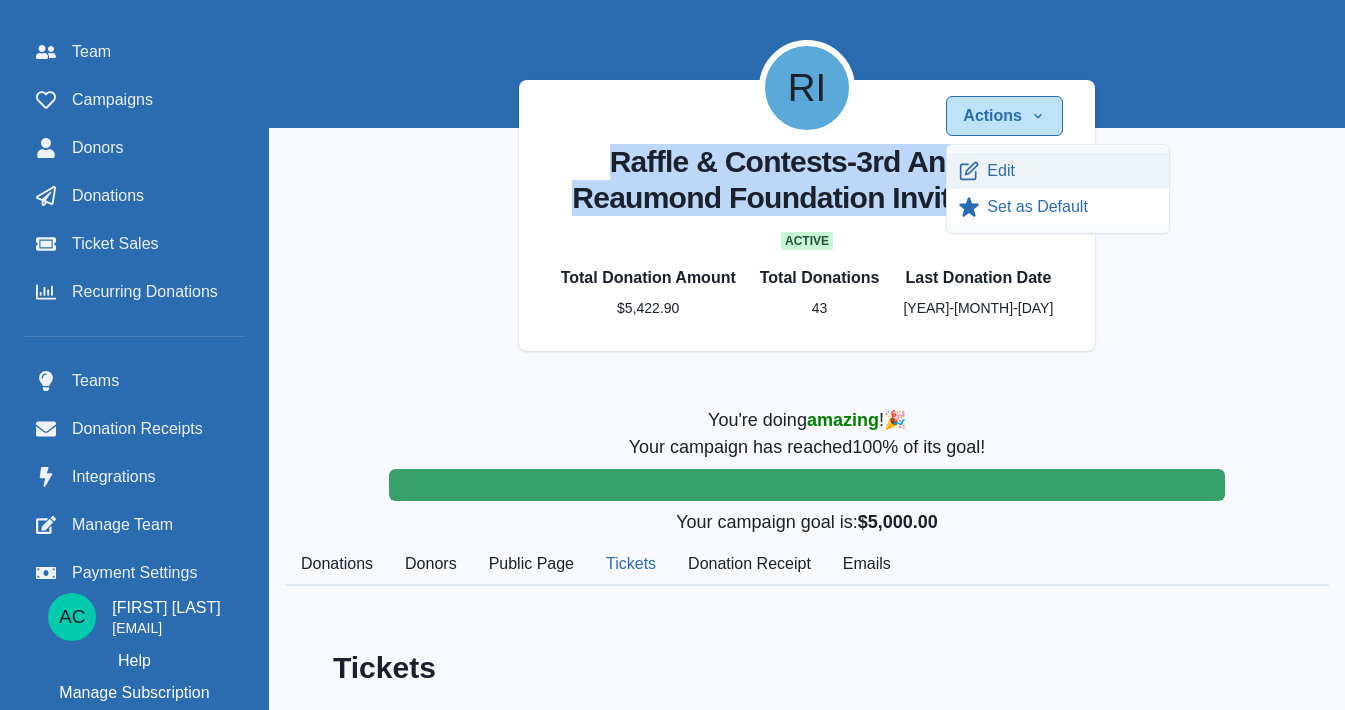 click on "Edit" at bounding box center [1058, 171] 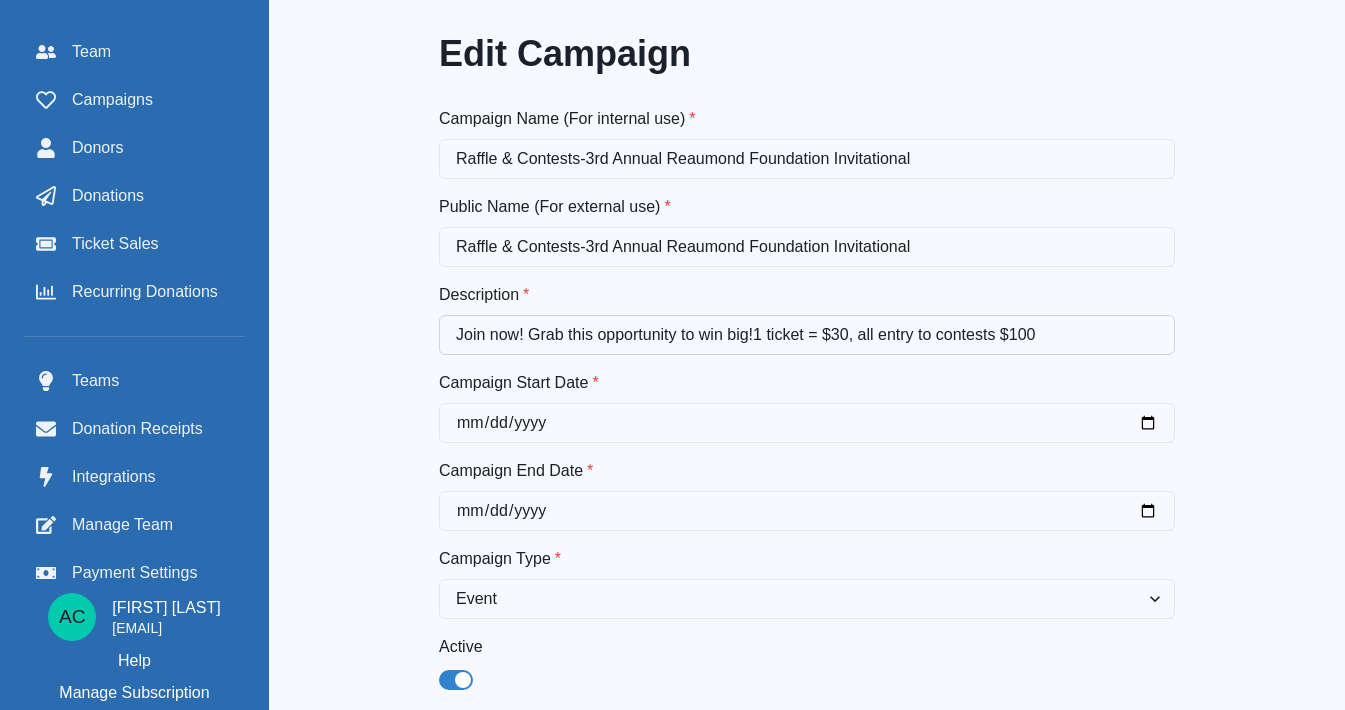 click on "Join now! Grab this opportunity to win big!1 ticket = $30, all entry to contests $100" at bounding box center (807, 335) 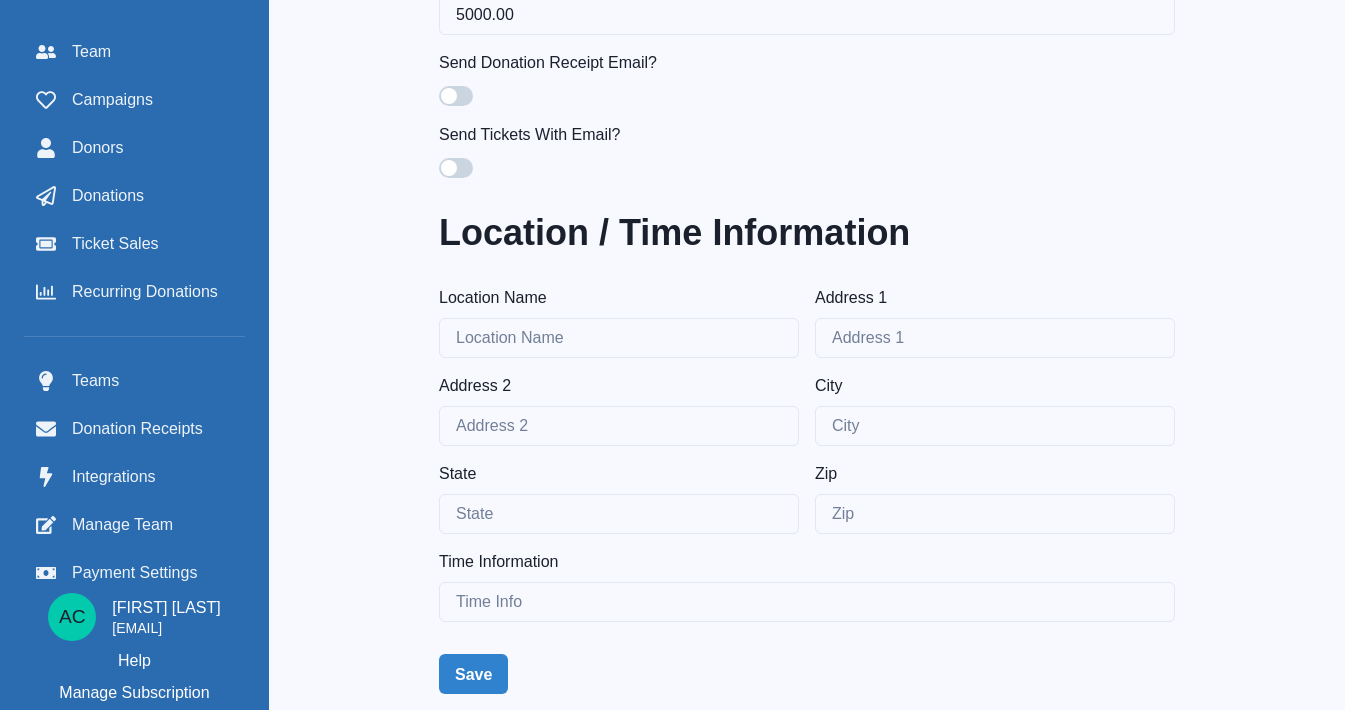 scroll, scrollTop: 815, scrollLeft: 0, axis: vertical 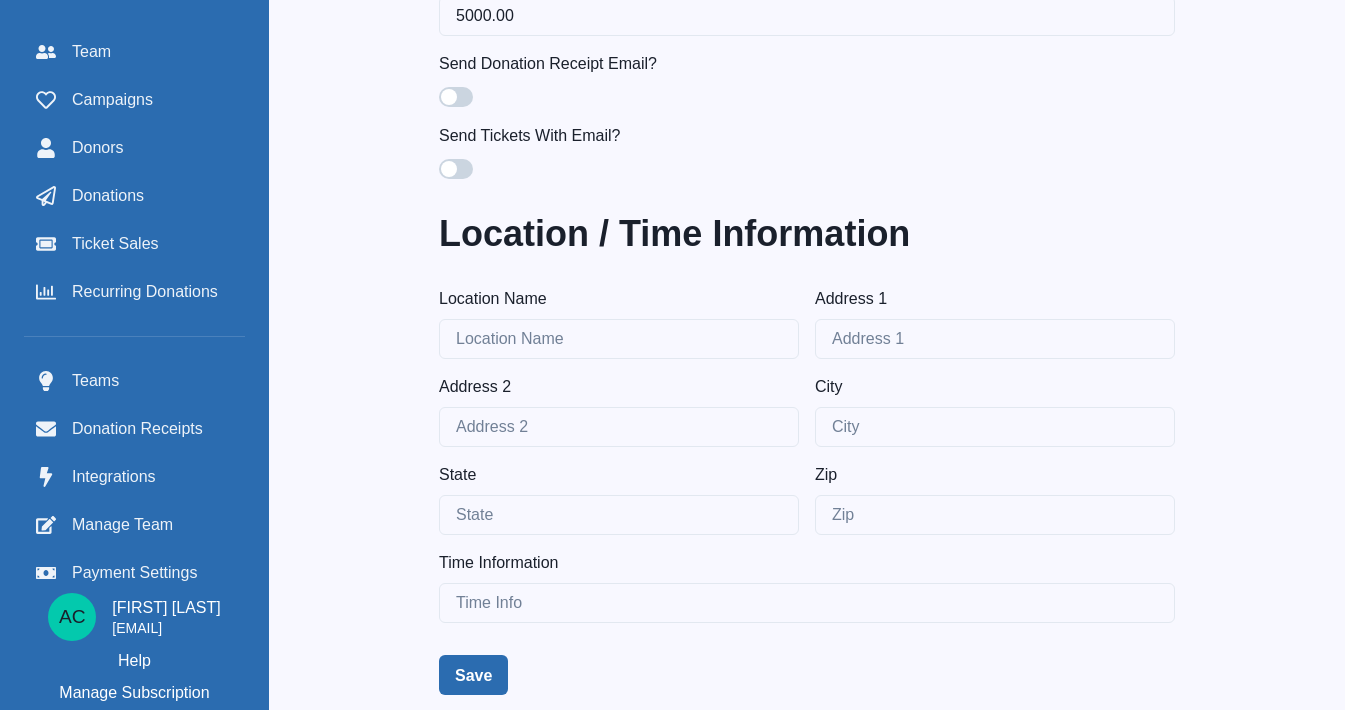 click on "Save" at bounding box center (473, 675) 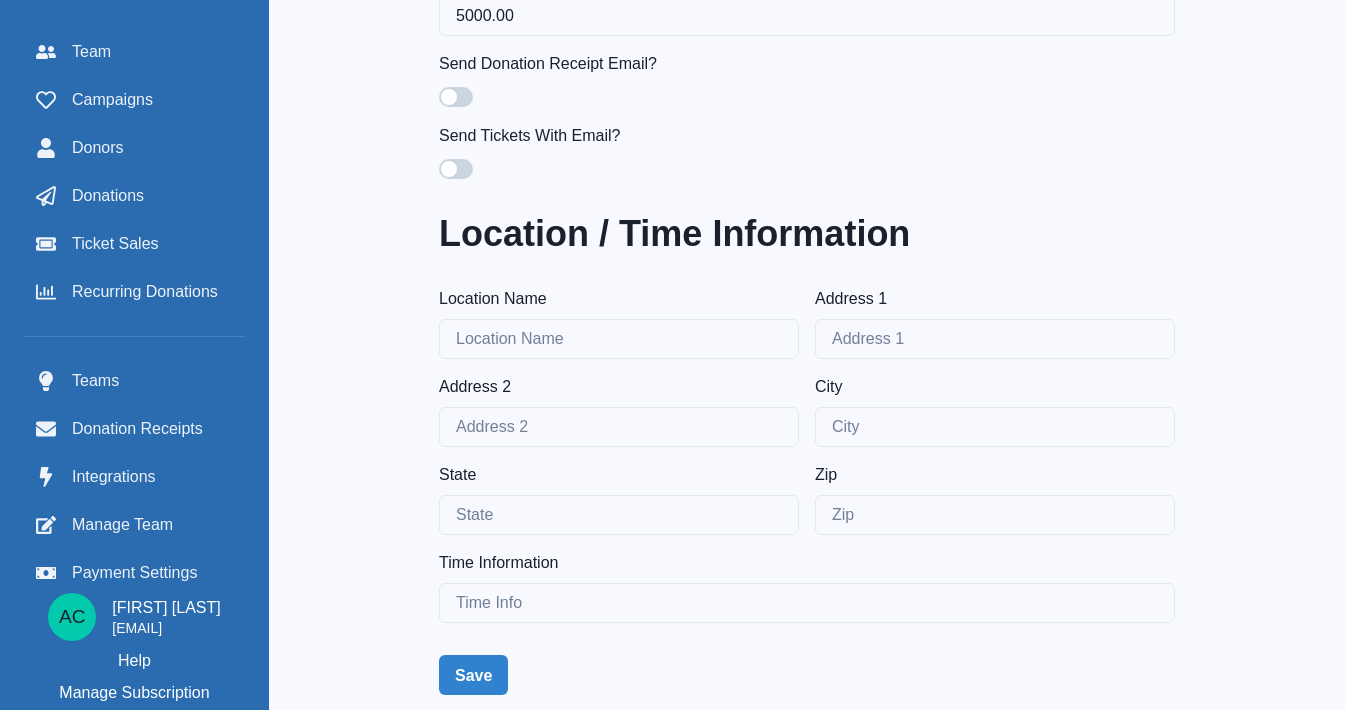 scroll, scrollTop: 0, scrollLeft: 0, axis: both 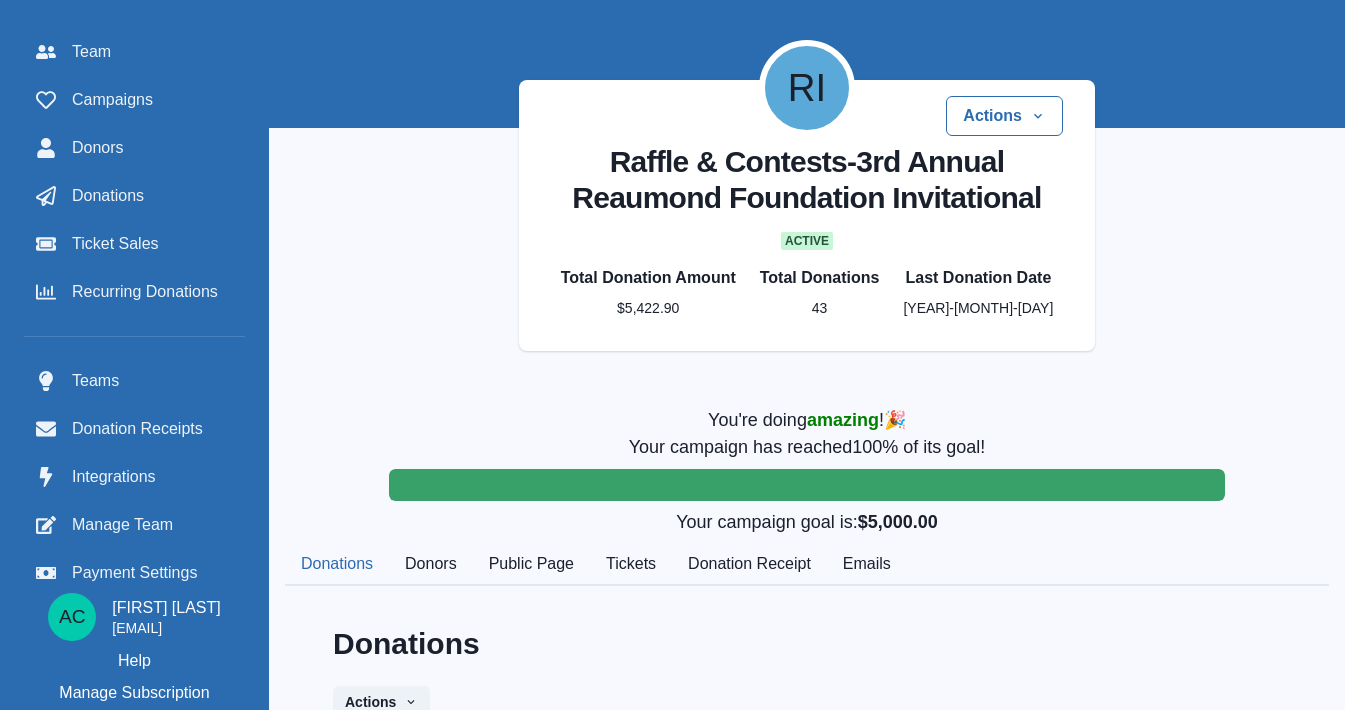 click on "Public Page" at bounding box center [531, 565] 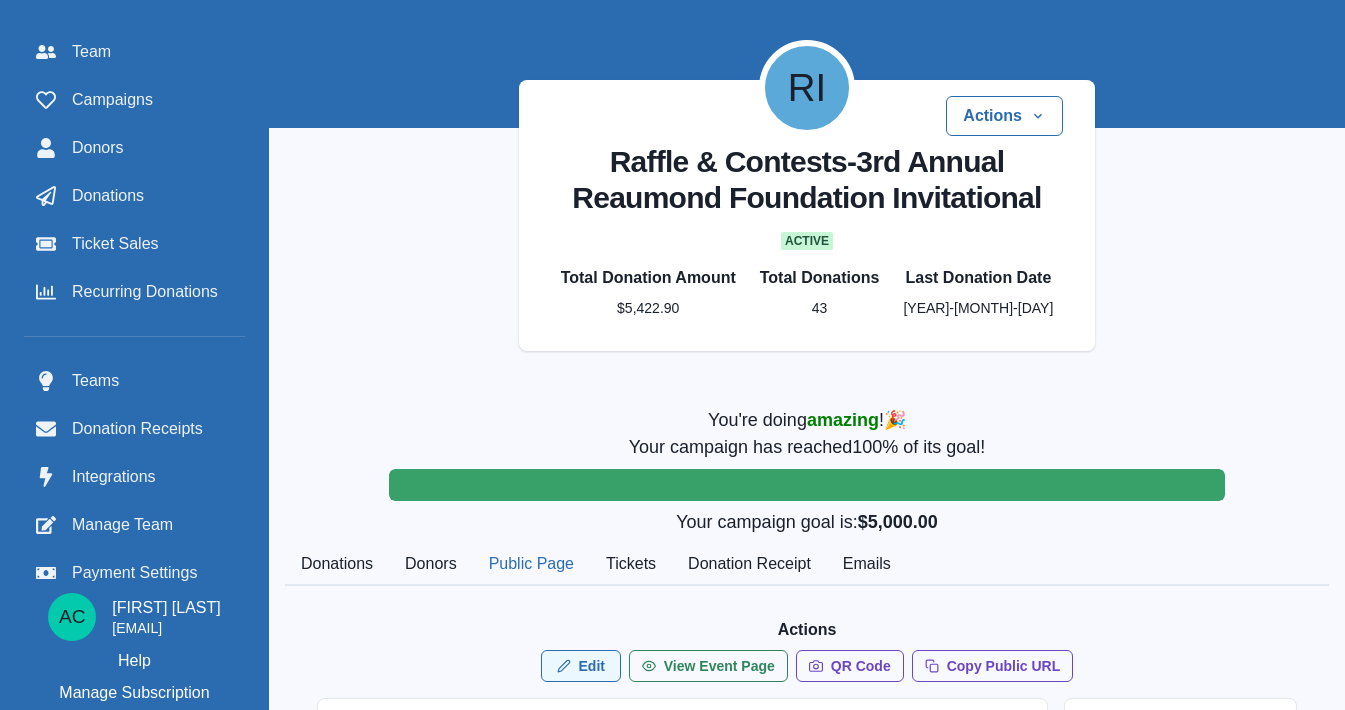click on "Edit" at bounding box center (581, 666) 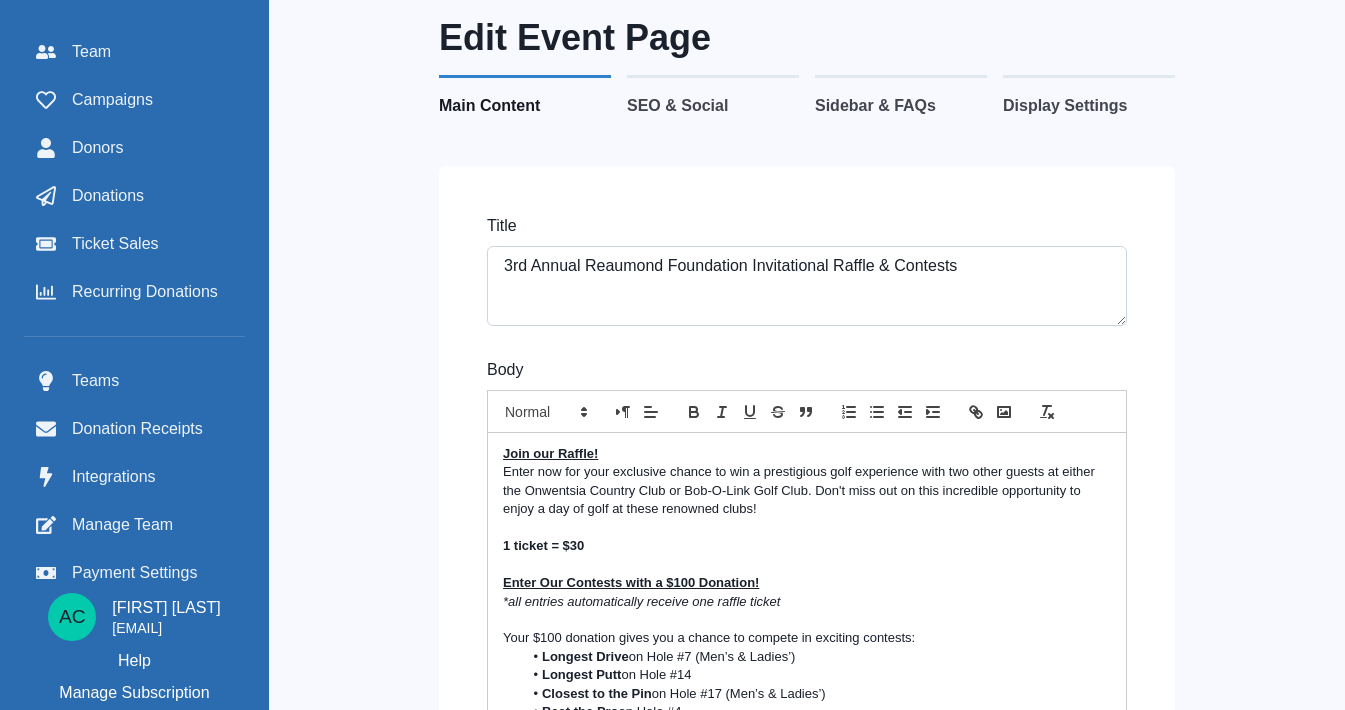 click on "3rd Annual [NAME] Foundation Invitational Raffle & Contests" at bounding box center [807, 286] 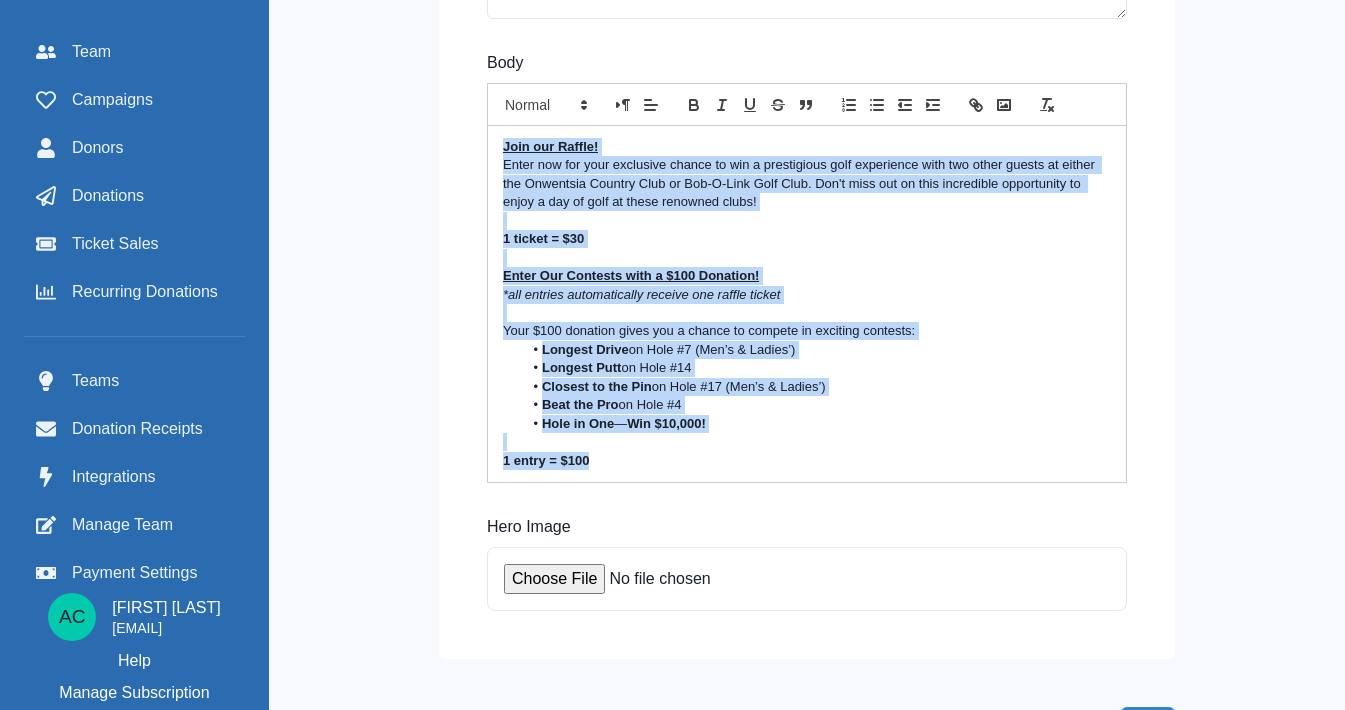 scroll, scrollTop: 372, scrollLeft: 0, axis: vertical 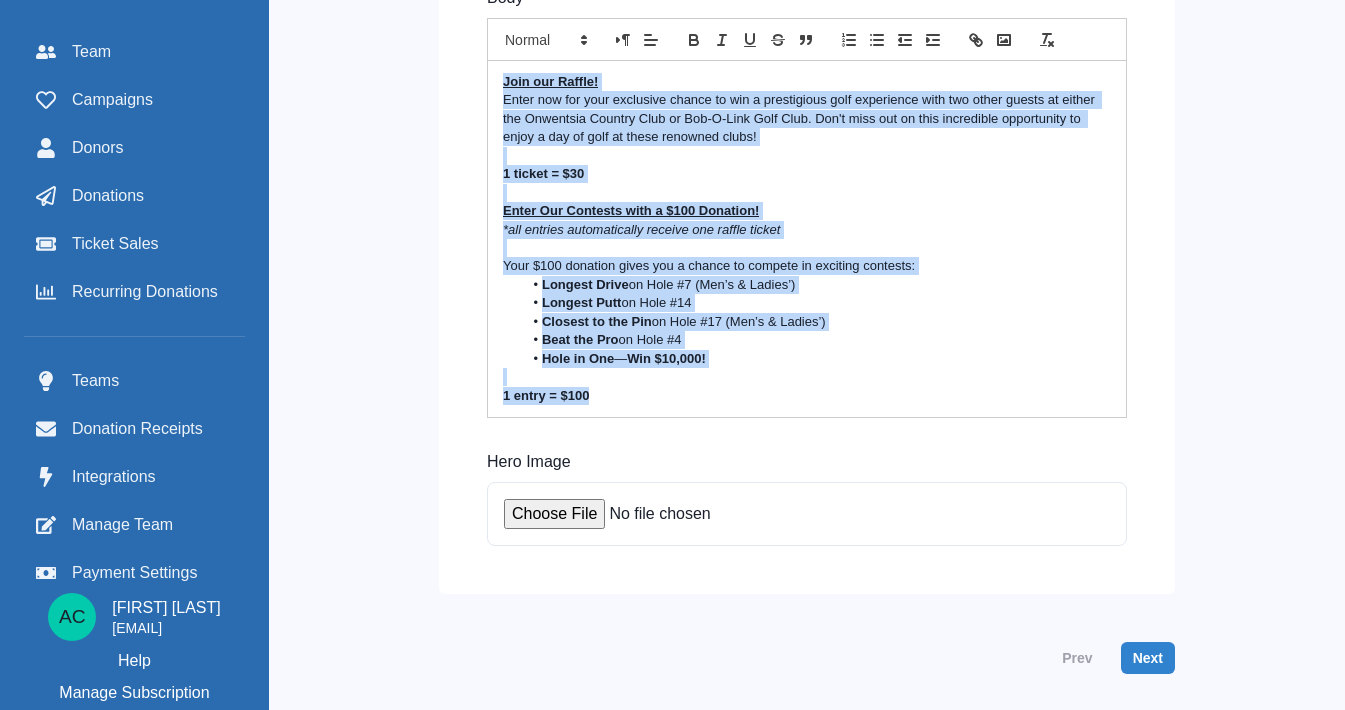 drag, startPoint x: 520, startPoint y: 456, endPoint x: 777, endPoint y: 394, distance: 264.37283 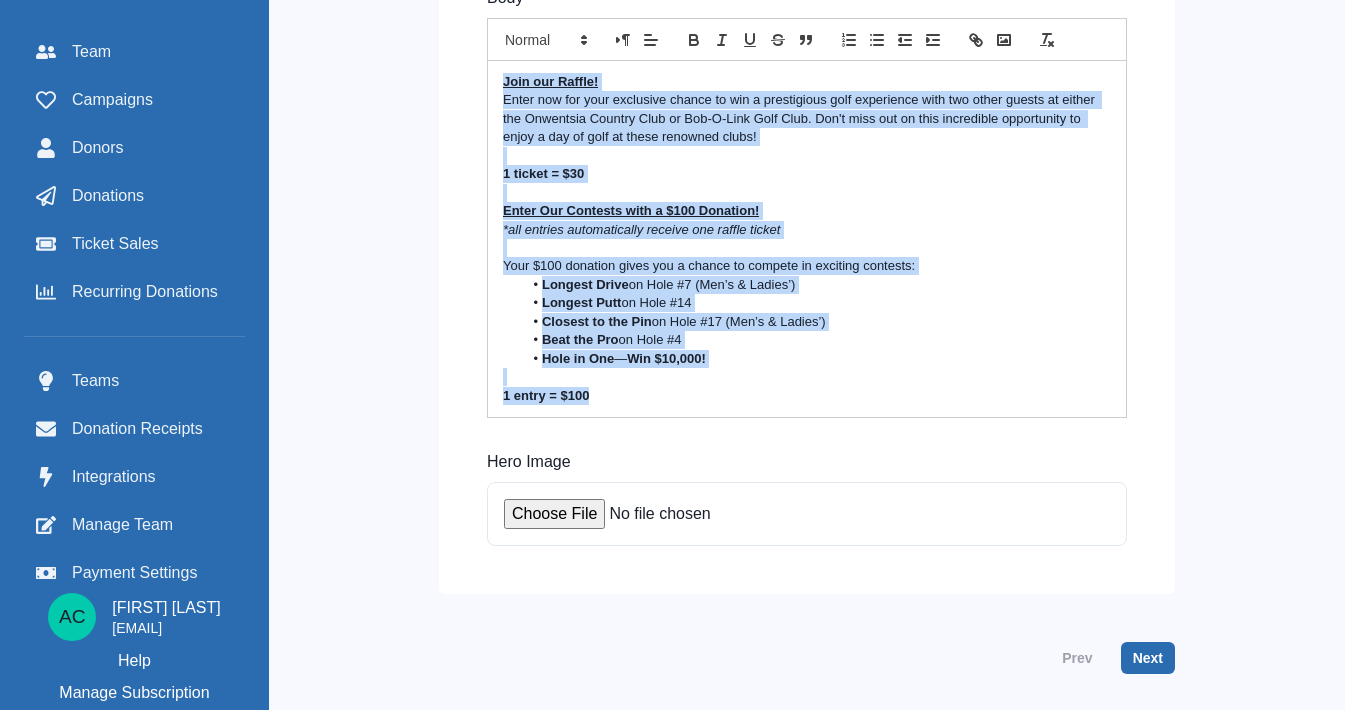 click on "Next" at bounding box center [1148, 658] 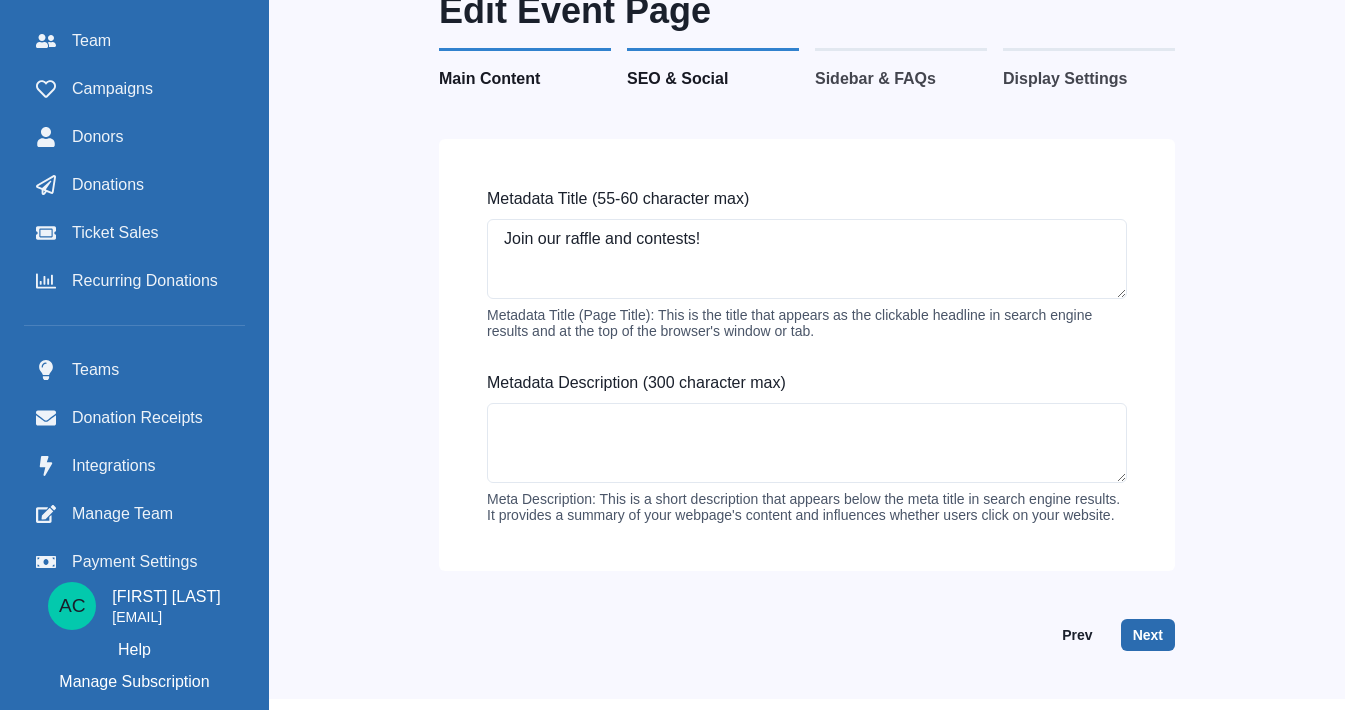 scroll, scrollTop: 37, scrollLeft: 0, axis: vertical 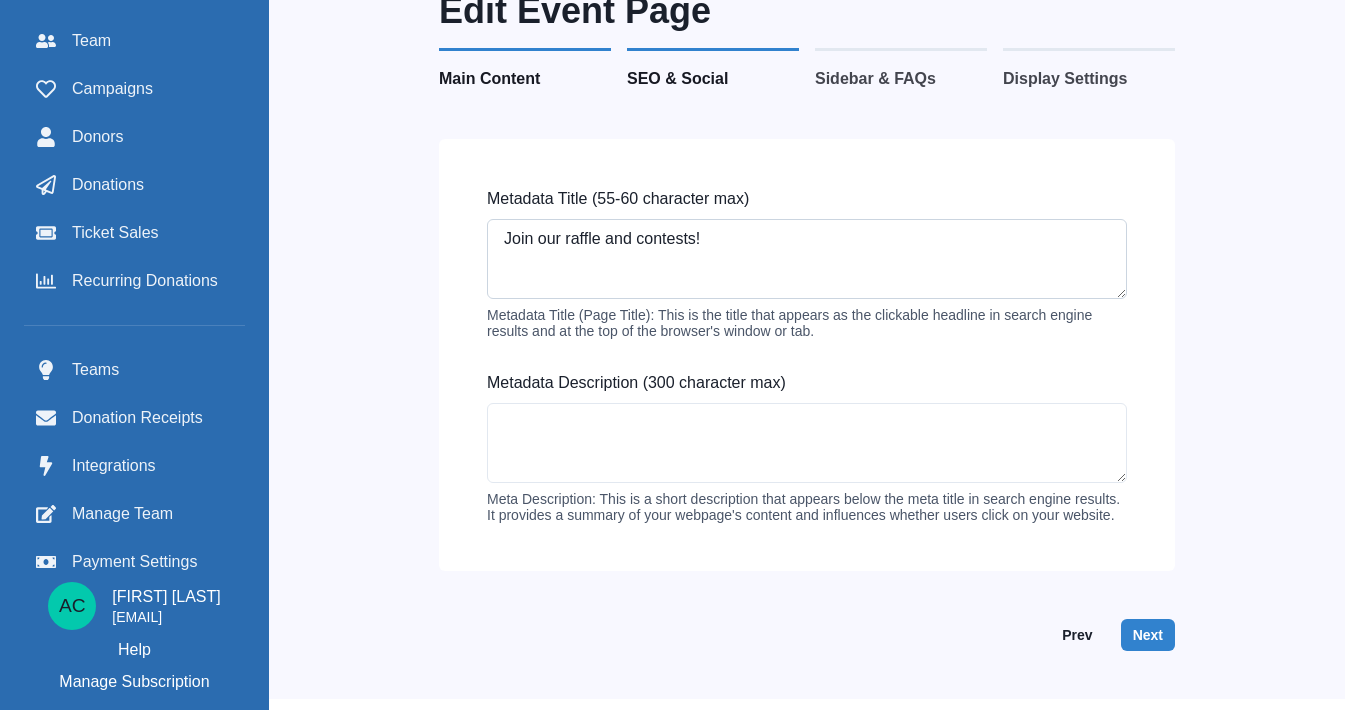 click on "Join our raffle and contests!" at bounding box center [807, 259] 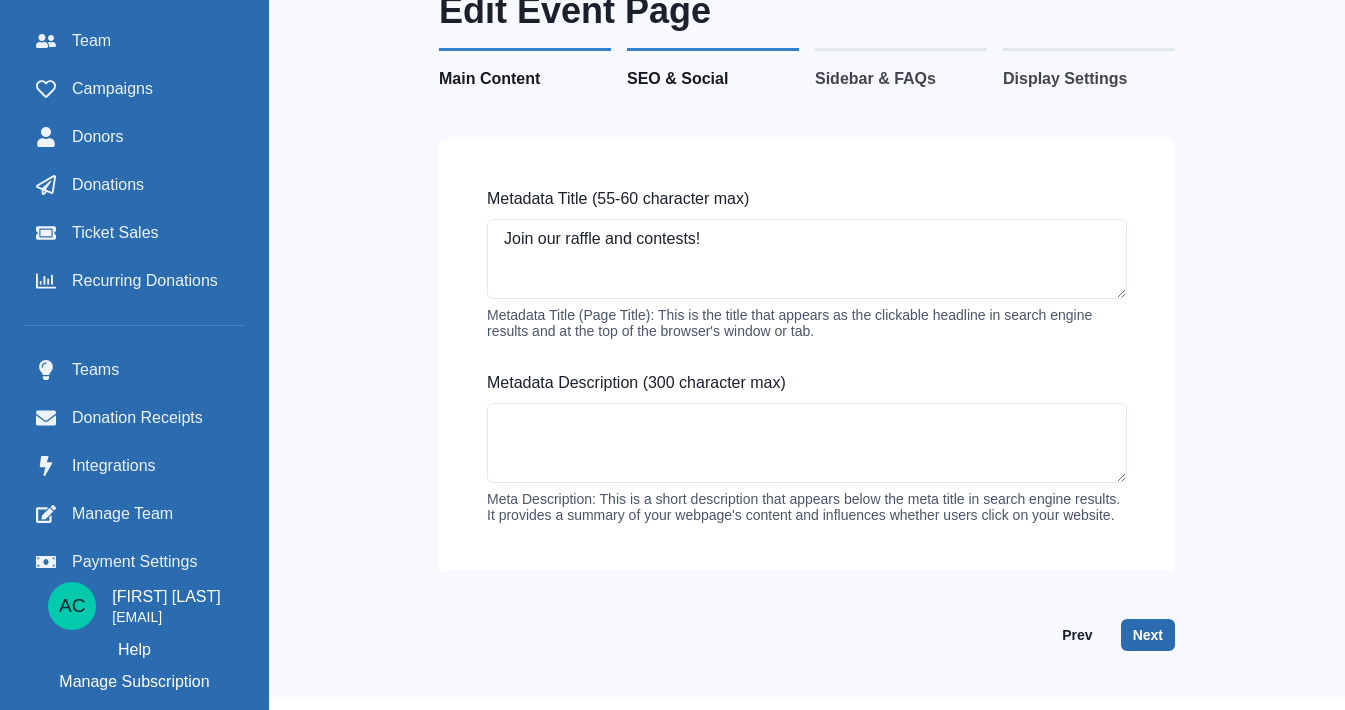 click on "Next" at bounding box center [1148, 635] 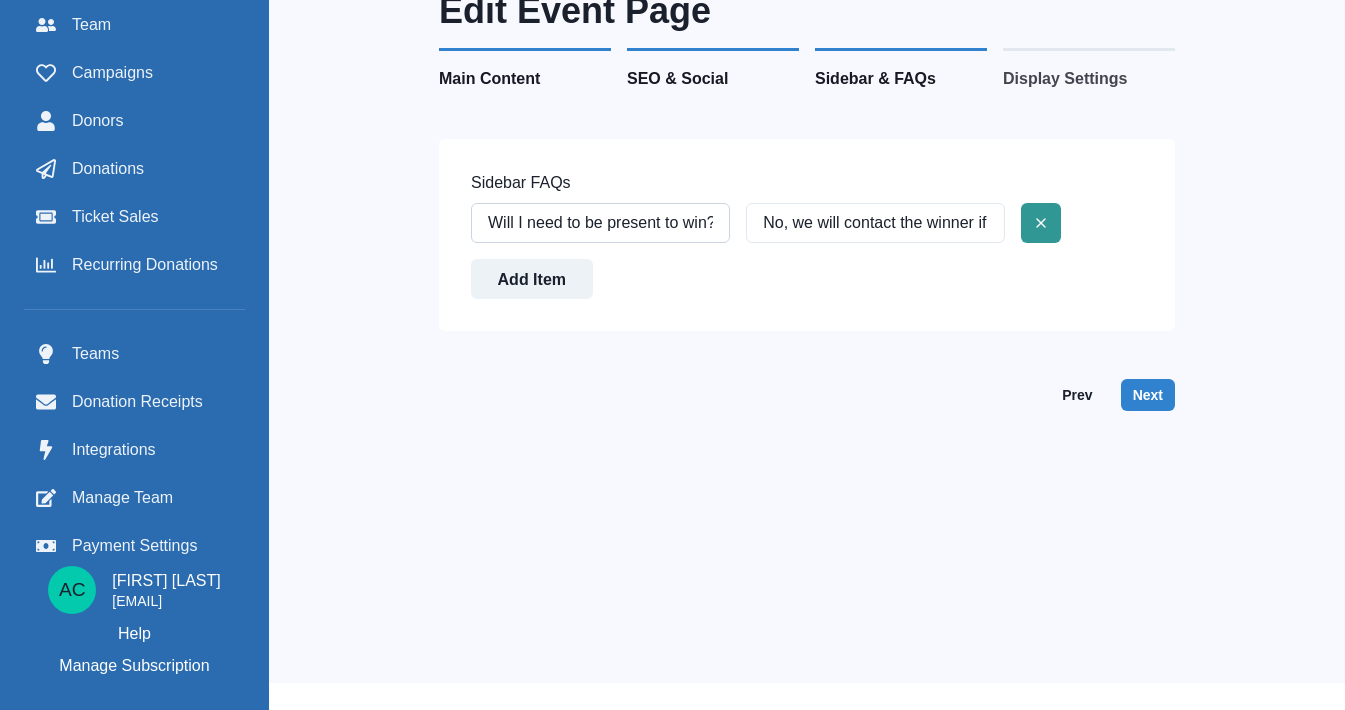 click on "Will I need to be present to win?" at bounding box center (600, 223) 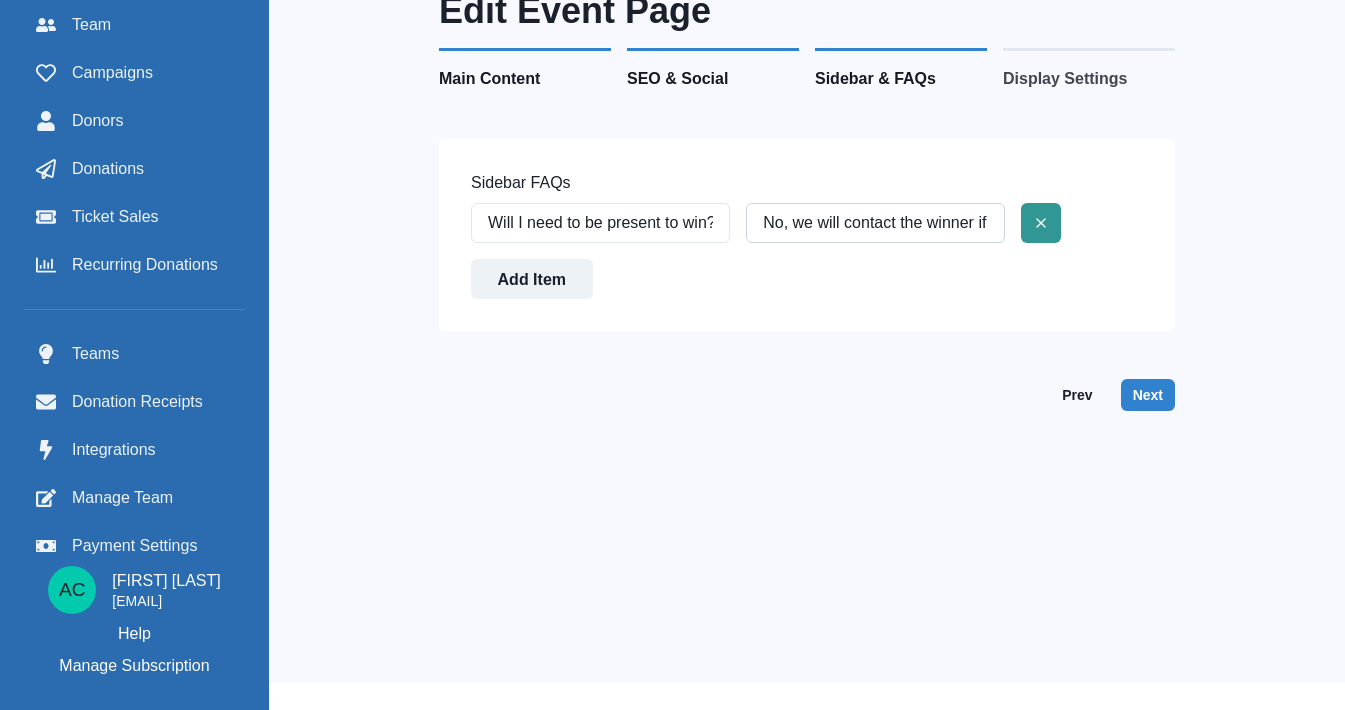 click on "No, we will contact the winner if not present." at bounding box center (875, 223) 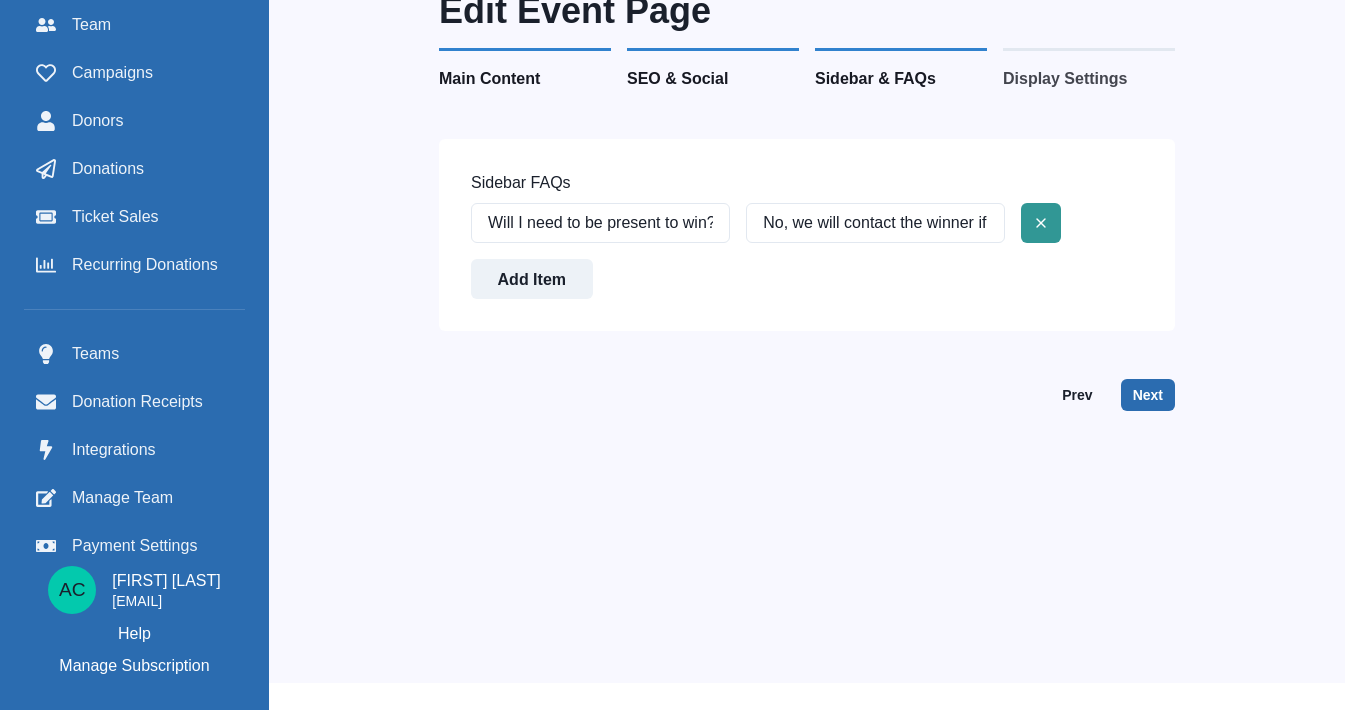 click on "Next" at bounding box center [1148, 395] 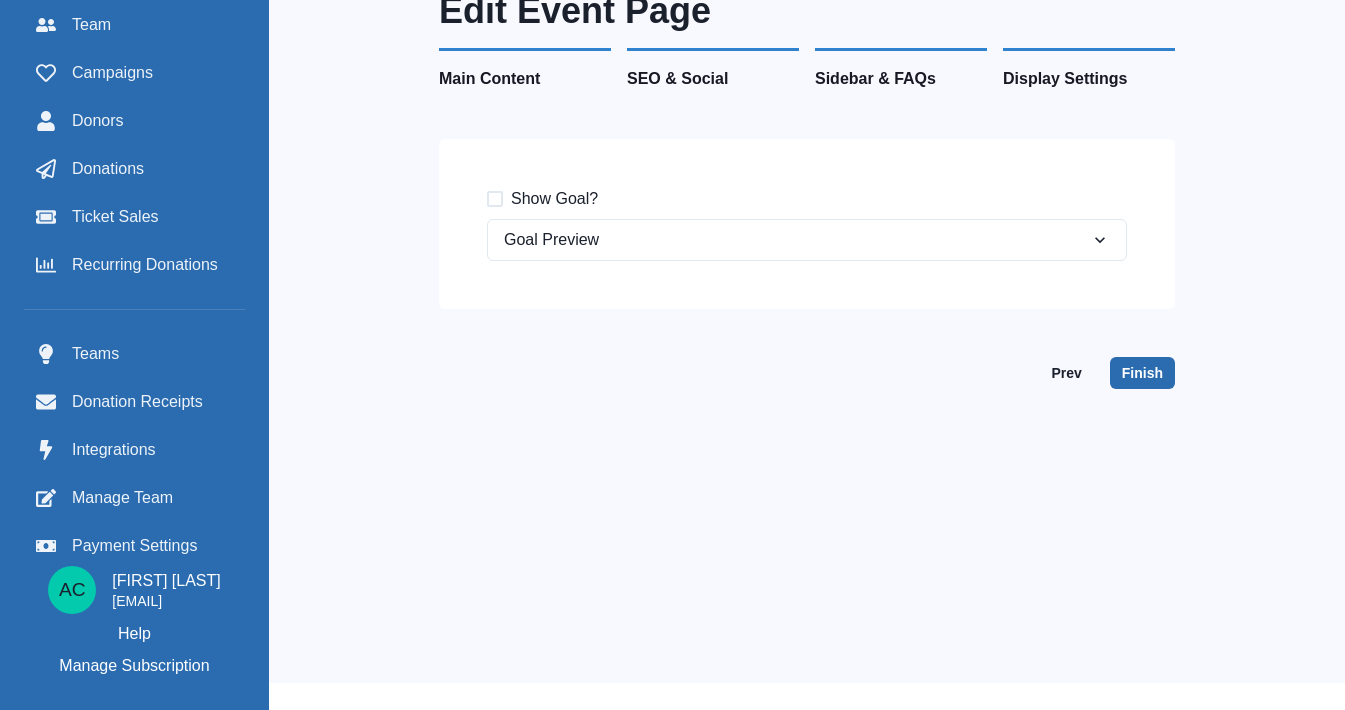 click on "Finish" at bounding box center [1142, 373] 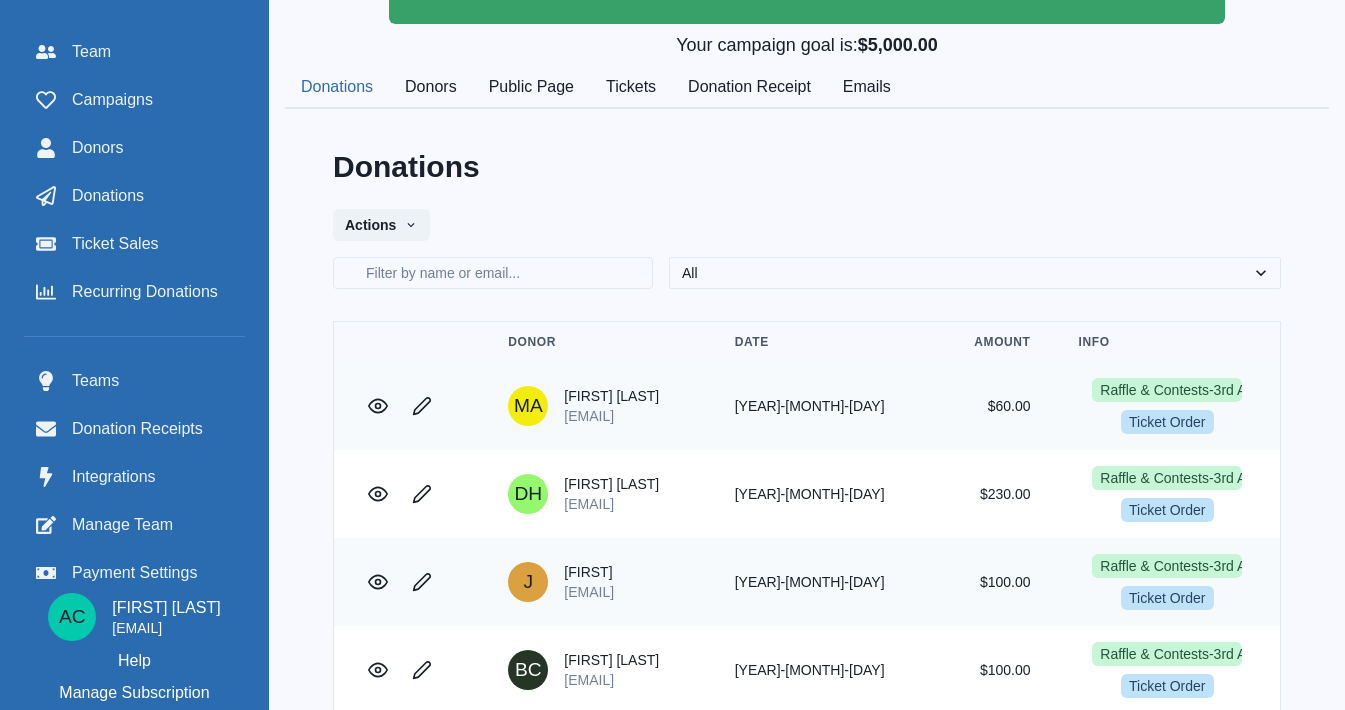click on "RI Actions Edit Set as Default Raffle & Contests-3rd Annual Reaumond Foundation Invitational active Total Donation Amount $5,422.90 Total Donations 43 Last Donation Date 2024-08-06 You're doing  amazing !  🎉 Your campaign has reached  100 % of its goal! Your campaign goal is:  $5,000.00 Donations Donors Public Page Tickets Donation Receipt Emails Donations Actions New Donation Create Ticket Order Export CSV Filter by name or email All One Time Recurring Ticket Orders Donor Date Amount Info MA Martin Mc Andrew shannonrovers@gmail.com 2024-08-06 $60.00 Raffle & Contests-3rd Annual Reaumond Foundation Invitational Ticket Order DH Daniel Heckman daniel.heckman@gmail.com 2024-08-06 $230.00 Raffle & Contests-3rd Annual Reaumond Foundation Invitational Ticket Order J Jason jwatland@ecibuild.com 2024-08-06 $100.00 Raffle & Contests-3rd Annual Reaumond Foundation Invitational Ticket Order BC Benjamin Cleveland bjcleveland@gmail.com 2024-08-06 $100.00 Raffle & Contests-3rd Annual Reaumond Foundation Invitational DU" at bounding box center [807, 1079] 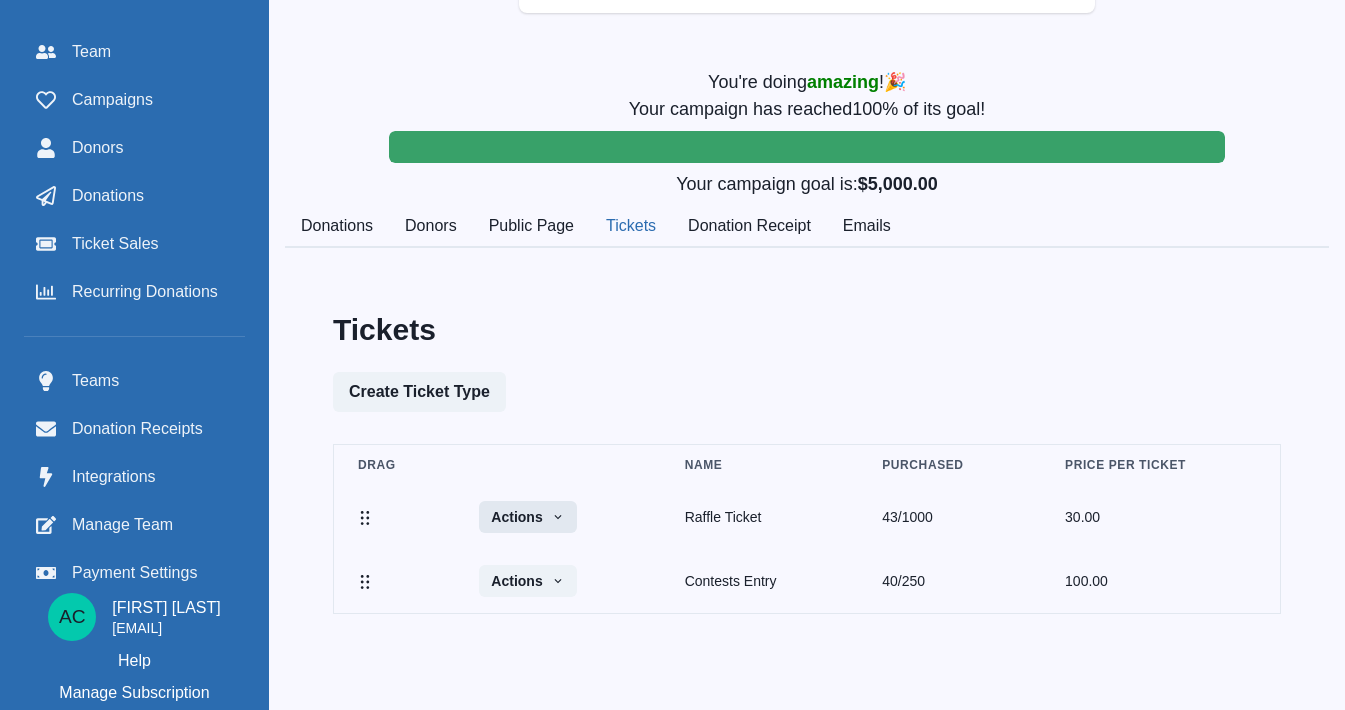 click on "Actions" at bounding box center (527, 517) 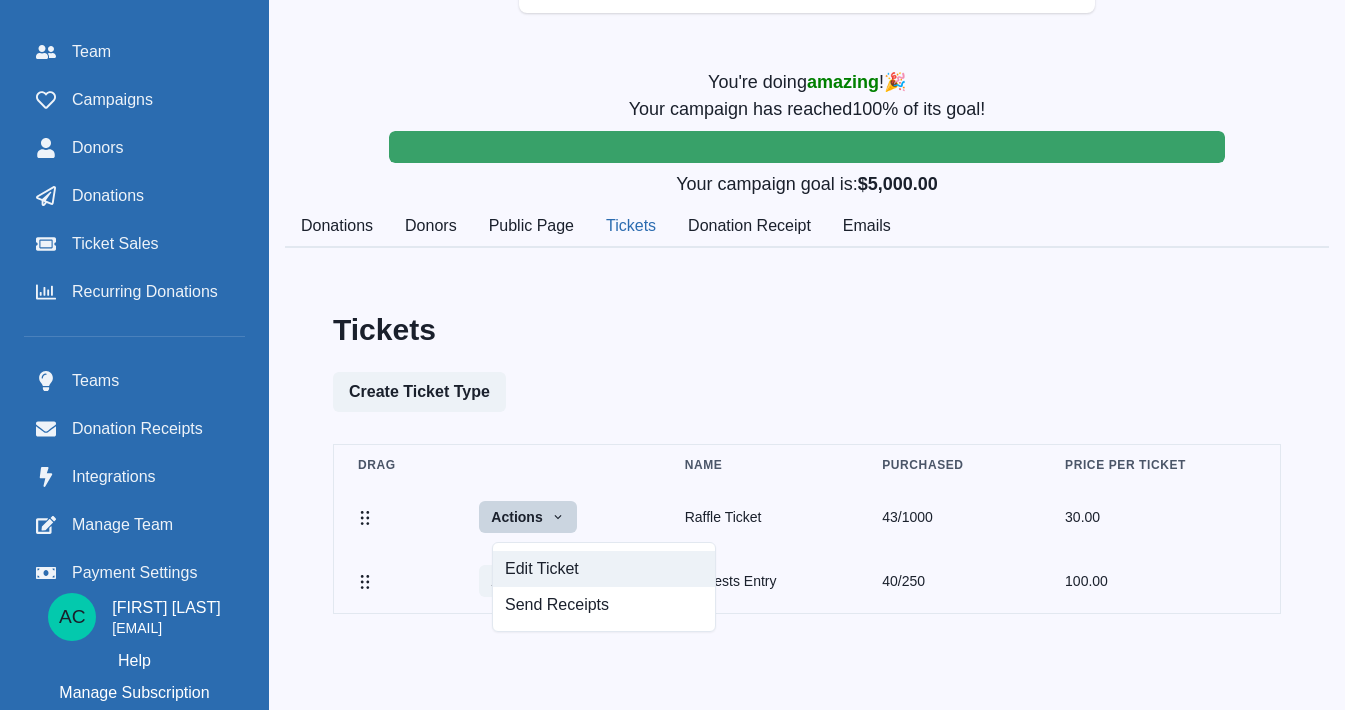 click on "Edit Ticket" at bounding box center [604, 569] 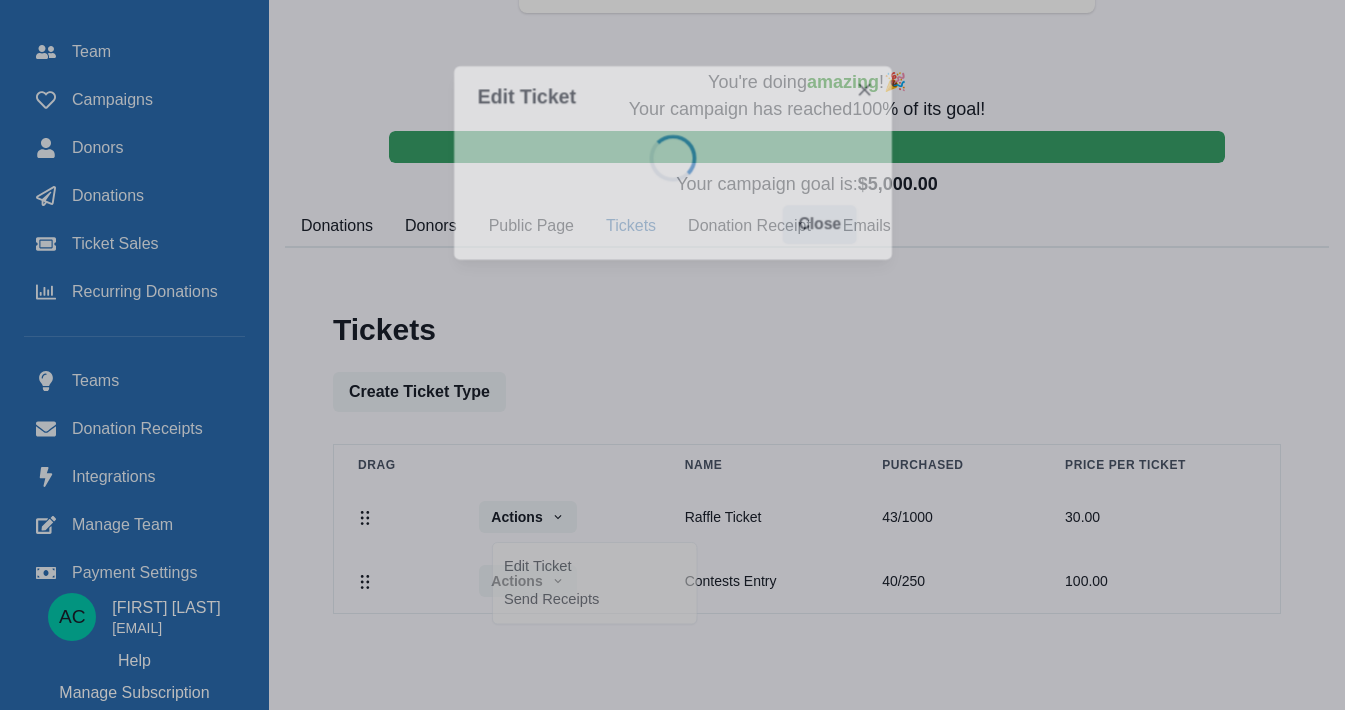 scroll, scrollTop: 325, scrollLeft: 0, axis: vertical 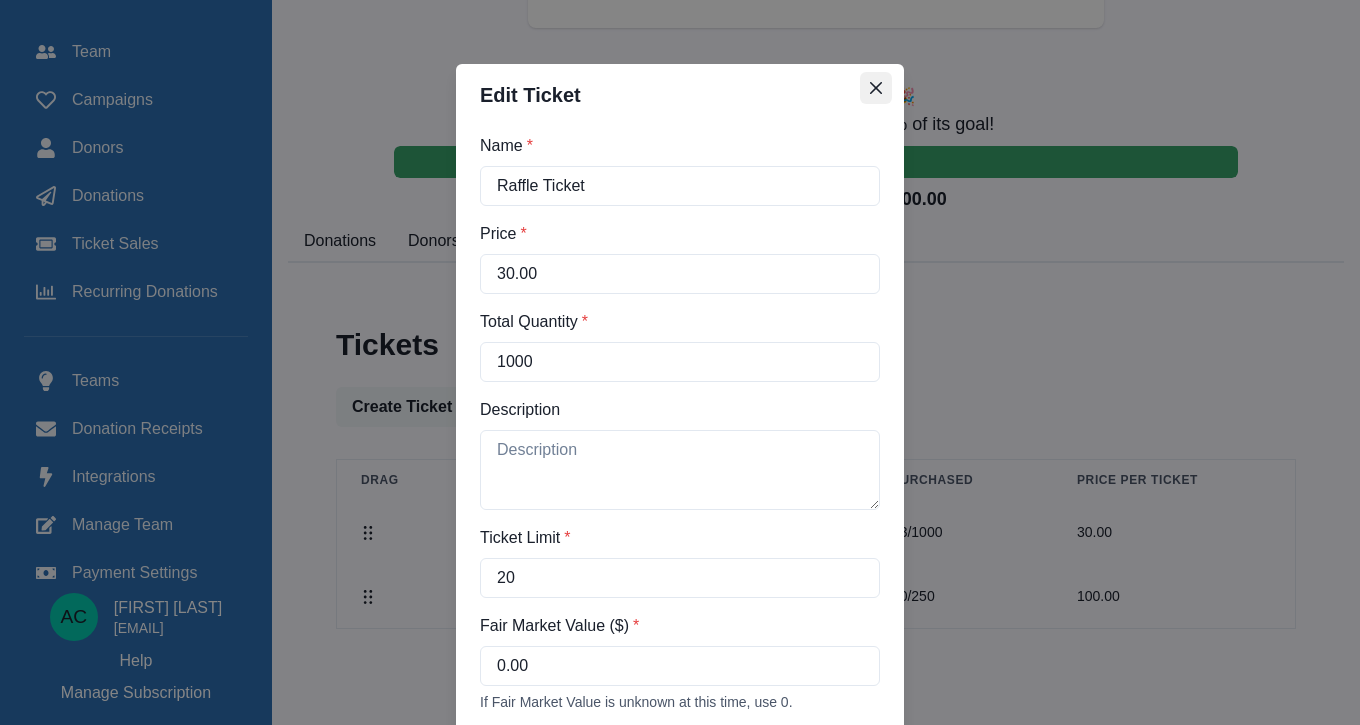 click at bounding box center (876, 88) 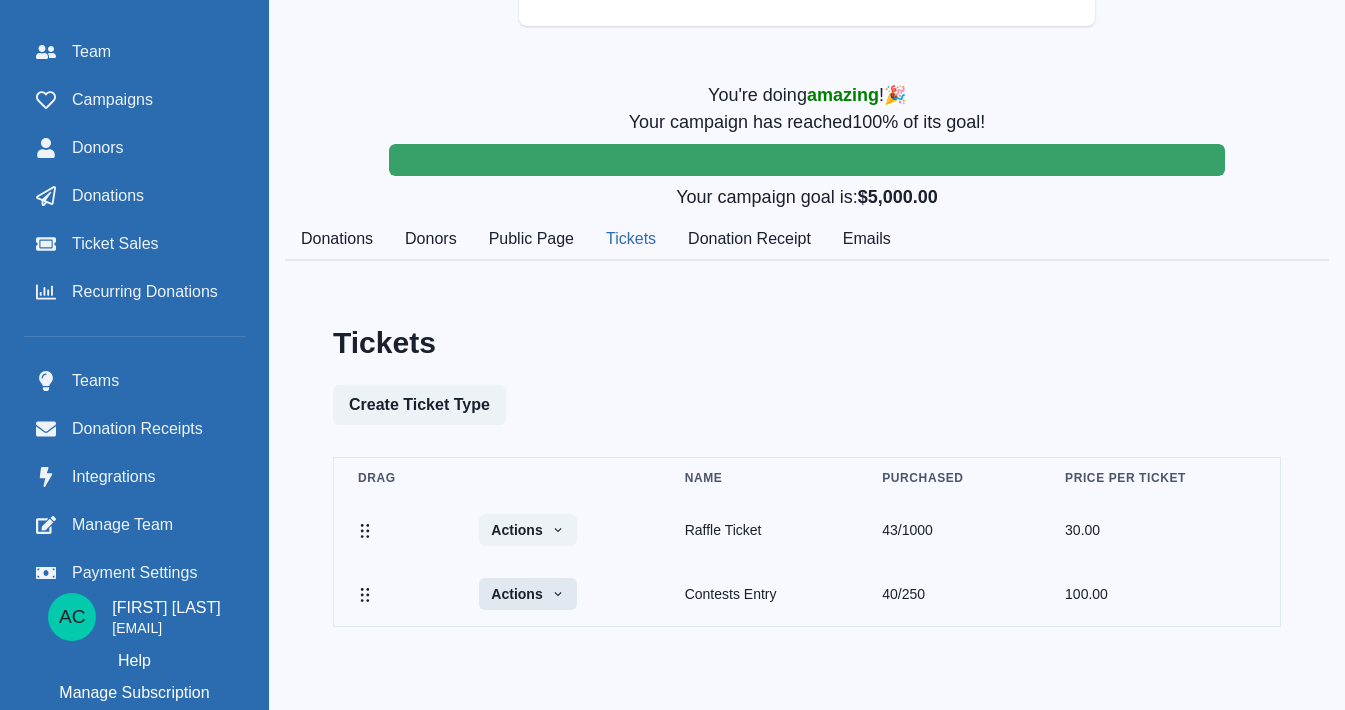 click on "Actions" at bounding box center [527, 594] 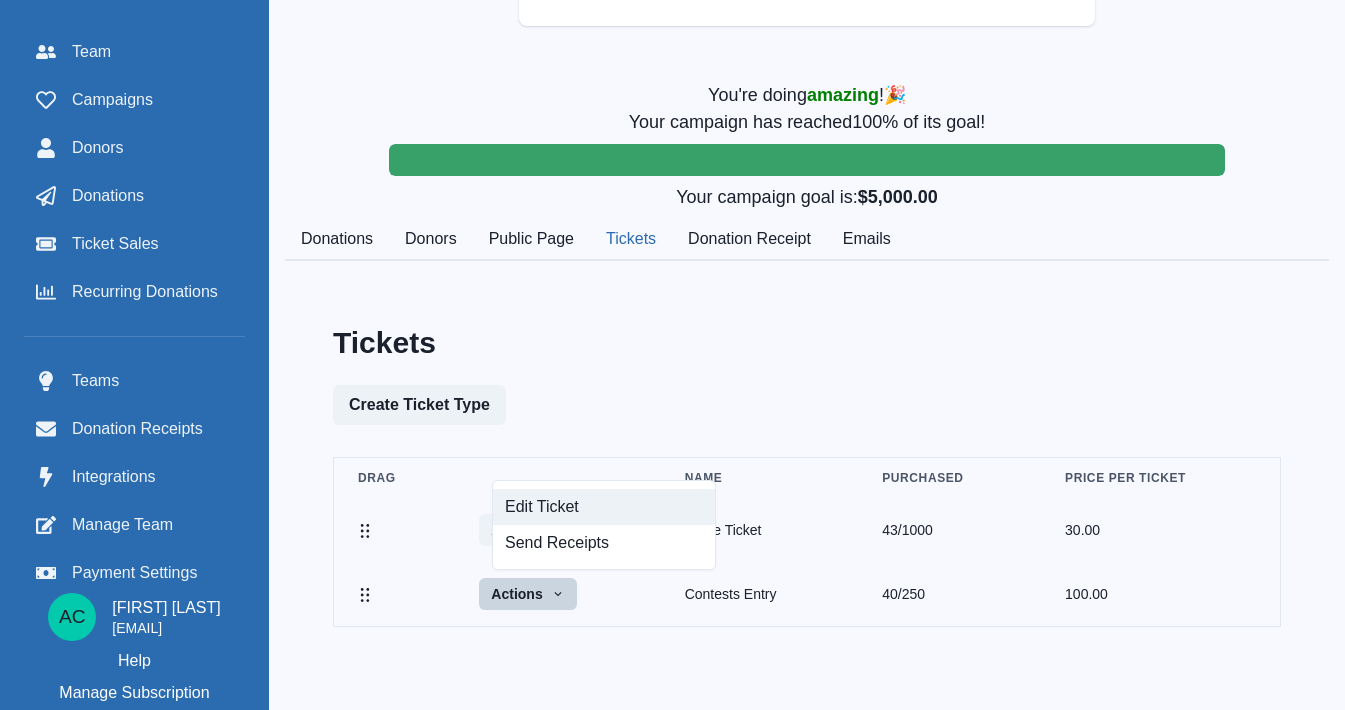 click on "Edit Ticket" at bounding box center [604, 507] 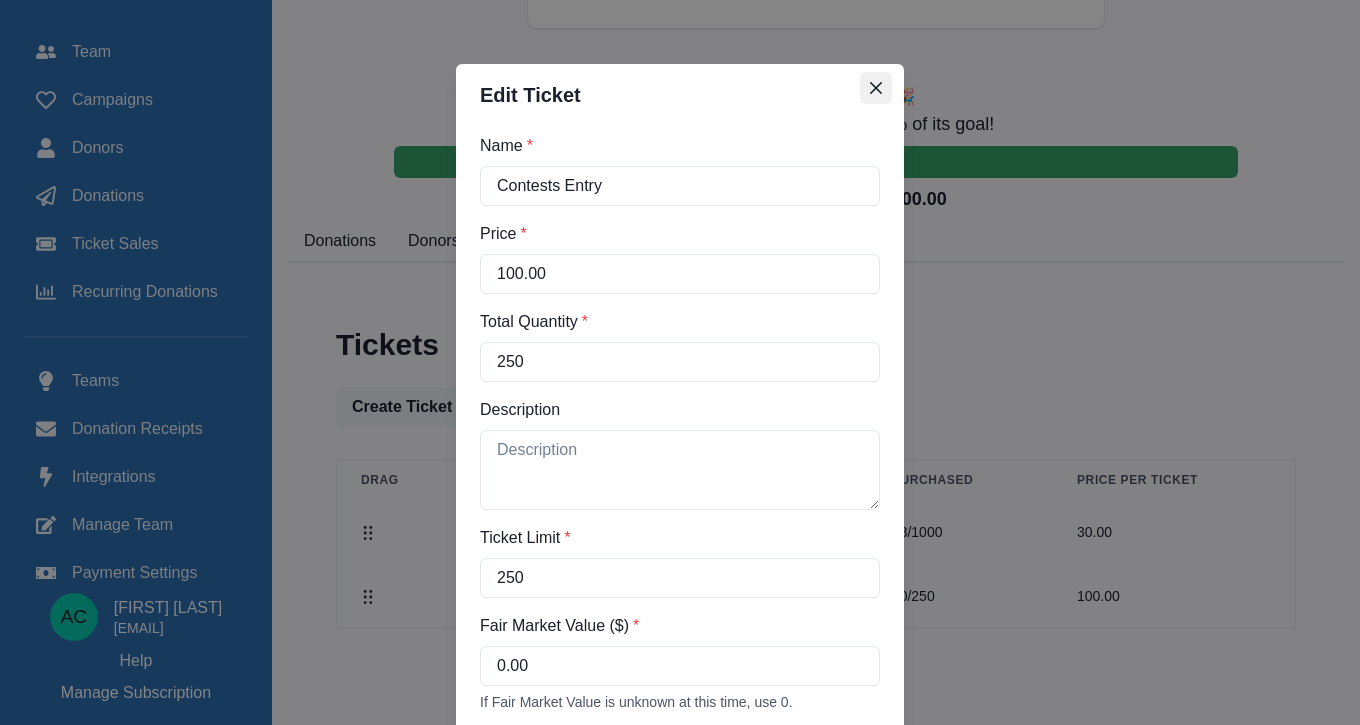 click at bounding box center (876, 88) 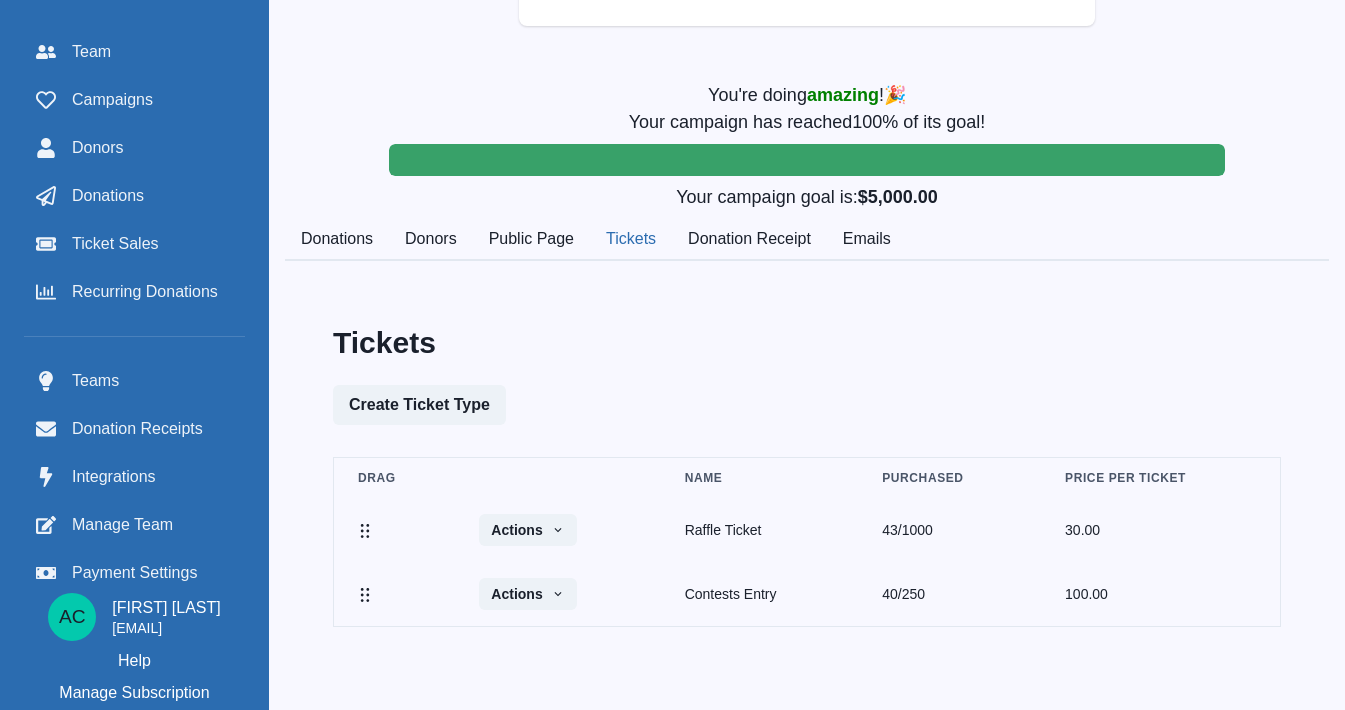 click on "Public Page" at bounding box center [531, 240] 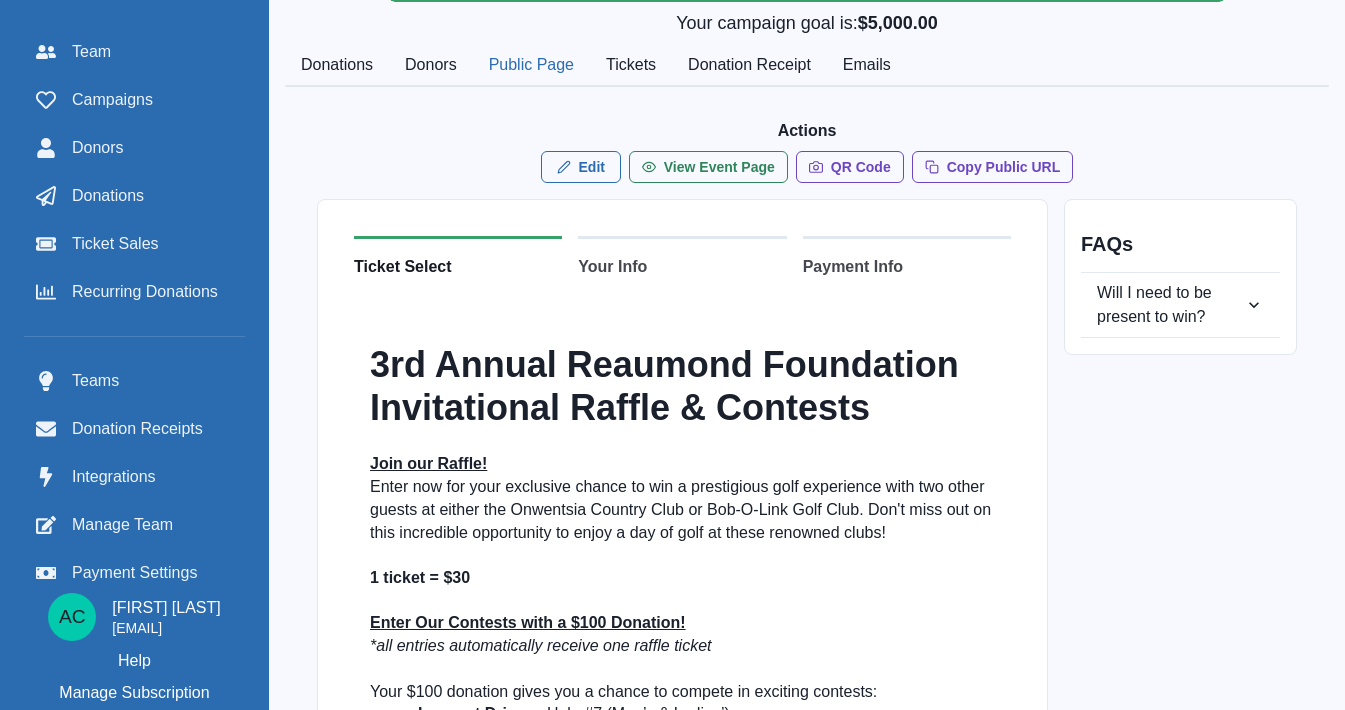 scroll, scrollTop: 754, scrollLeft: 0, axis: vertical 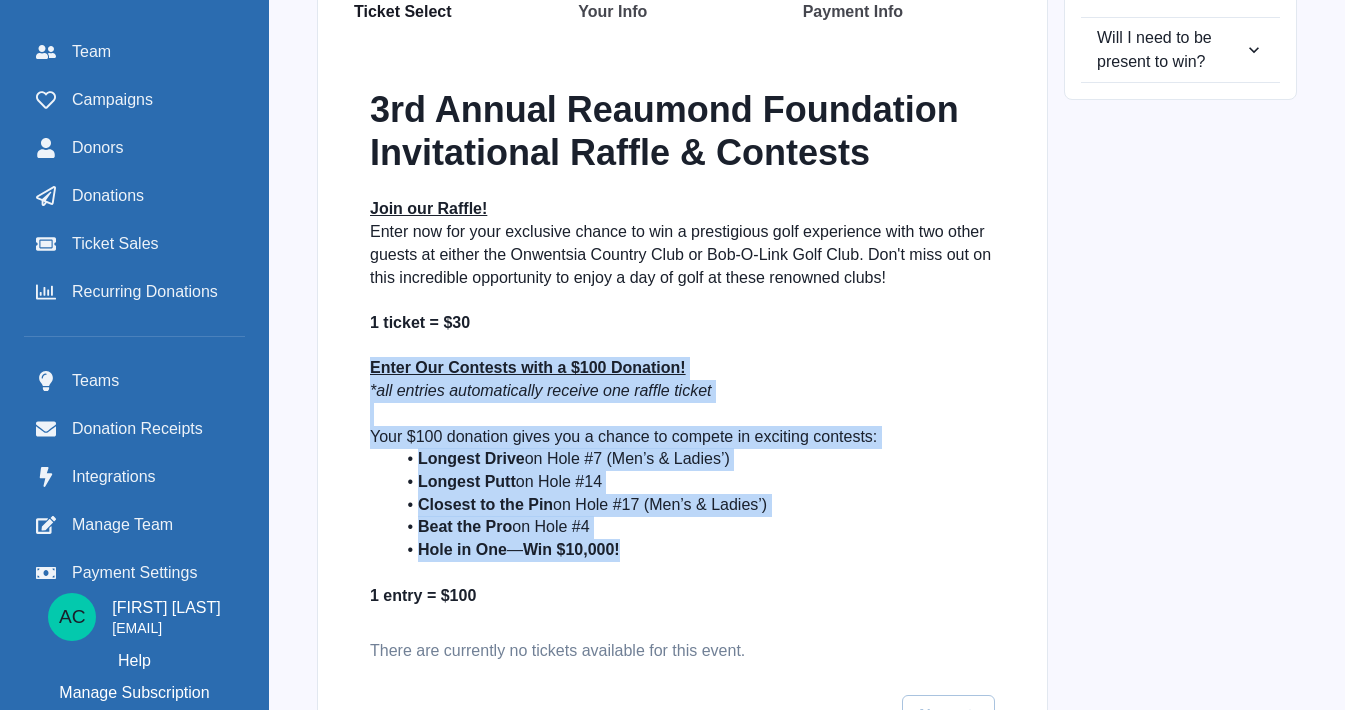 drag, startPoint x: 656, startPoint y: 539, endPoint x: 347, endPoint y: 367, distance: 353.6453 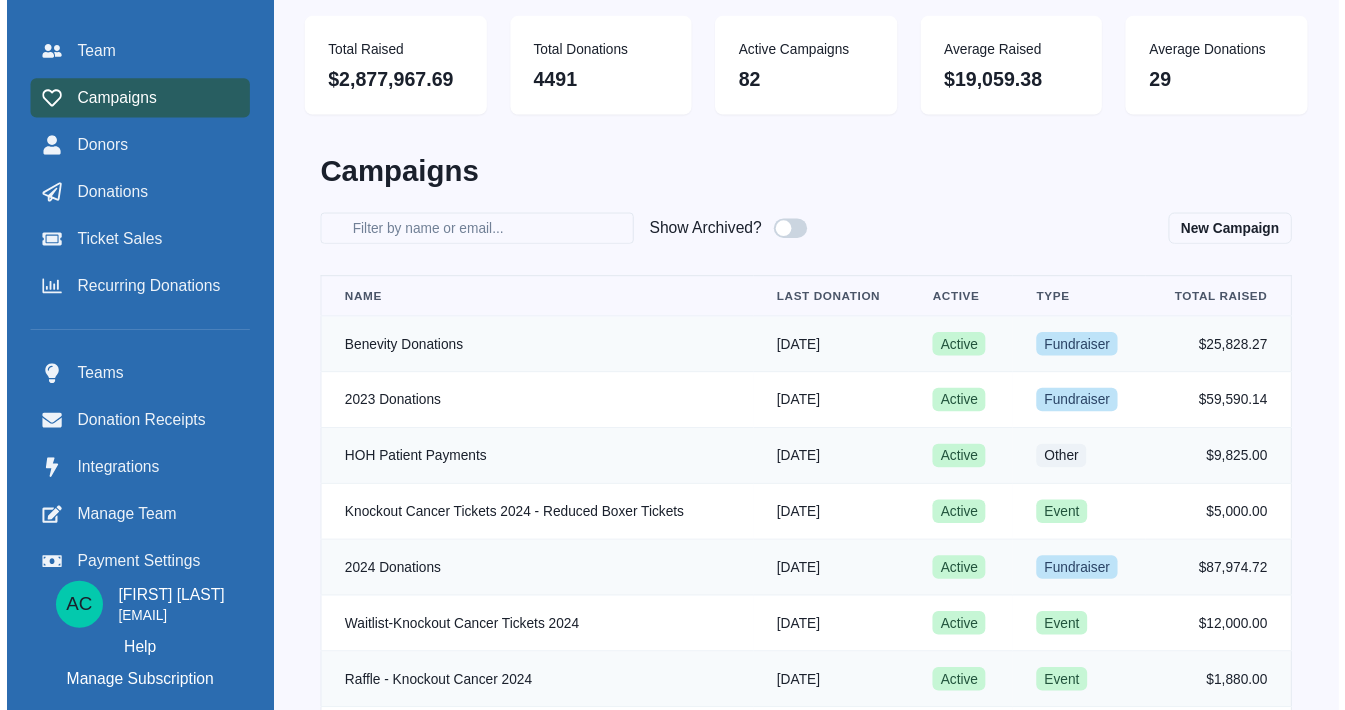 scroll, scrollTop: 0, scrollLeft: 0, axis: both 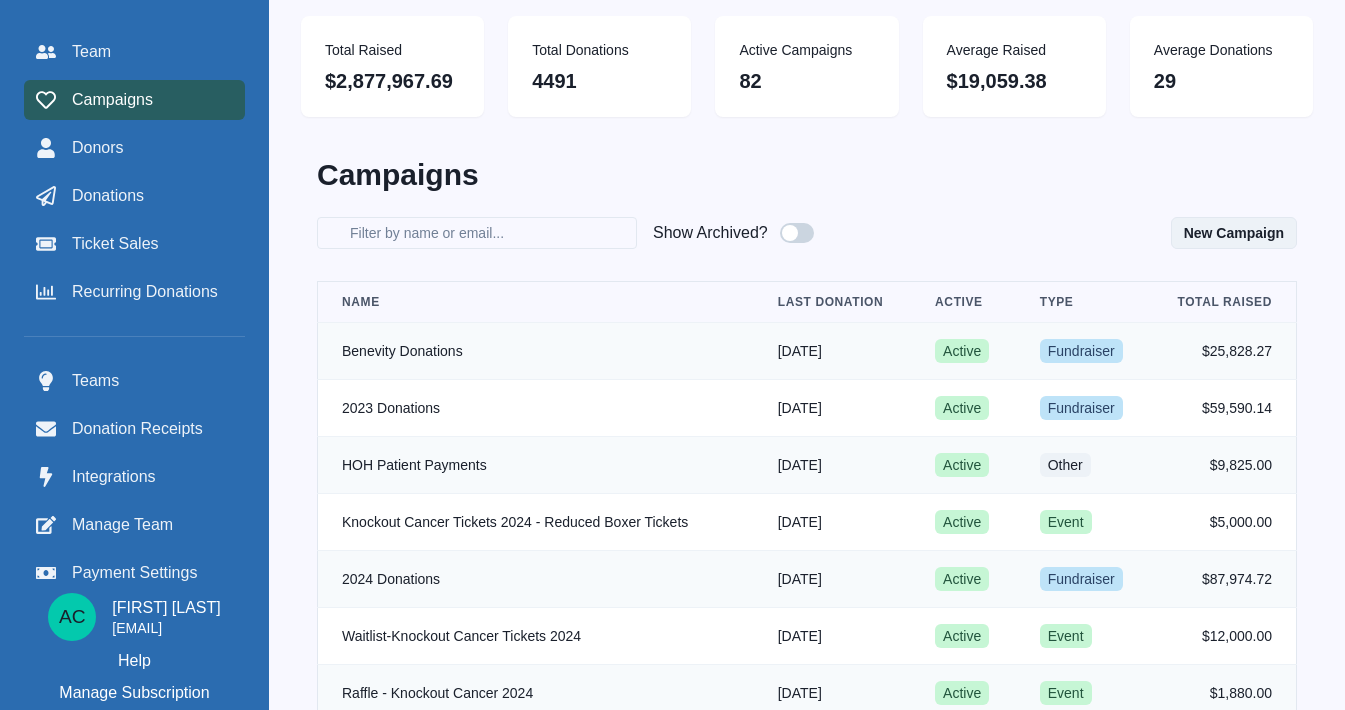 click on "New Campaign" at bounding box center [1234, 233] 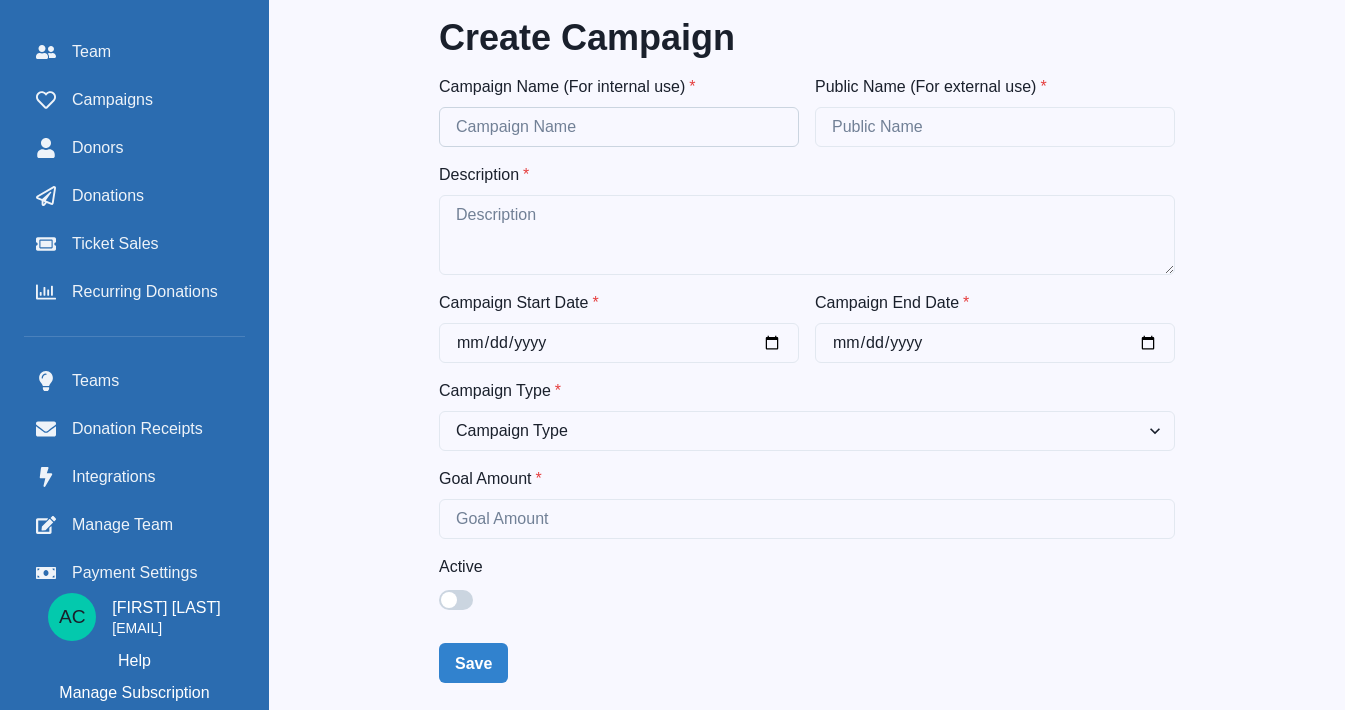 click on "Campaign Name (For internal use) *" at bounding box center [619, 127] 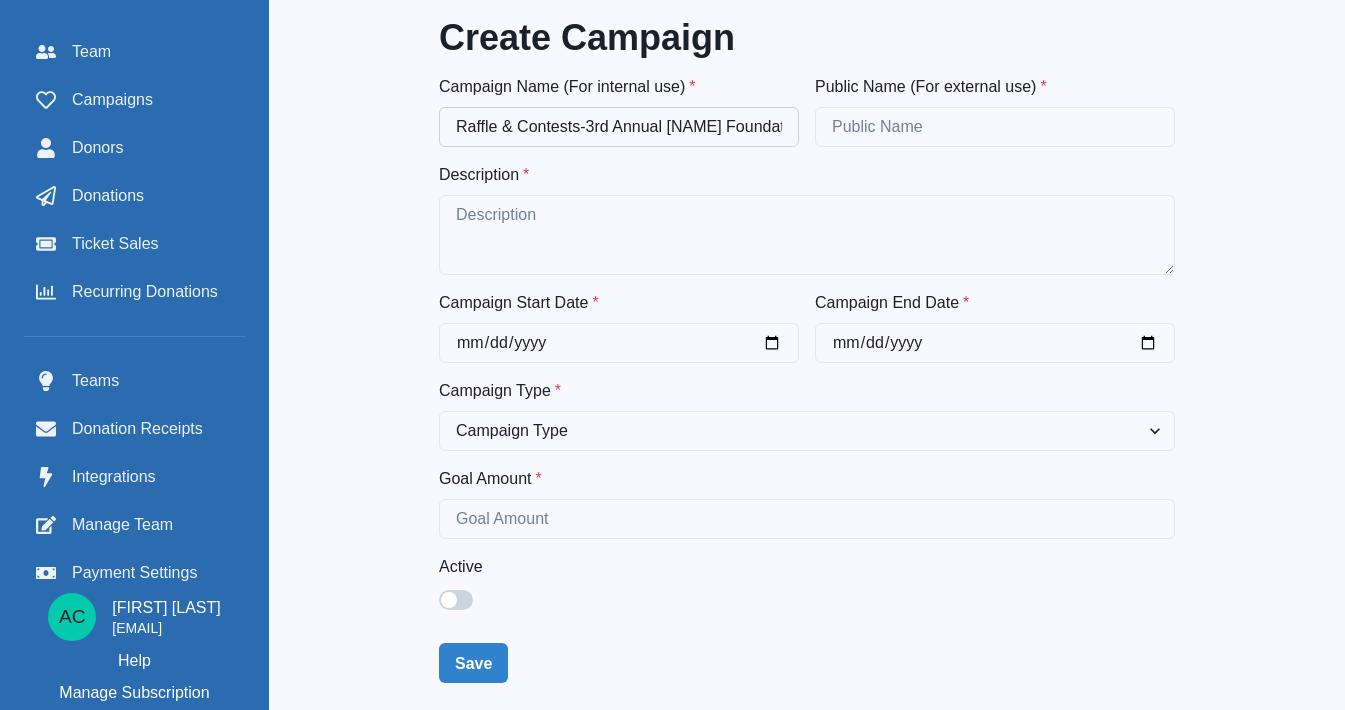 drag, startPoint x: 488, startPoint y: 128, endPoint x: 471, endPoint y: 128, distance: 17 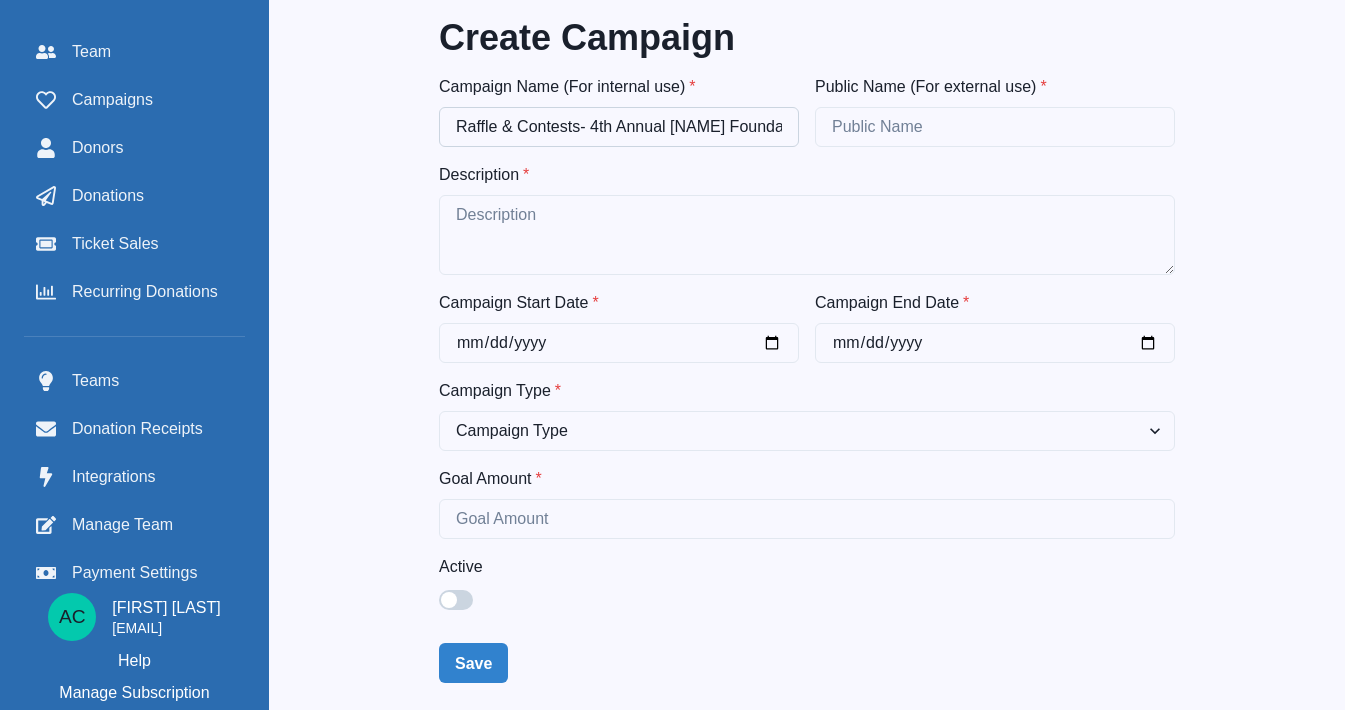 click on "Raffle & Contests- 4th Annual [NAME] Foundation Invitational" at bounding box center [619, 127] 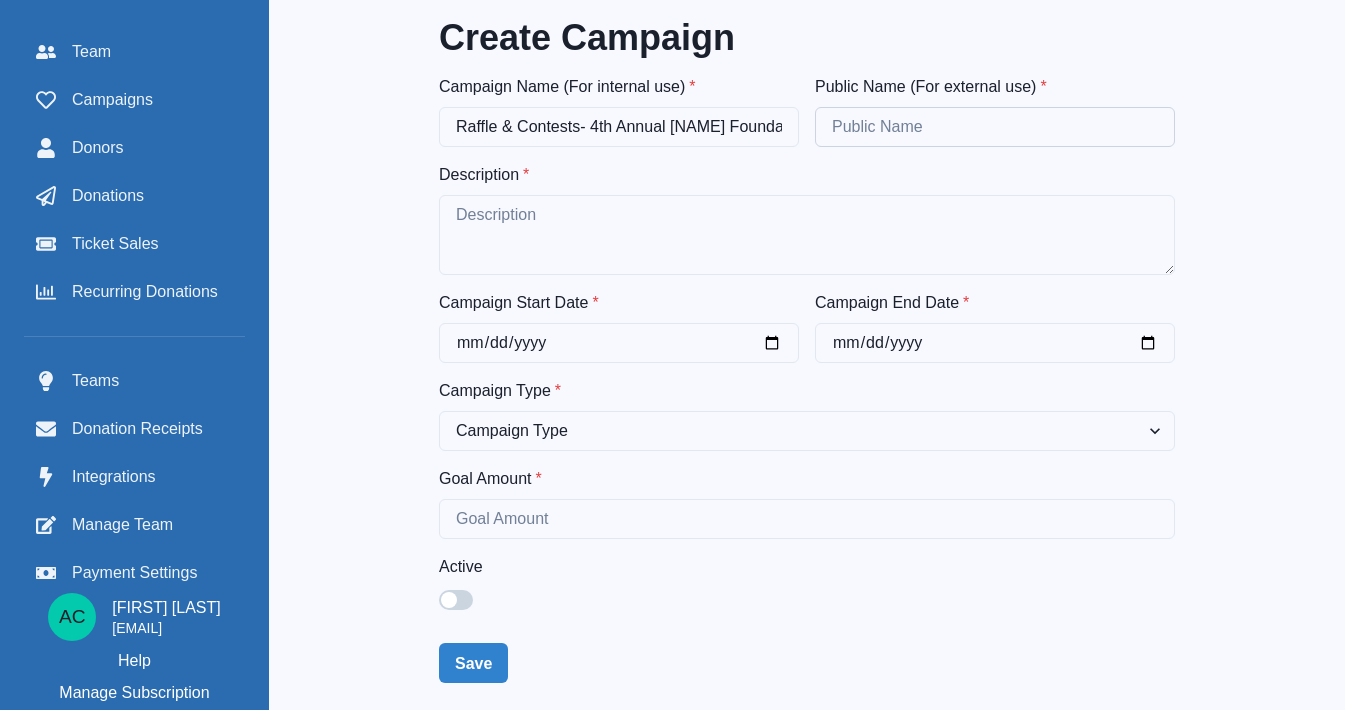 type on "Raffle & Contests- 4th Annual [NAME] Foundation Invitational" 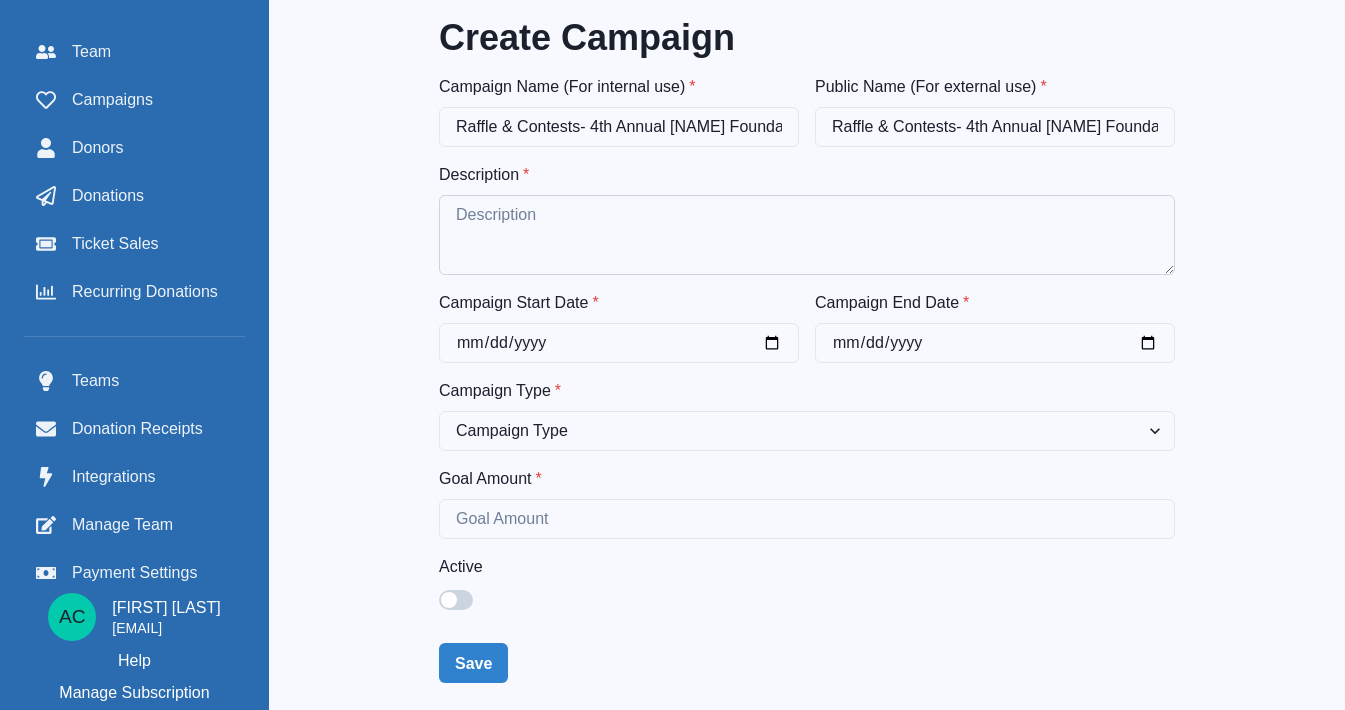 type on "Raffle & Contests- 4th Annual [NAME] Foundation Invitational" 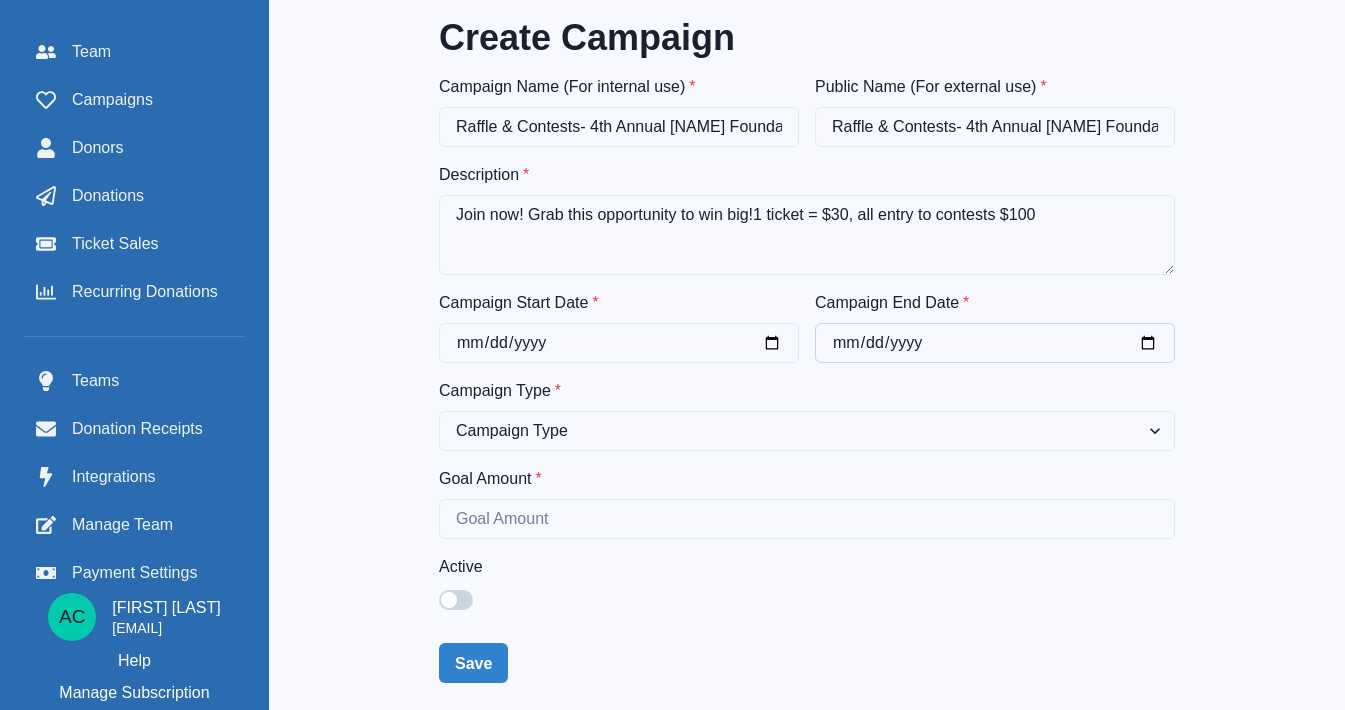 type on "Join now! Grab this opportunity to win big!1 ticket = $30, all entry to contests $100" 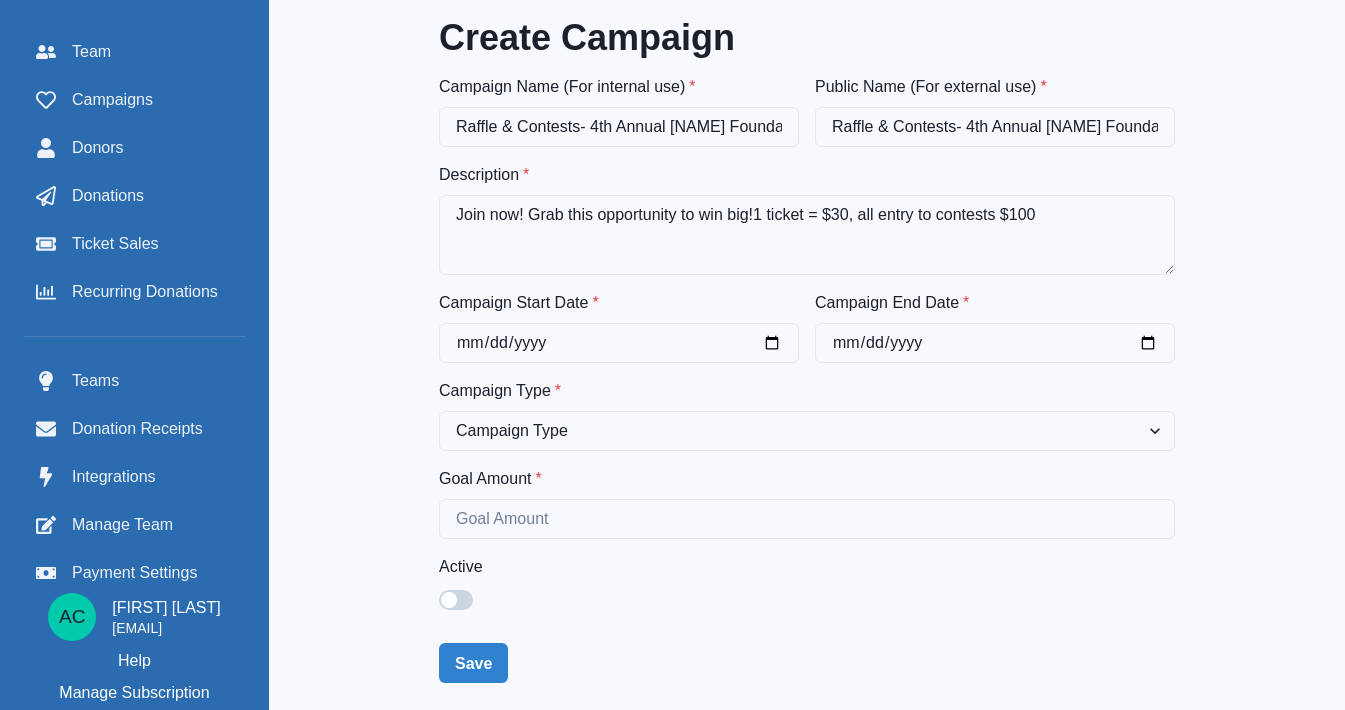 type on "[DATE]" 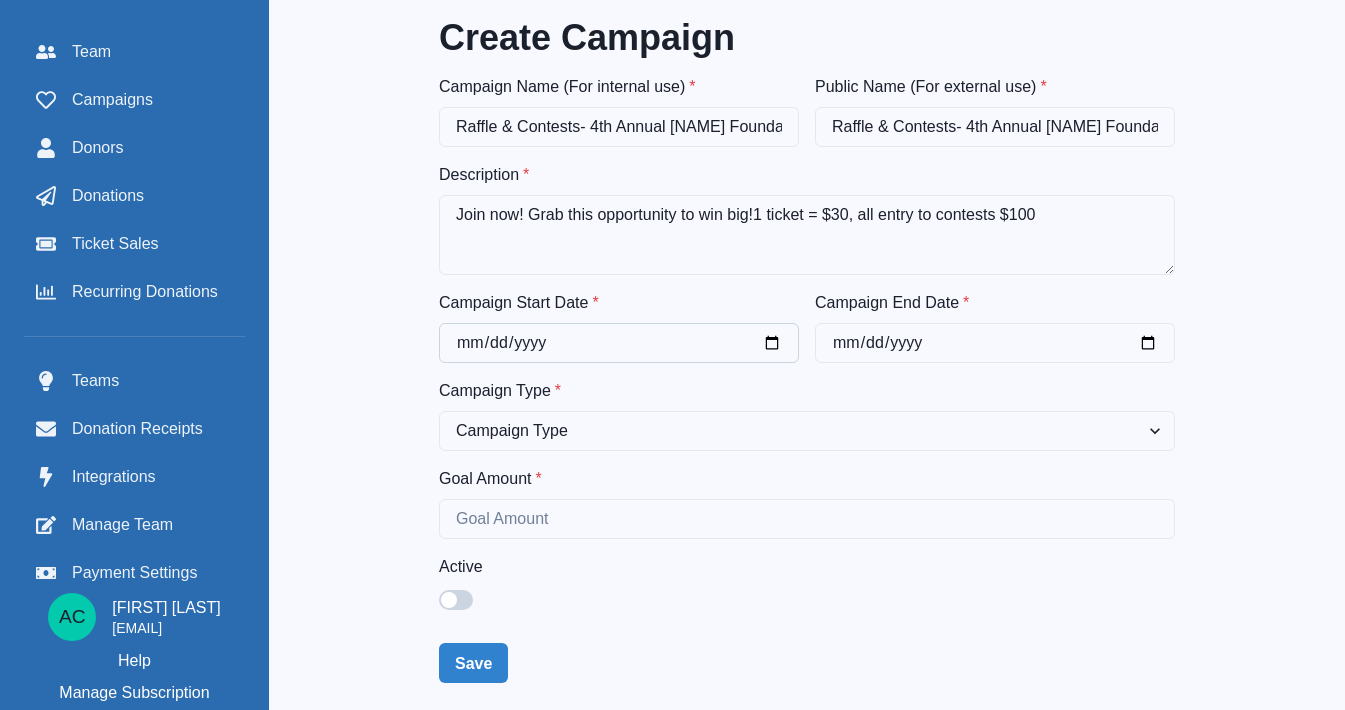click on "Campaign Start Date *" at bounding box center [619, 343] 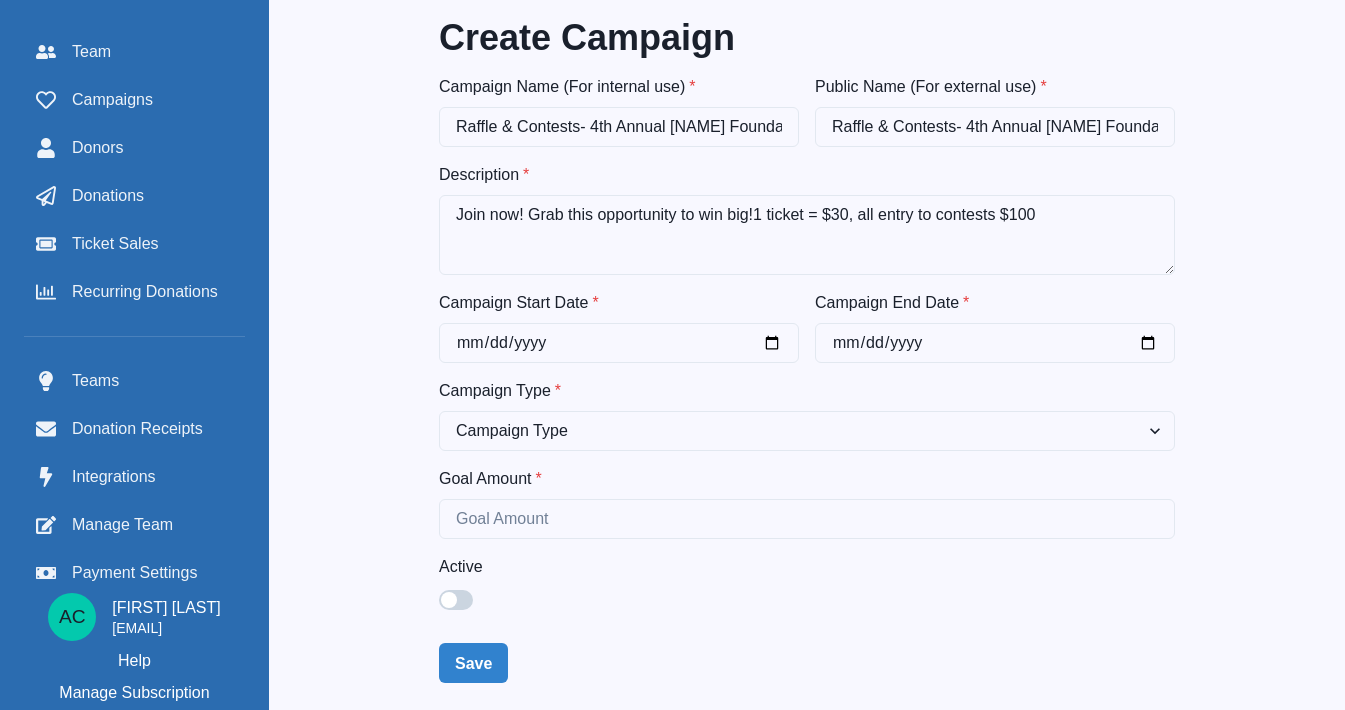 type on "[DATE]" 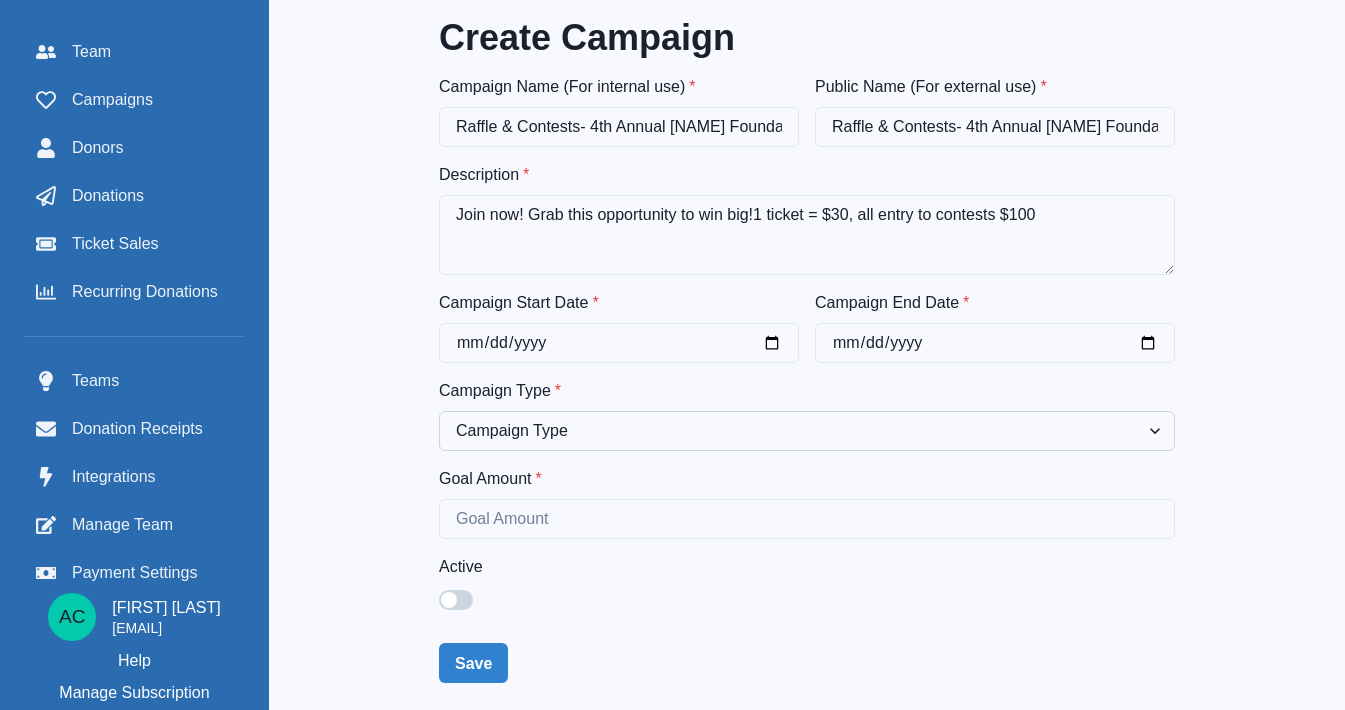 select on "event" 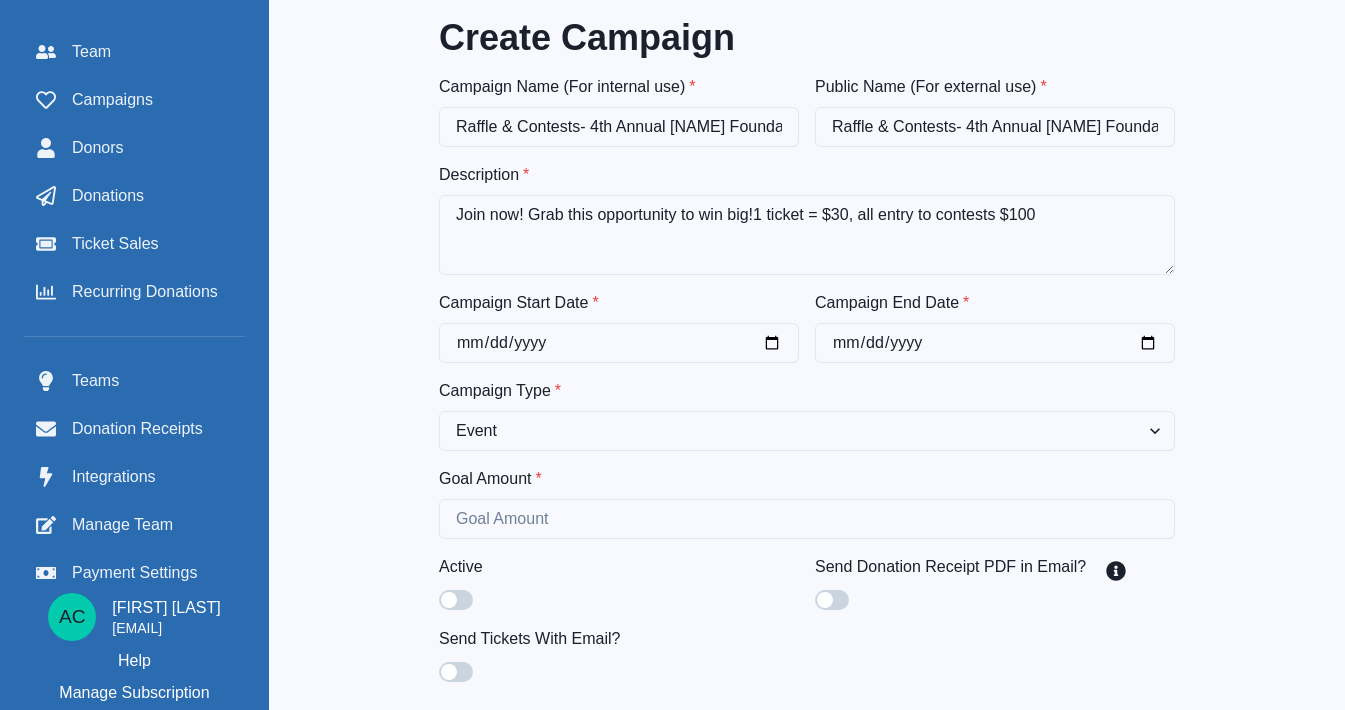 click on "Create Campaign Campaign Name (For internal use) * Raffle & Contests- 4th Annual Reaumond Foundation Invitational Public Name (For external use) * Raffle & Contests- 4th Annual Reaumond Foundation Invitational Description * Join now! Grab this opportunity to win big!1 ticket = $30, all entry to contests $100 Campaign Start Date * 2025-07-02 Campaign End Date * 2025-08-06 Campaign Type * Campaign Type Event Fundraiser Other Goal Amount * Active Send Donation Receipt PDF in Email? Send Tickets With Email? Location / Time Information Location Name Address 1 Address 2 City [STATE] [ZIP] Time Information Save" at bounding box center (807, 607) 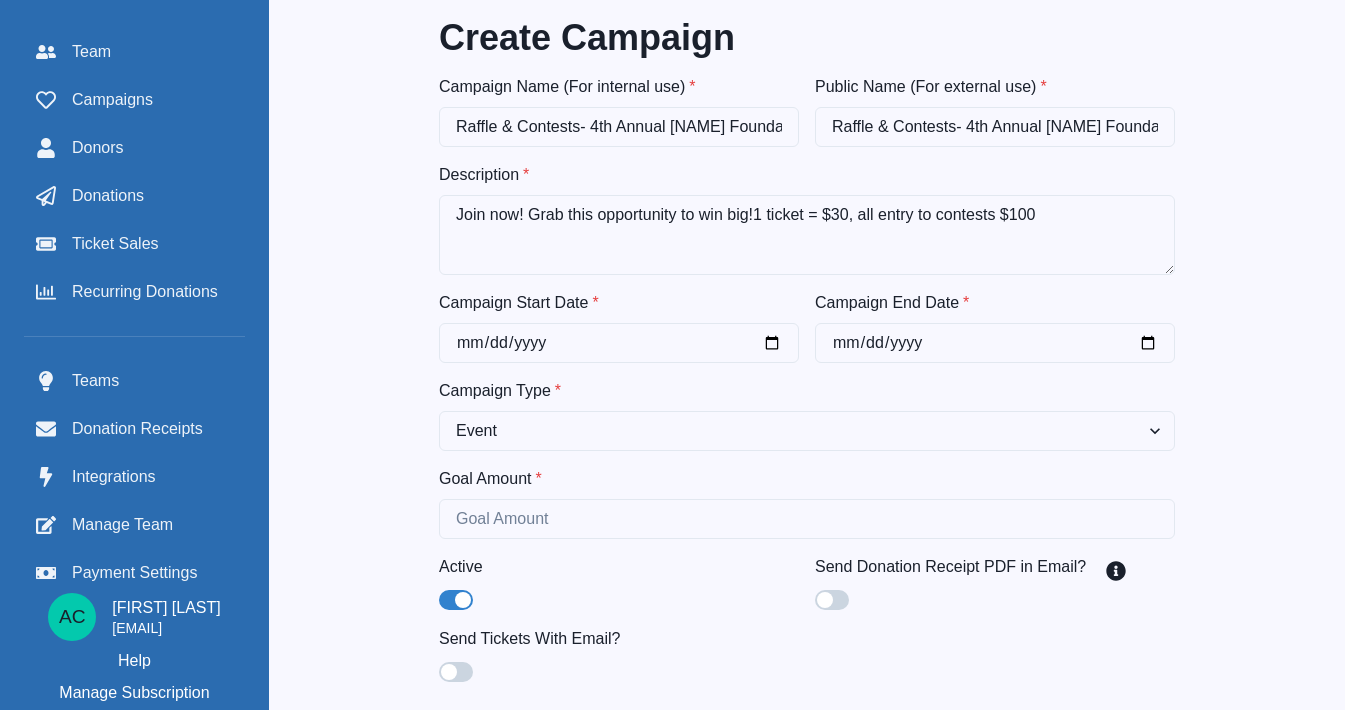 click on "Create Campaign Campaign Name (For internal use) * Raffle & Contests- 4th Annual Reaumond Foundation Invitational Public Name (For external use) * Raffle & Contests- 4th Annual Reaumond Foundation Invitational Description * Join now! Grab this opportunity to win big!1 ticket = $30, all entry to contests $100 Campaign Start Date * 2025-07-02 Campaign End Date * 2025-08-06 Campaign Type * Campaign Type Event Fundraiser Other Goal Amount * Active Send Donation Receipt PDF in Email? Send Tickets With Email? Location / Time Information Location Name Address 1 Address 2 City [STATE] [ZIP] Time Information Save" at bounding box center [807, 607] 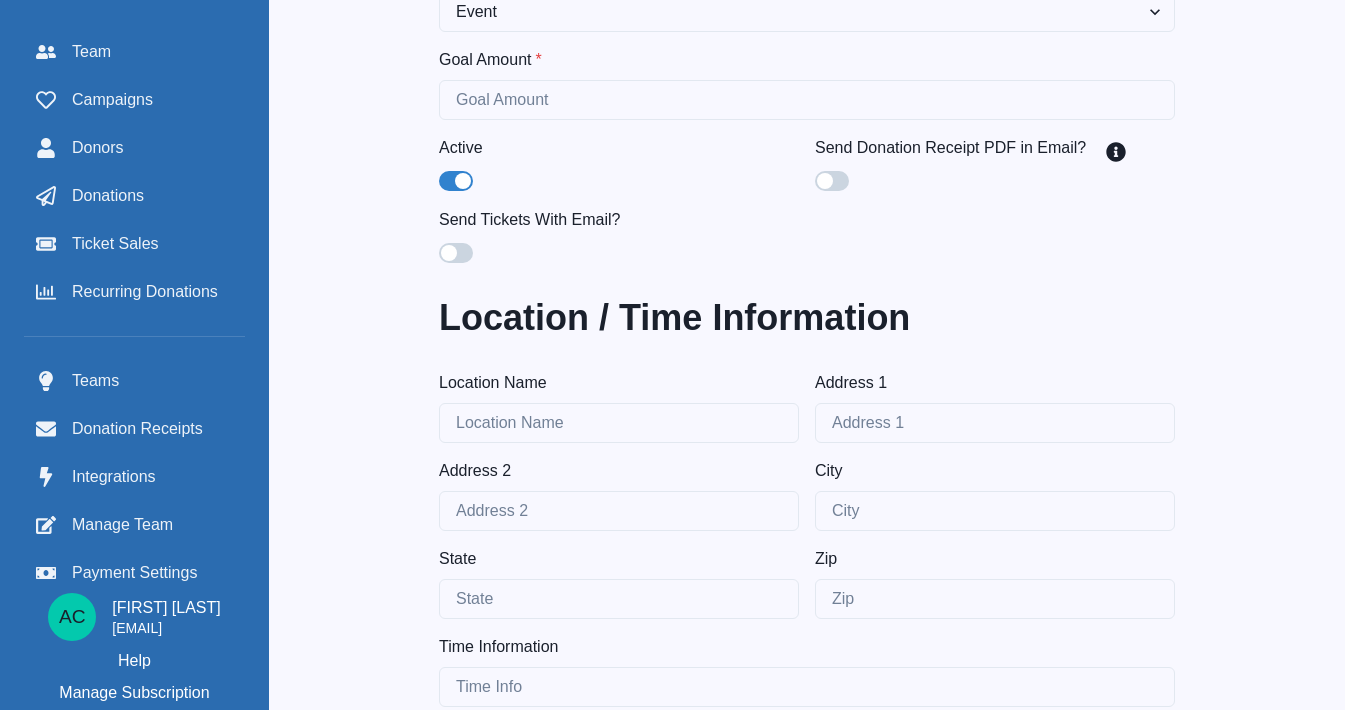 scroll, scrollTop: 504, scrollLeft: 0, axis: vertical 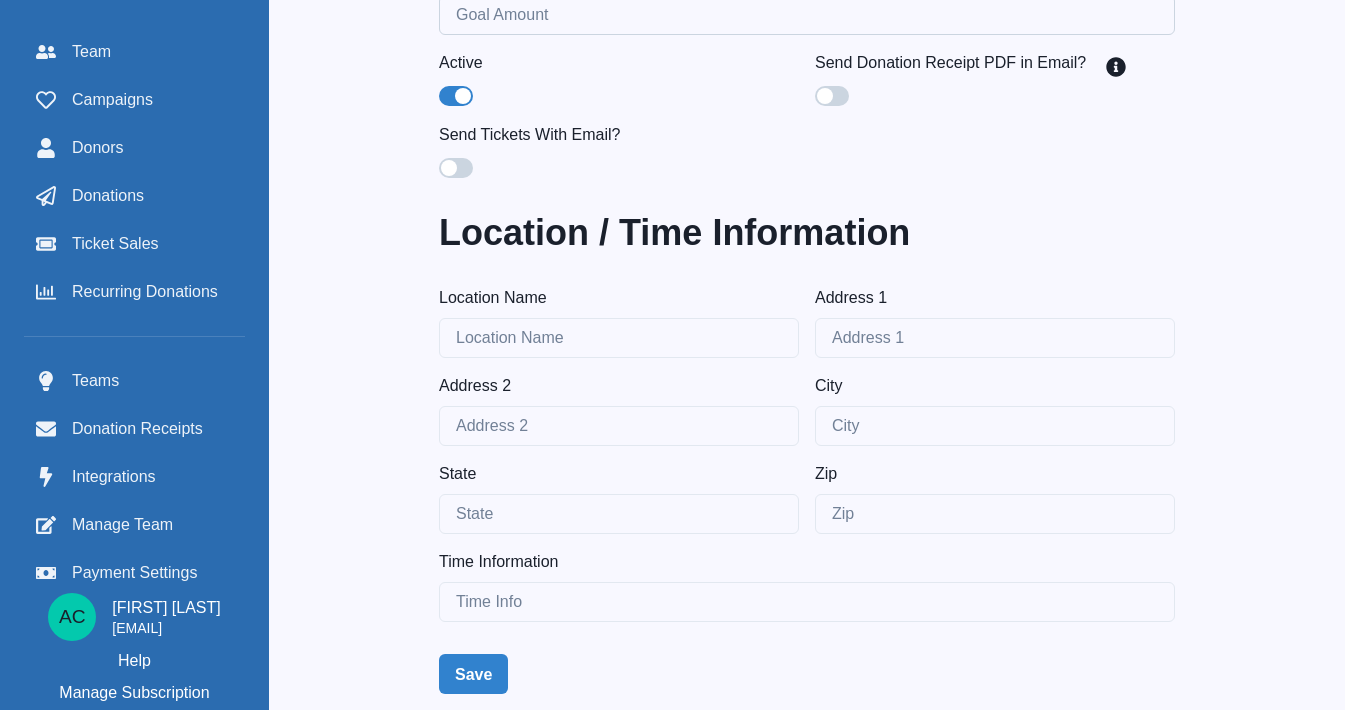click on "Goal Amount *" at bounding box center (807, 15) 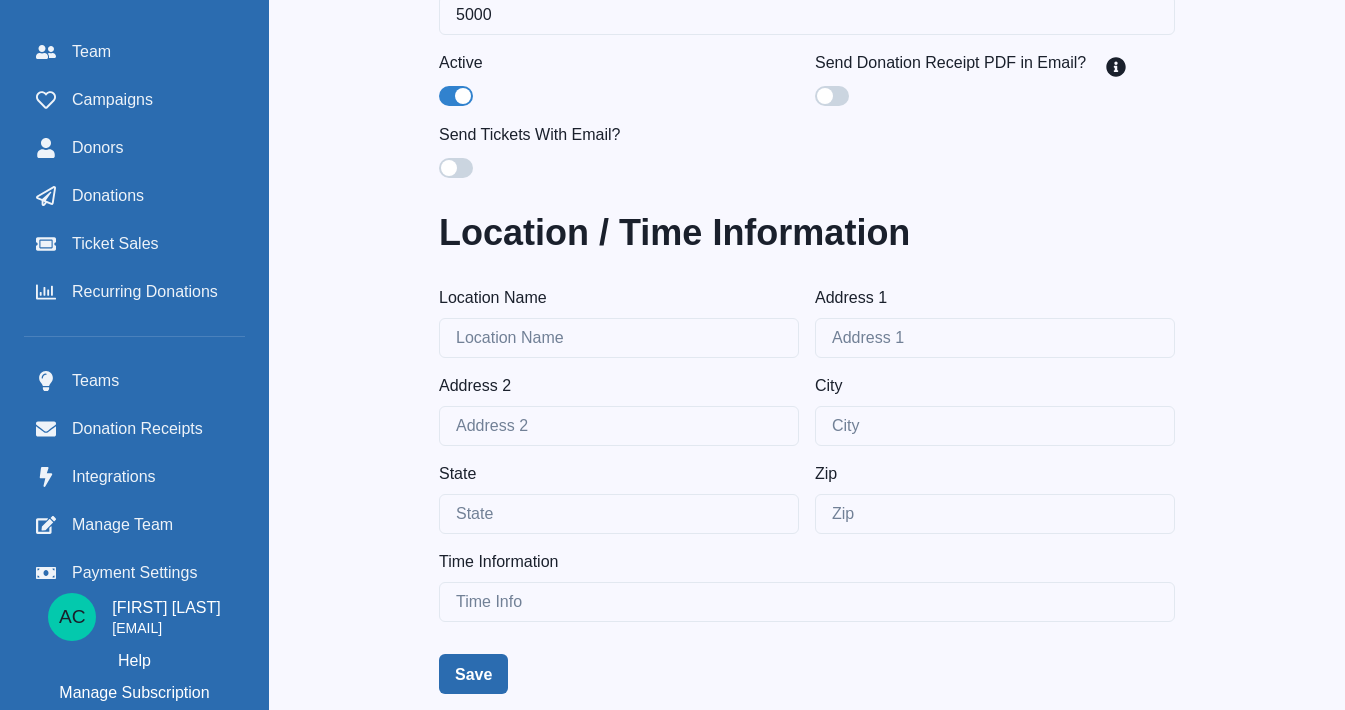 type on "5000" 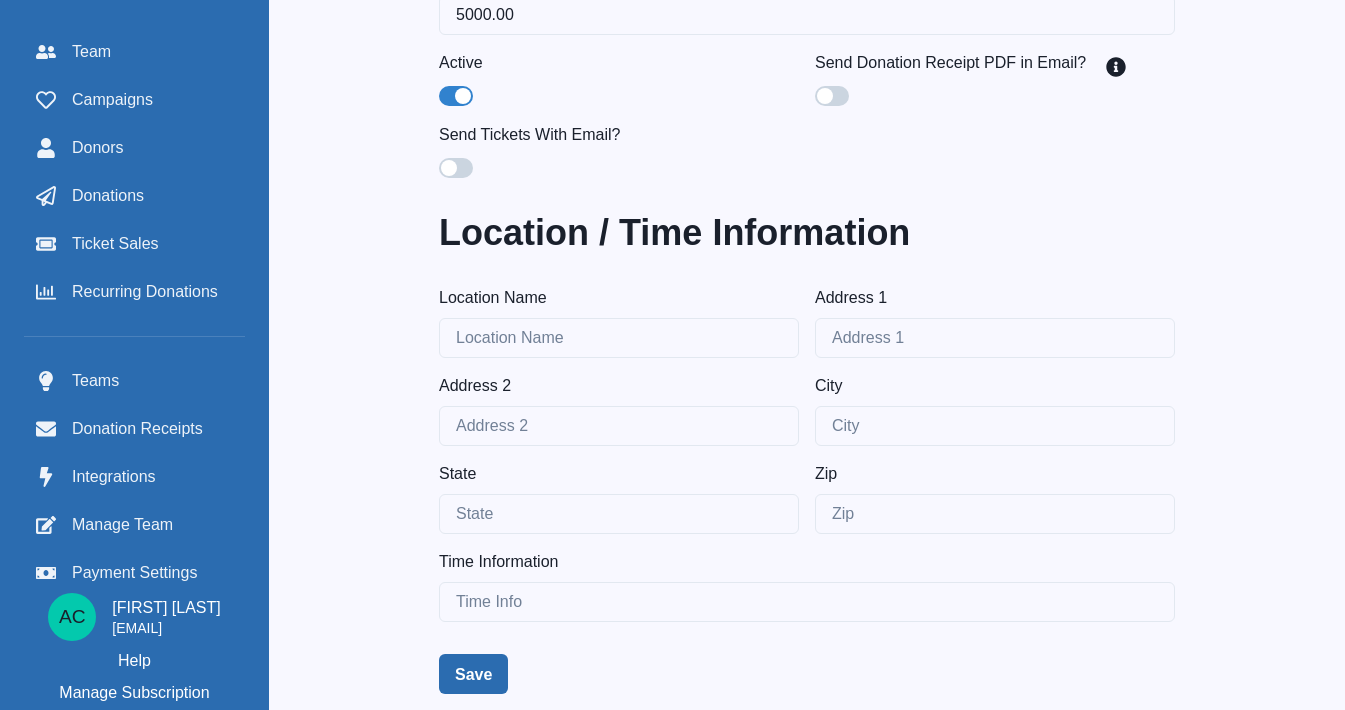 click on "Save" at bounding box center (473, 674) 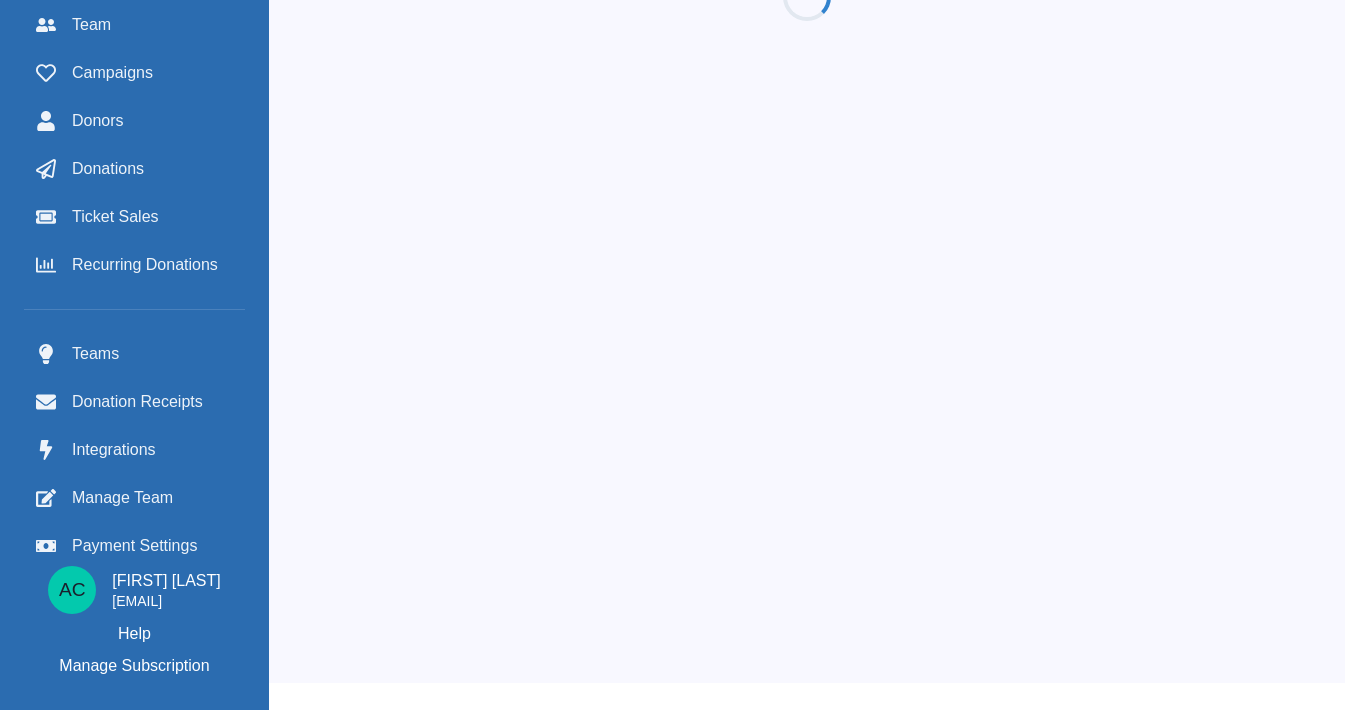 scroll, scrollTop: 27, scrollLeft: 0, axis: vertical 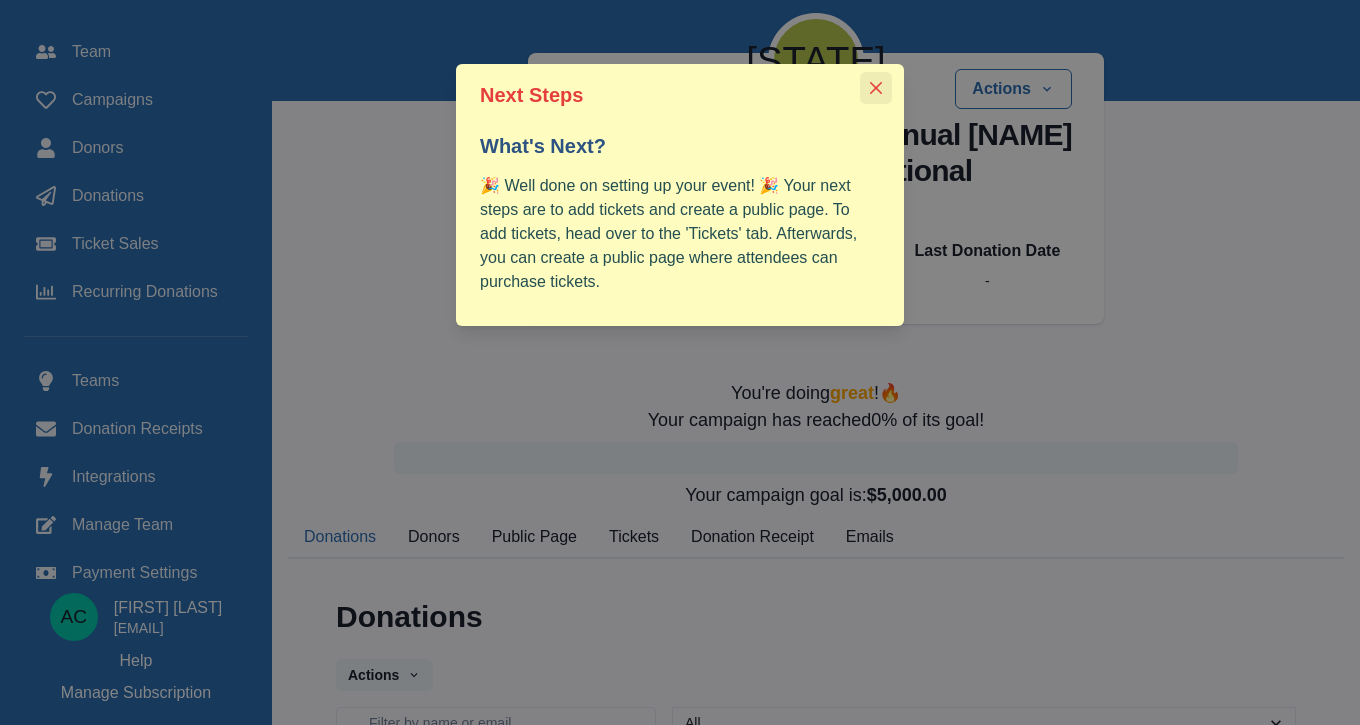 click at bounding box center [876, 88] 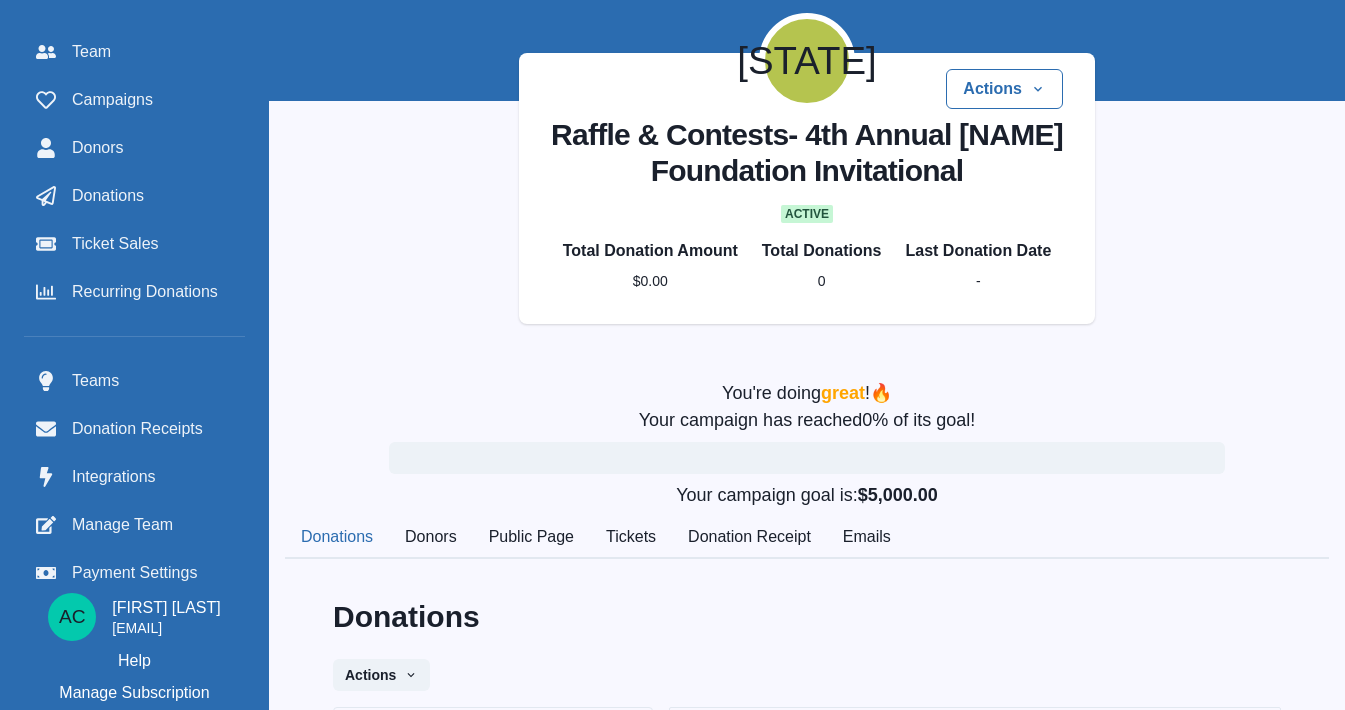 click on "Public Page" at bounding box center [531, 538] 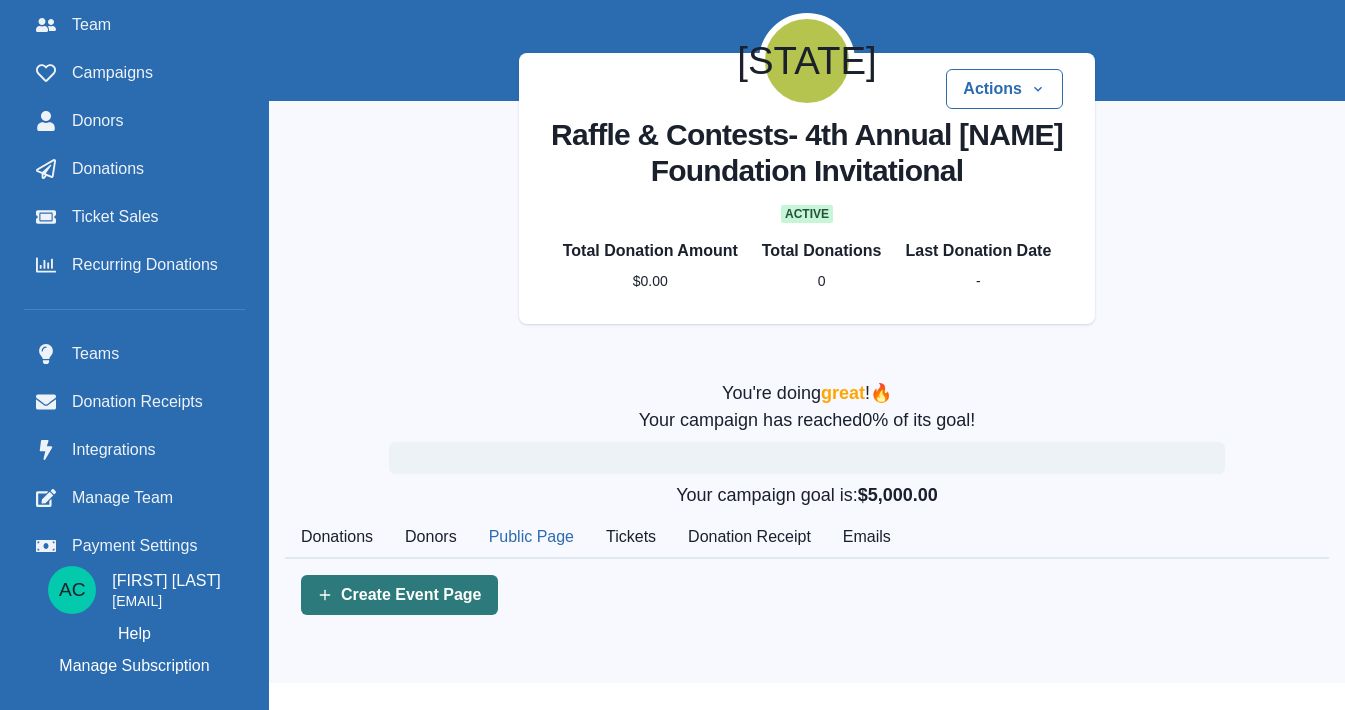 click on "Create Event Page" at bounding box center [399, 595] 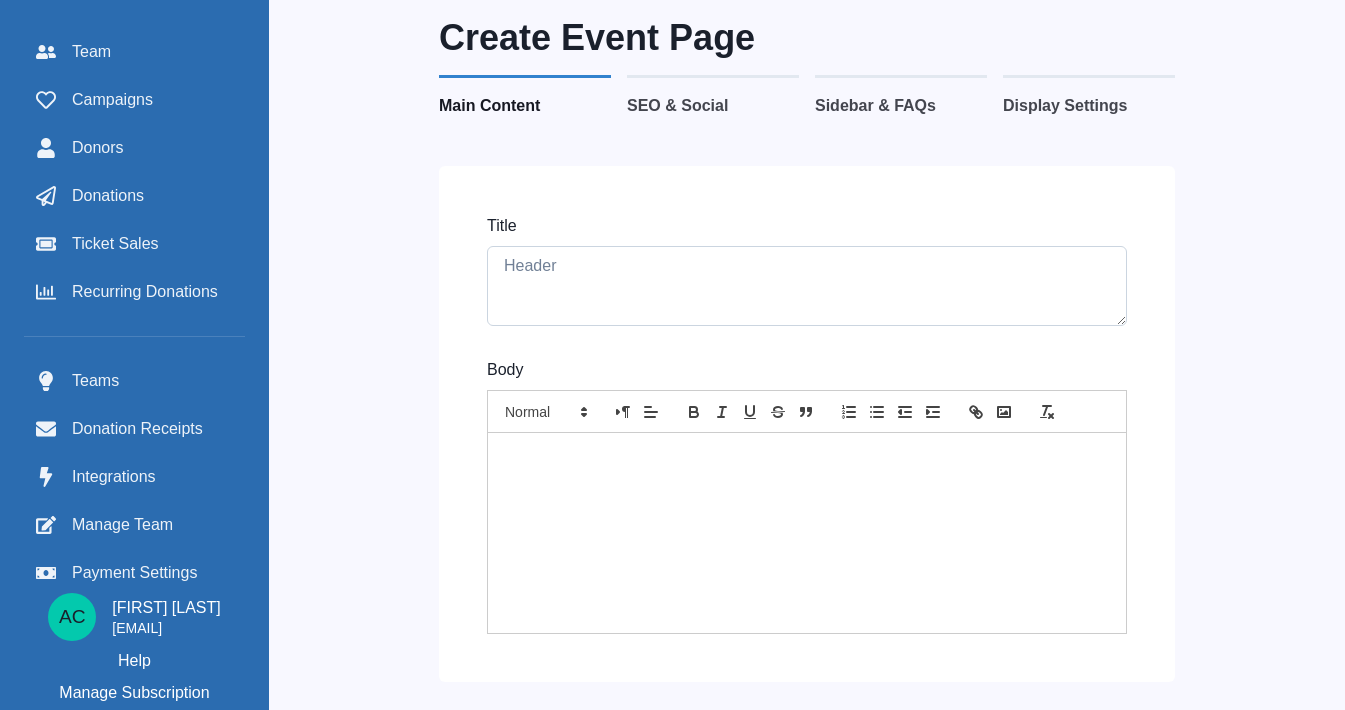 click on "Title" at bounding box center [807, 286] 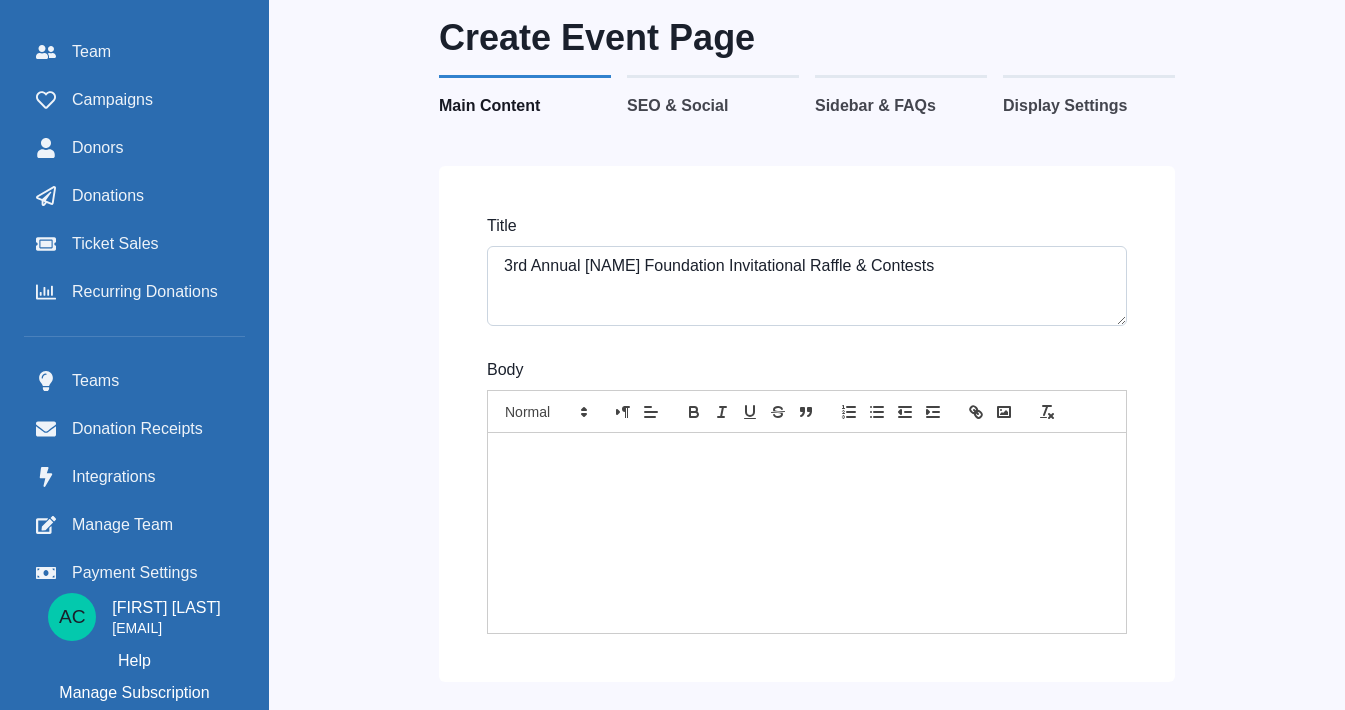 drag, startPoint x: 541, startPoint y: 267, endPoint x: 505, endPoint y: 267, distance: 36 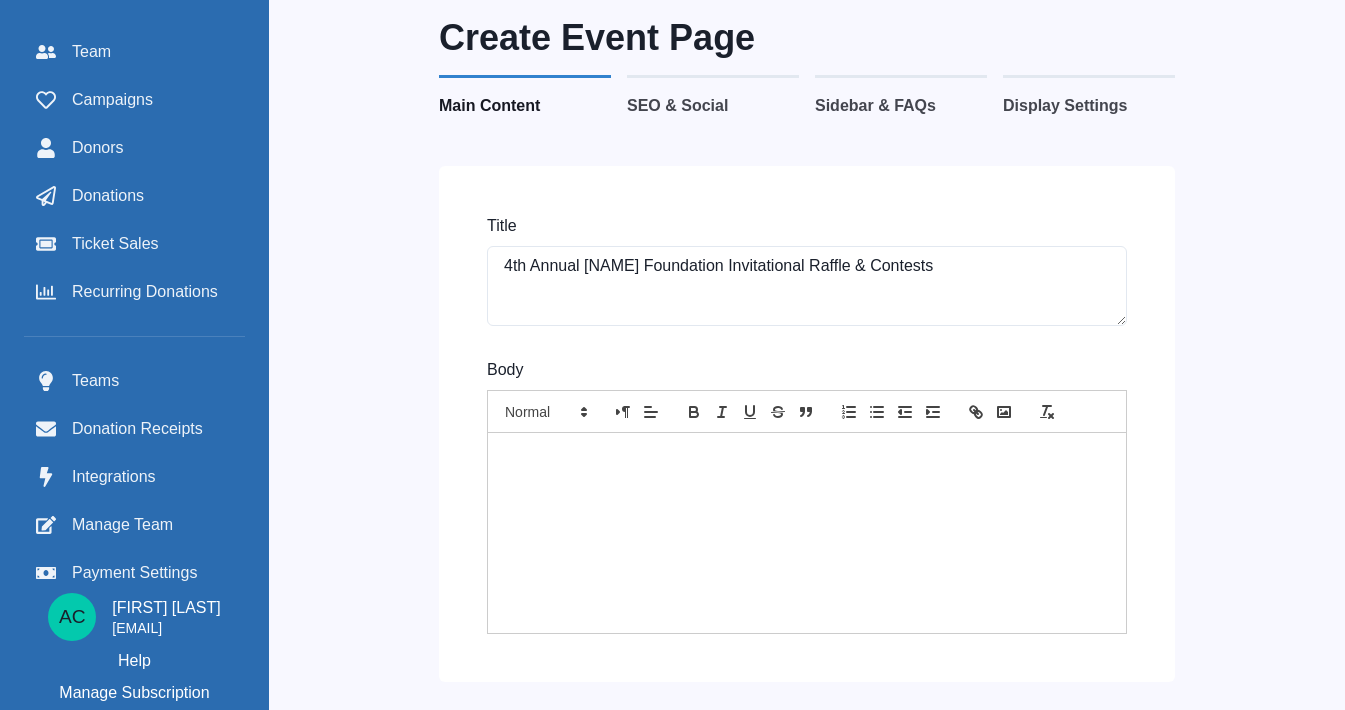 type on "4th Annual [NAME] Foundation Invitational Raffle & Contests" 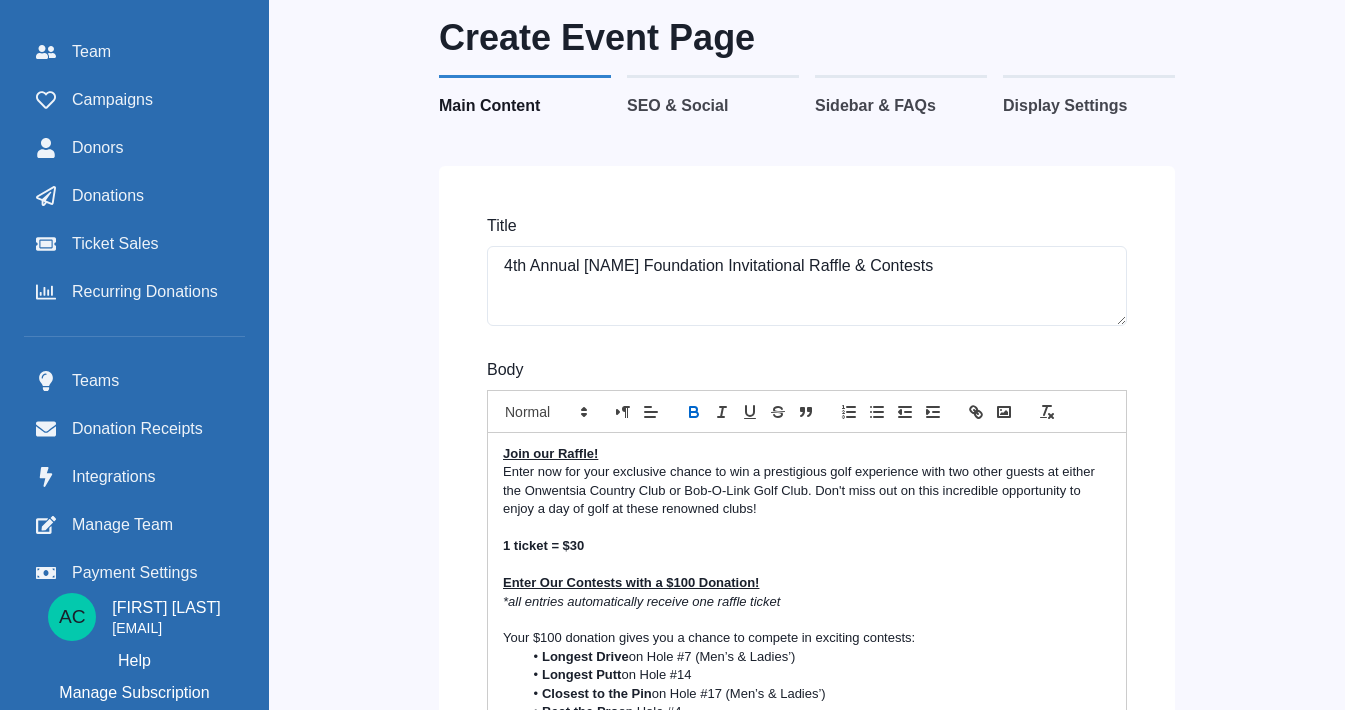 scroll, scrollTop: 19, scrollLeft: 0, axis: vertical 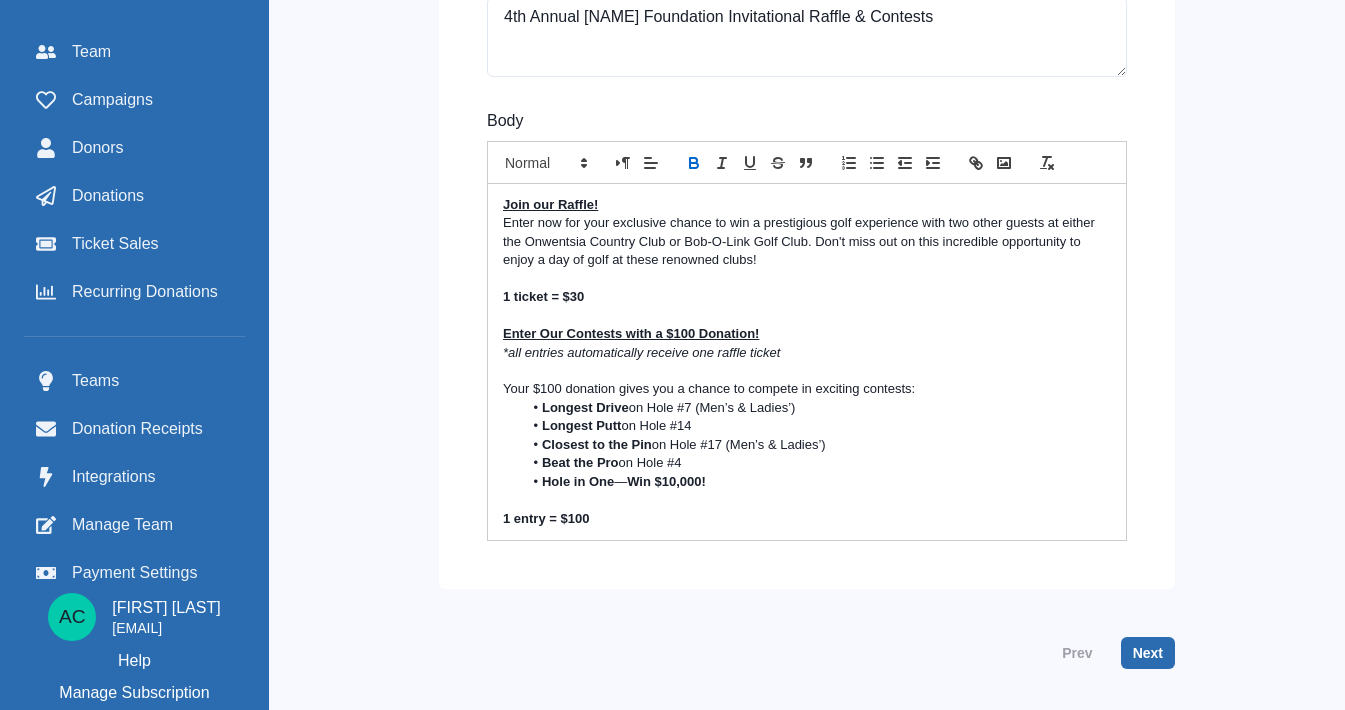 click on "Next" at bounding box center (1148, 653) 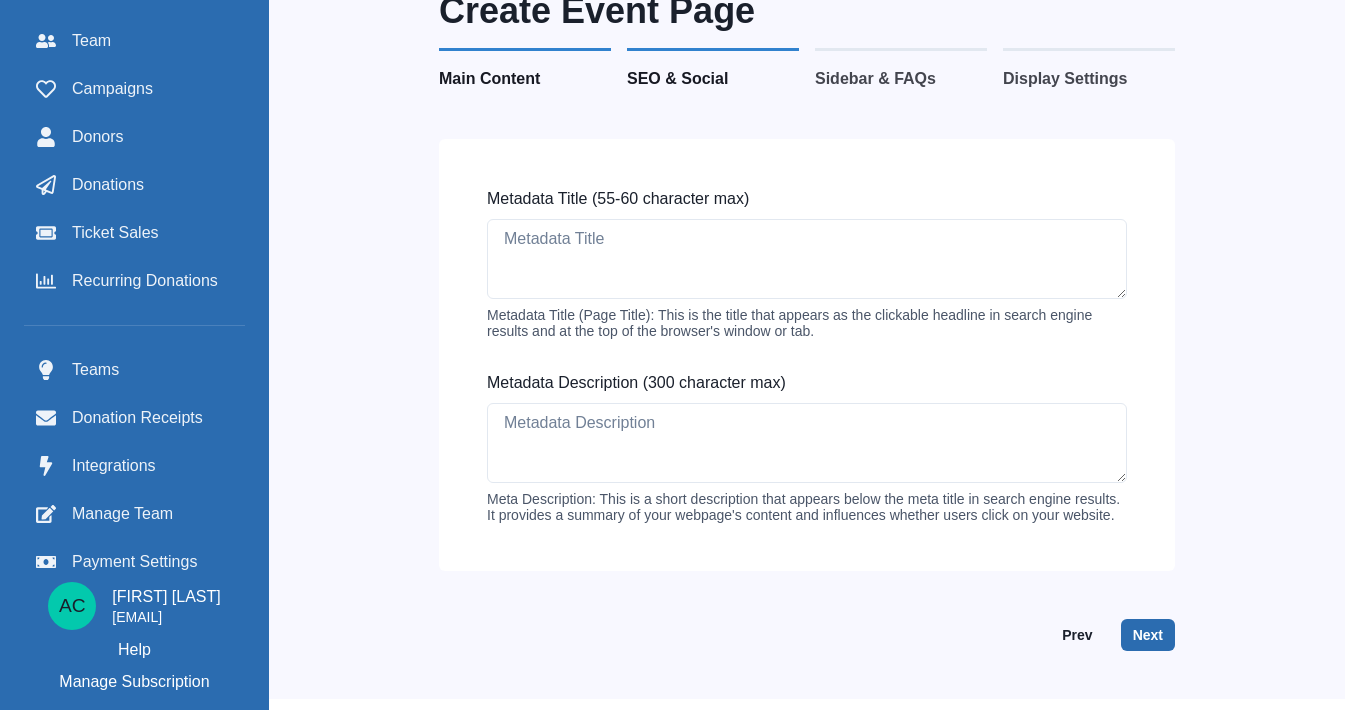 scroll, scrollTop: 37, scrollLeft: 0, axis: vertical 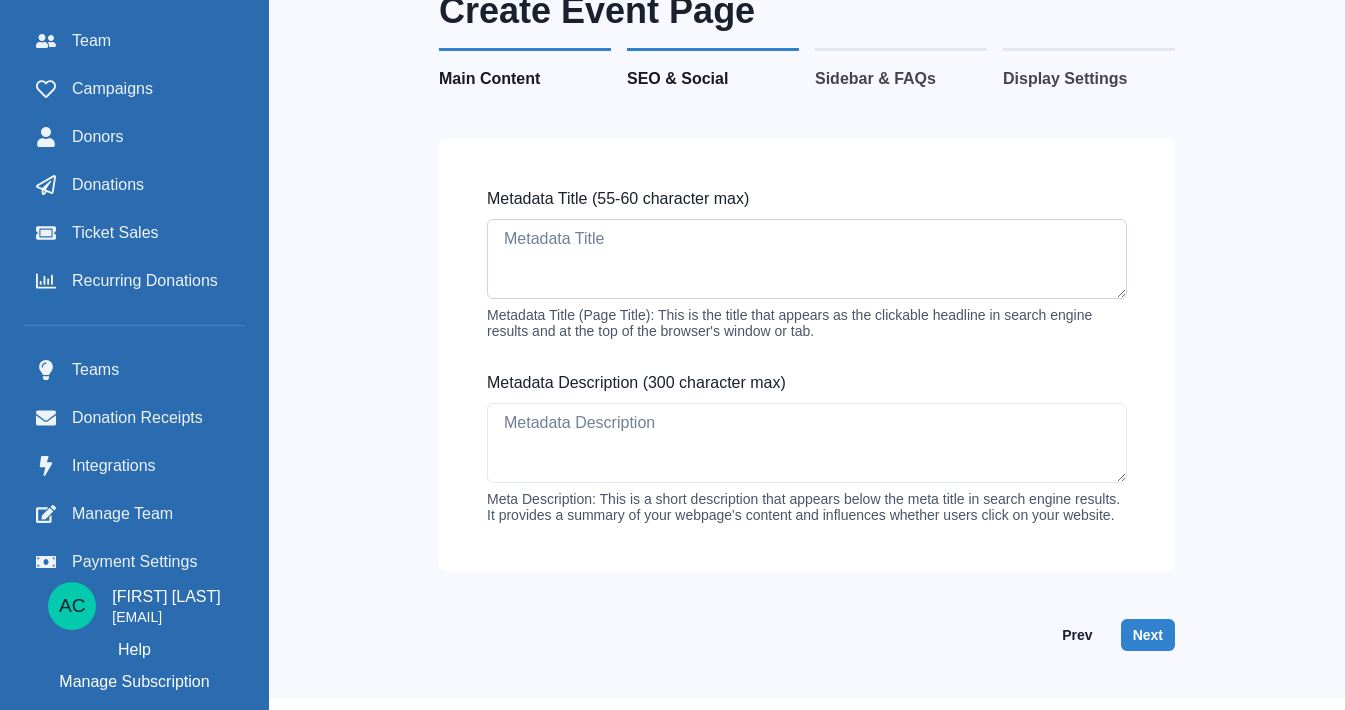 click on "Metadata Title (55-60 character max)" at bounding box center [807, 259] 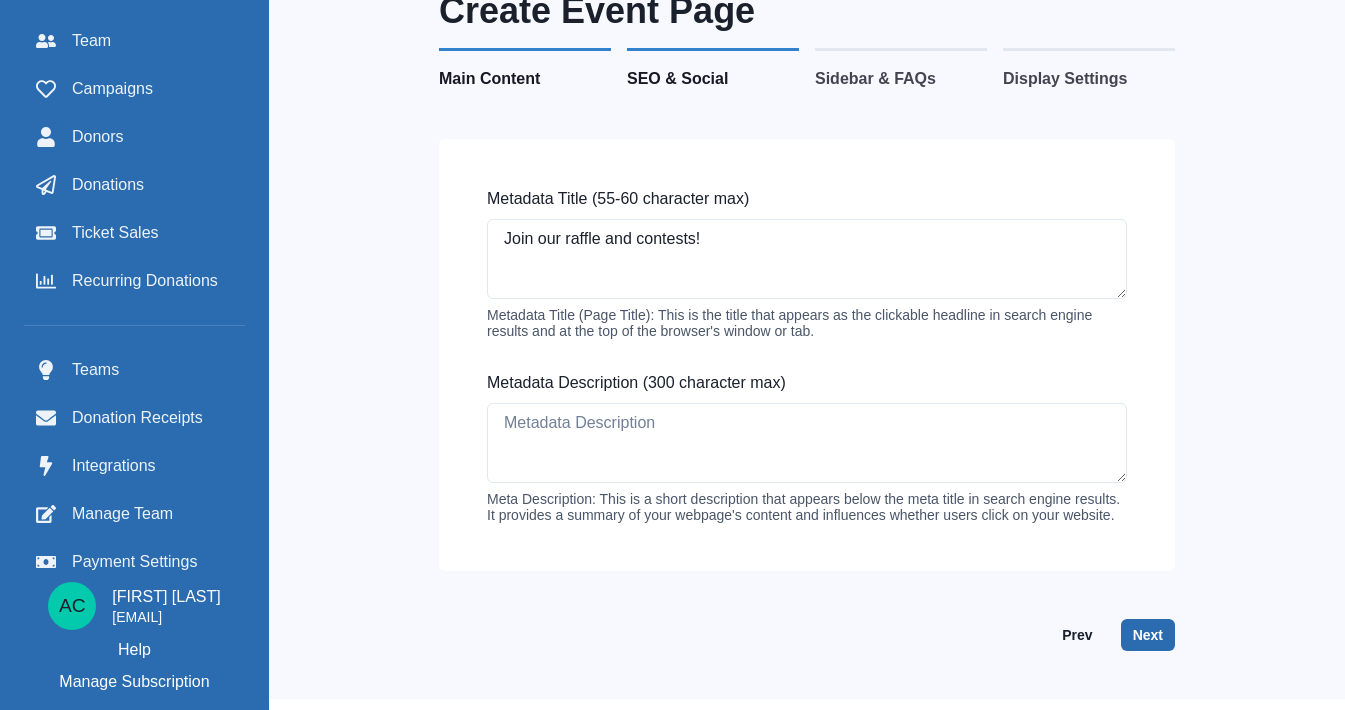 type on "Join our raffle and contests!" 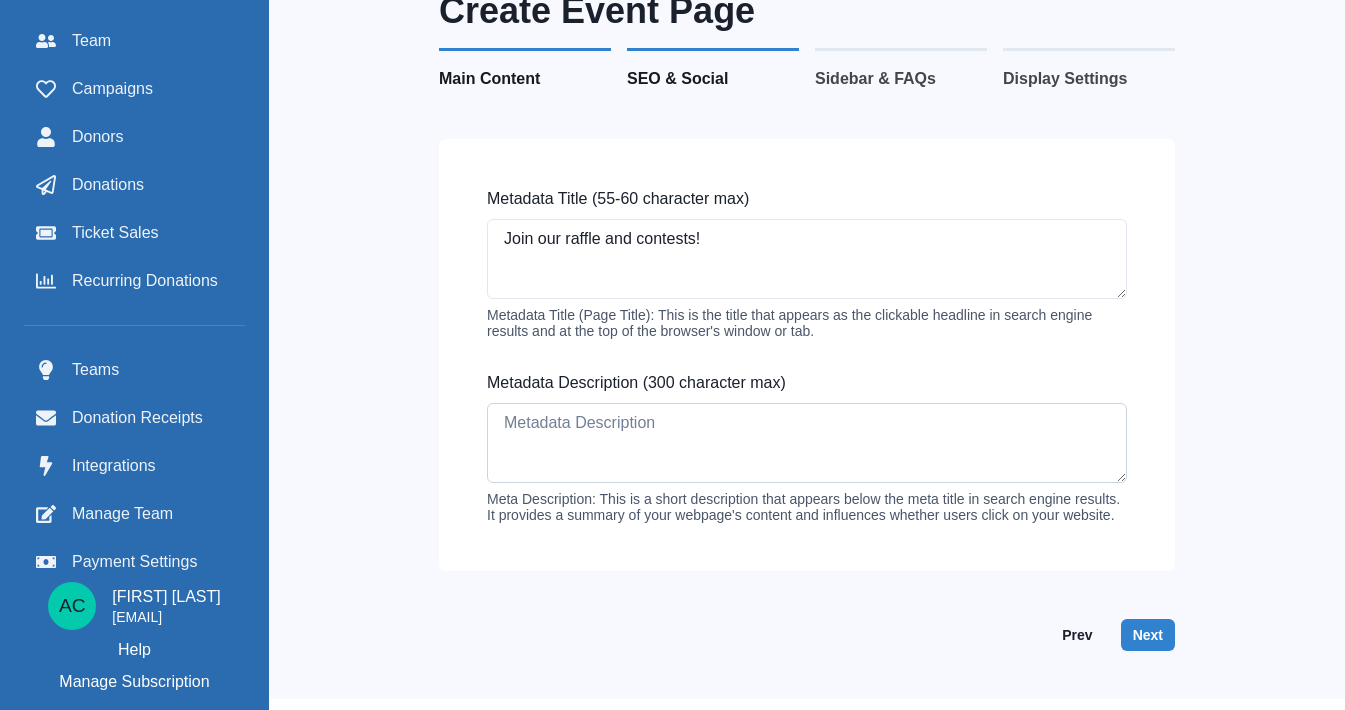 paste on "Join our raffle and contests!" 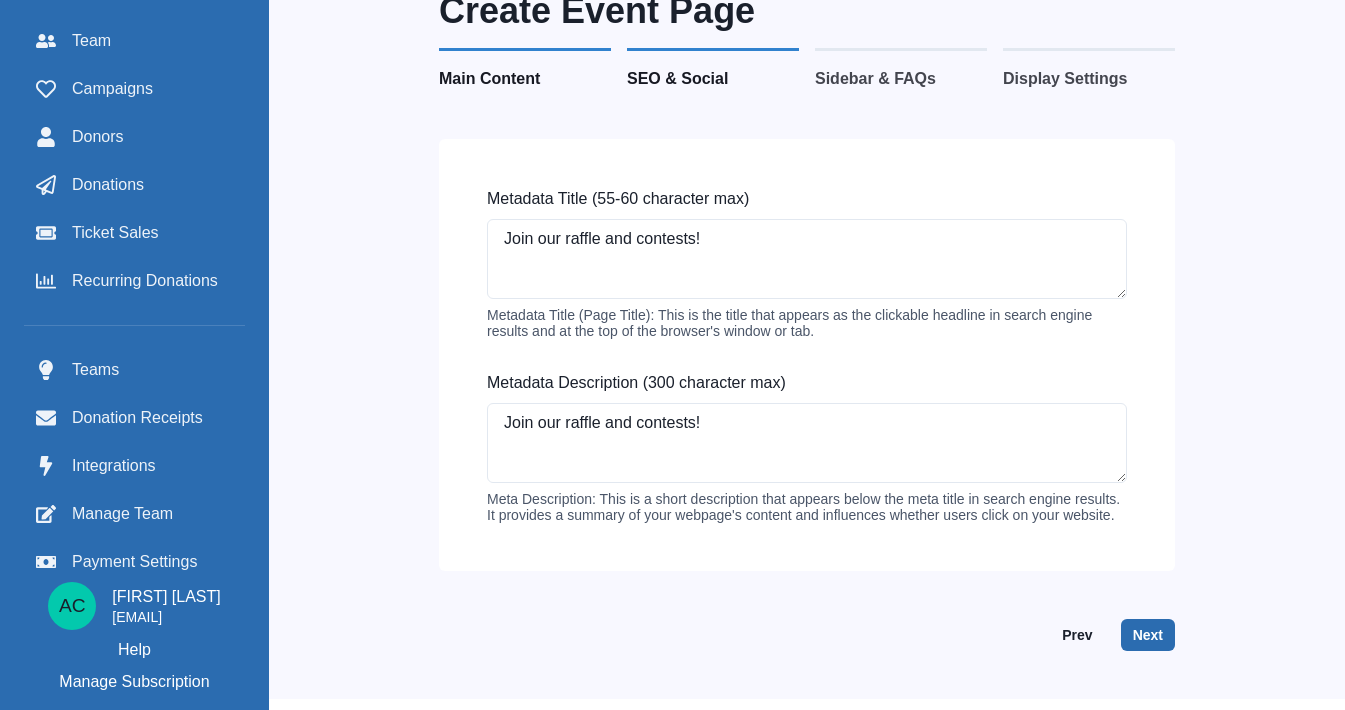 type on "Join our raffle and contests!" 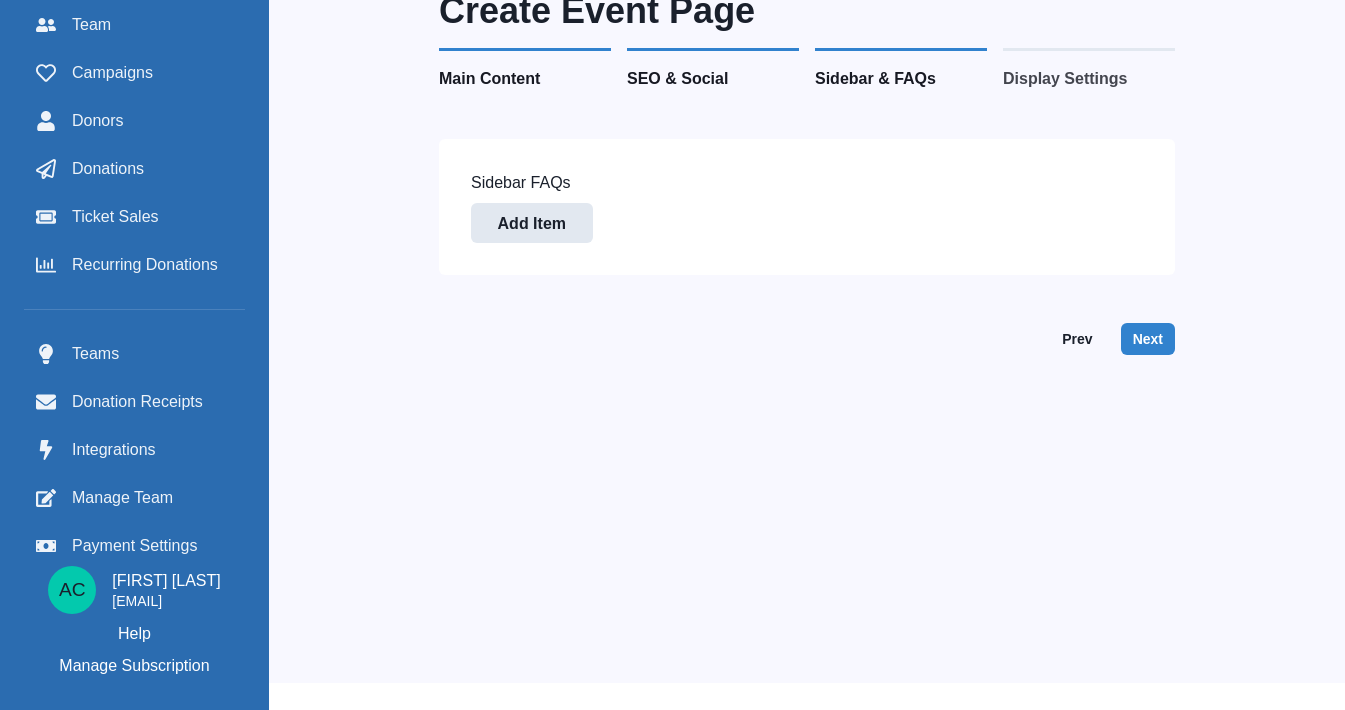 click on "Add Item" at bounding box center (532, 223) 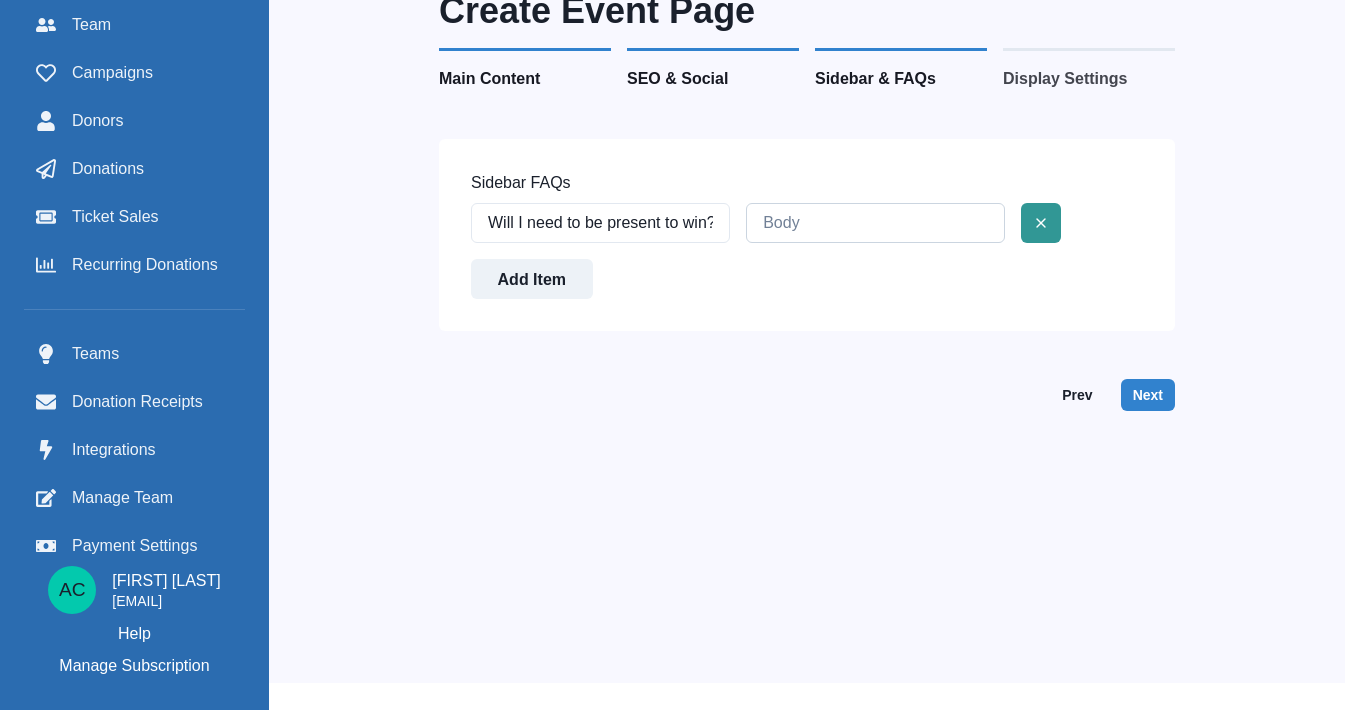 type on "Will I need to be present to win?" 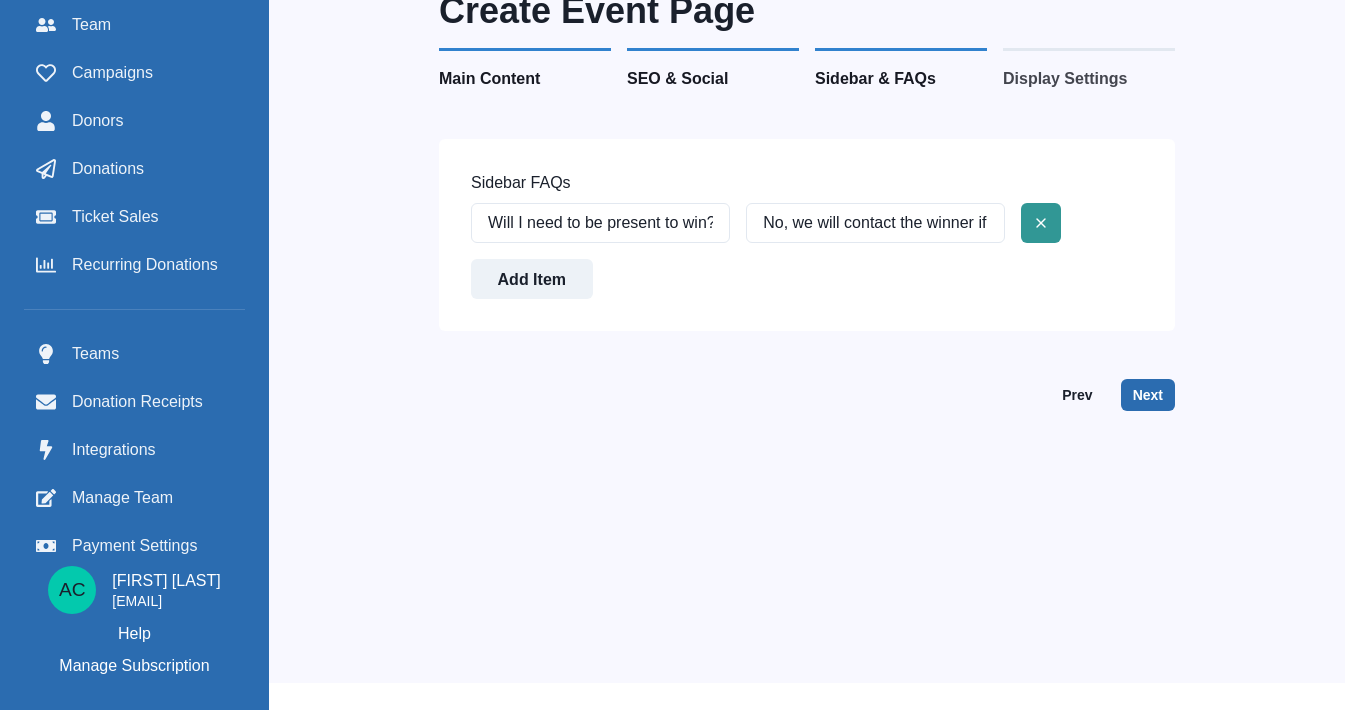 type on "No, we will contact the winner if not present." 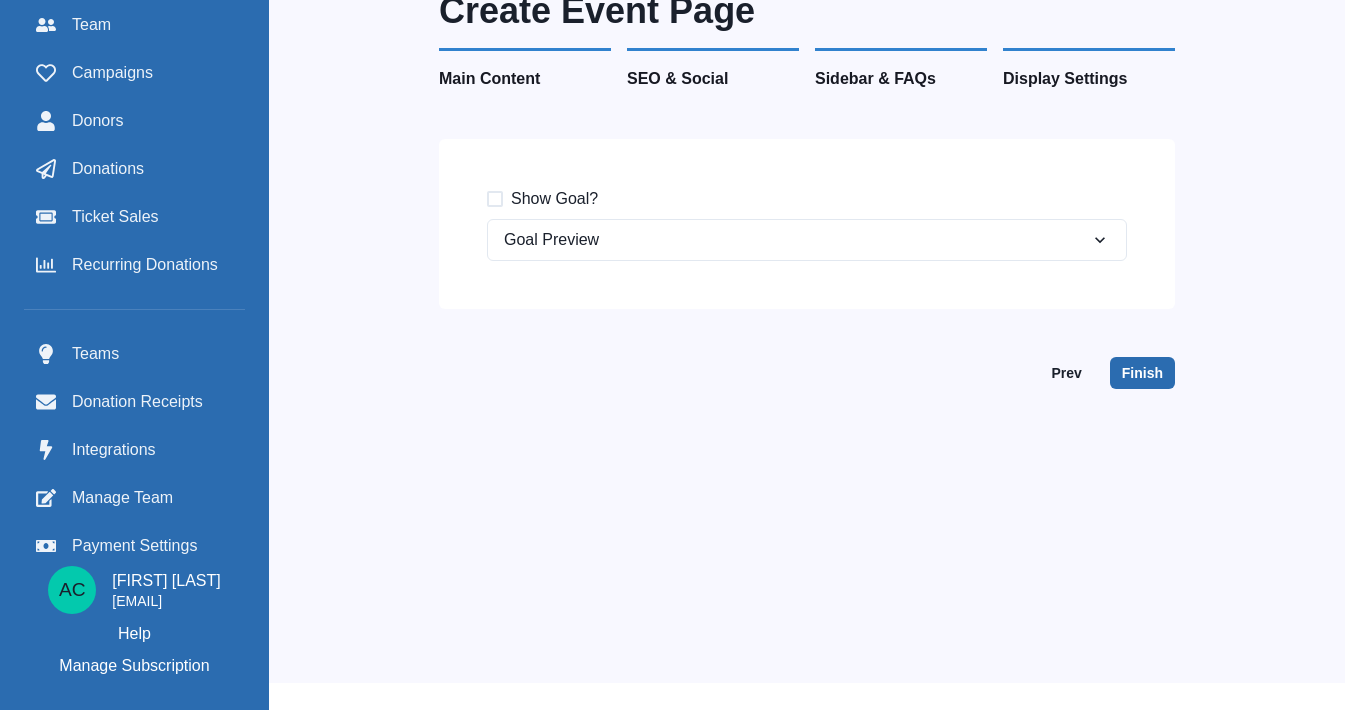 click on "Finish" at bounding box center (1142, 373) 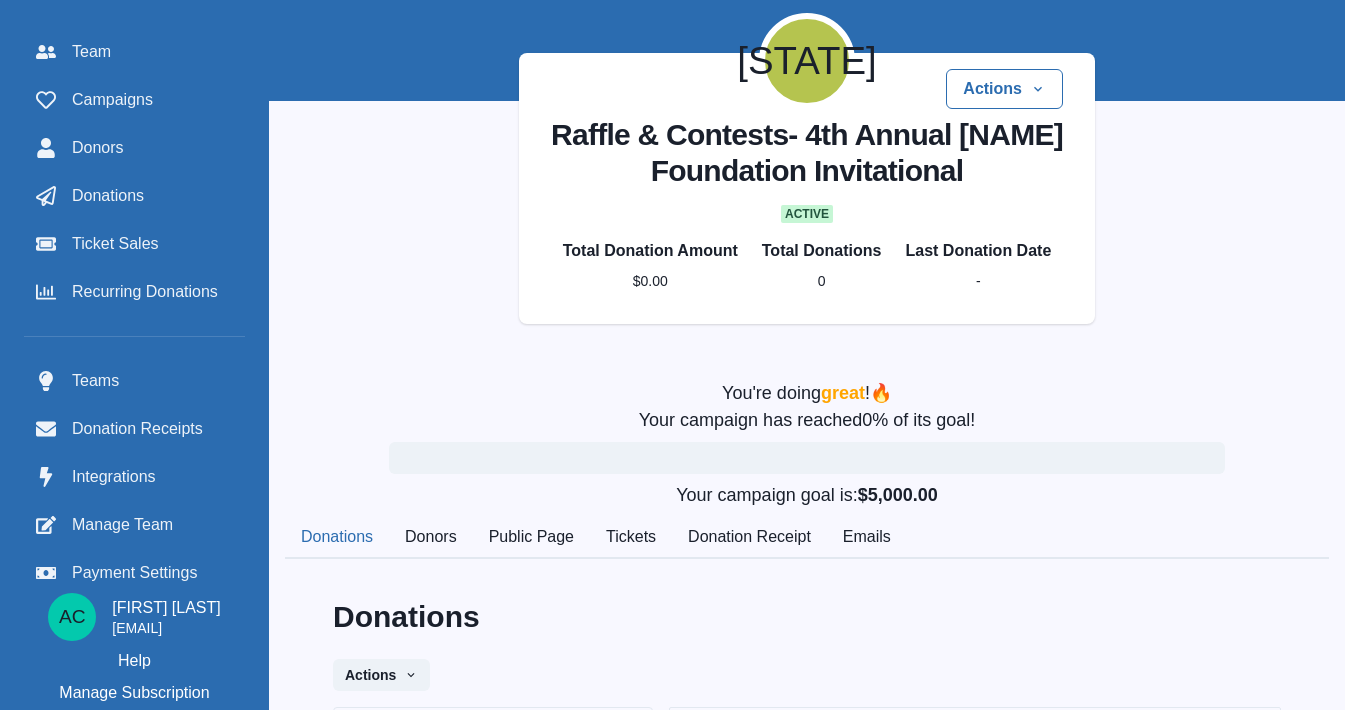click on "Tickets" at bounding box center [631, 538] 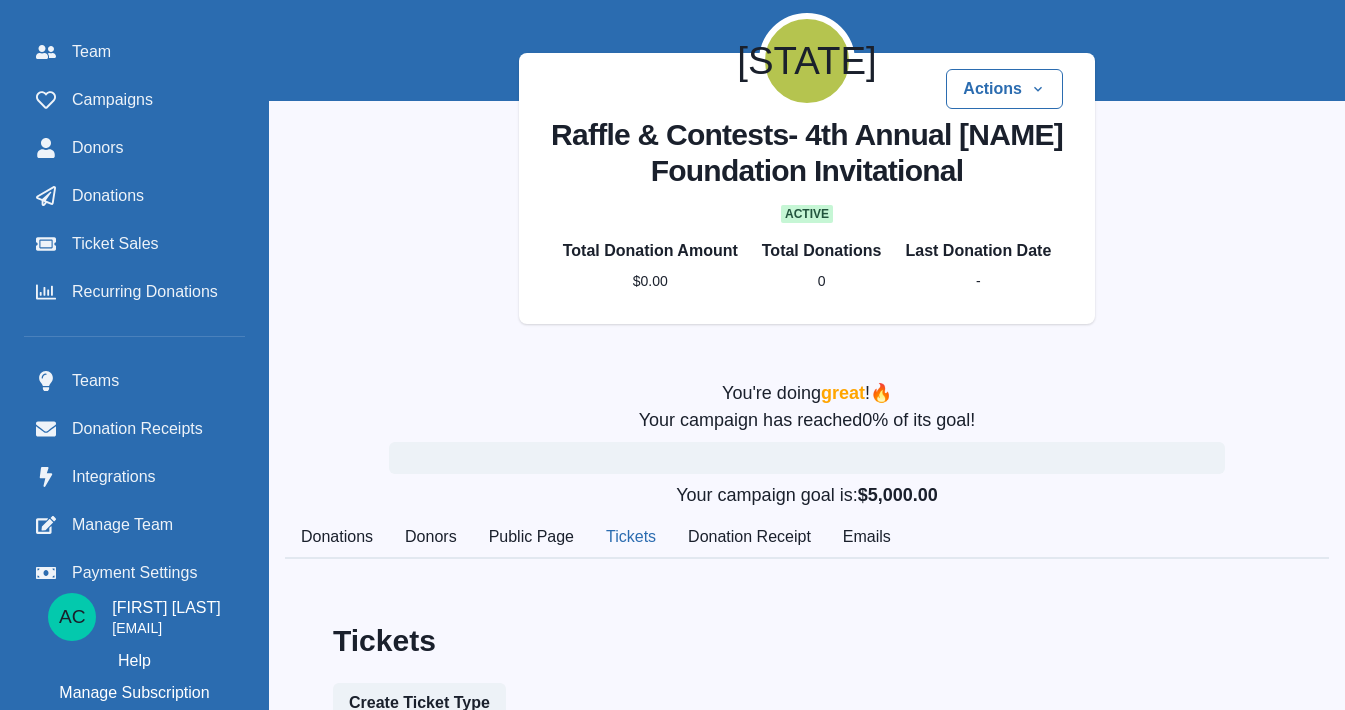 scroll, scrollTop: 210, scrollLeft: 0, axis: vertical 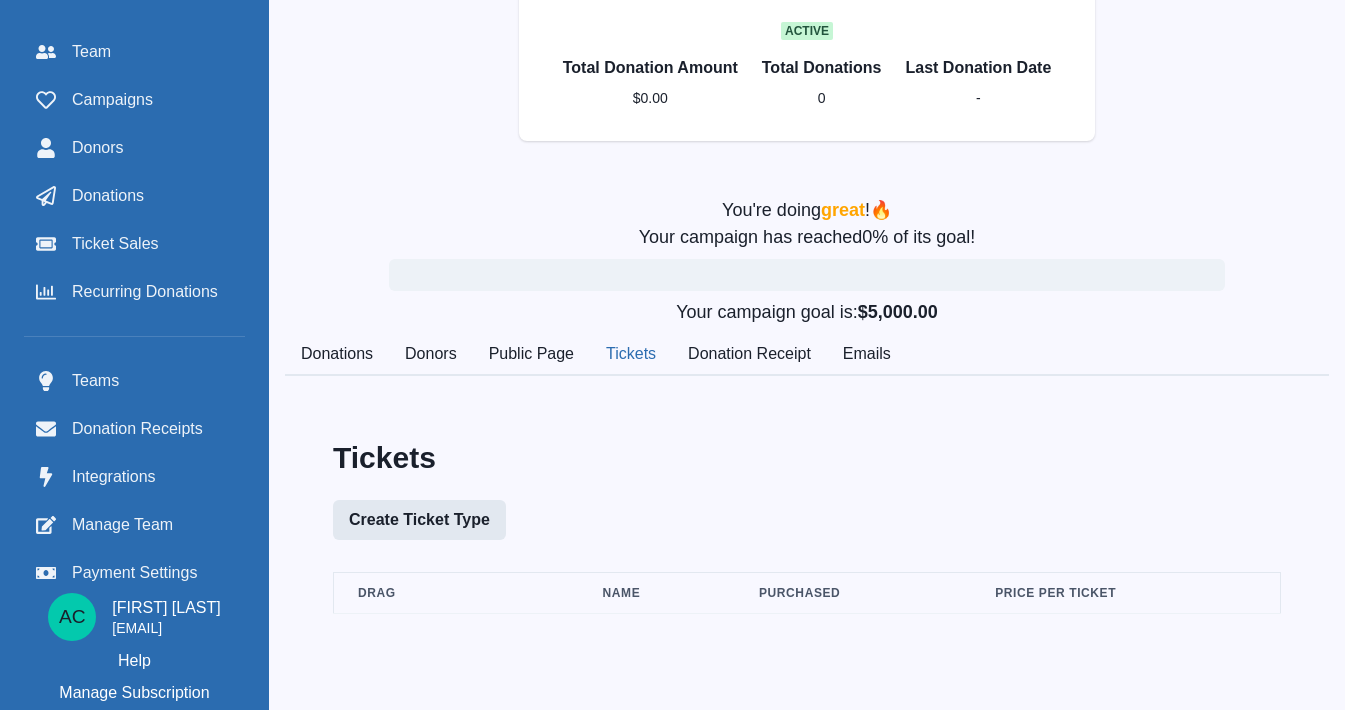 click on "Create Ticket Type" at bounding box center [419, 520] 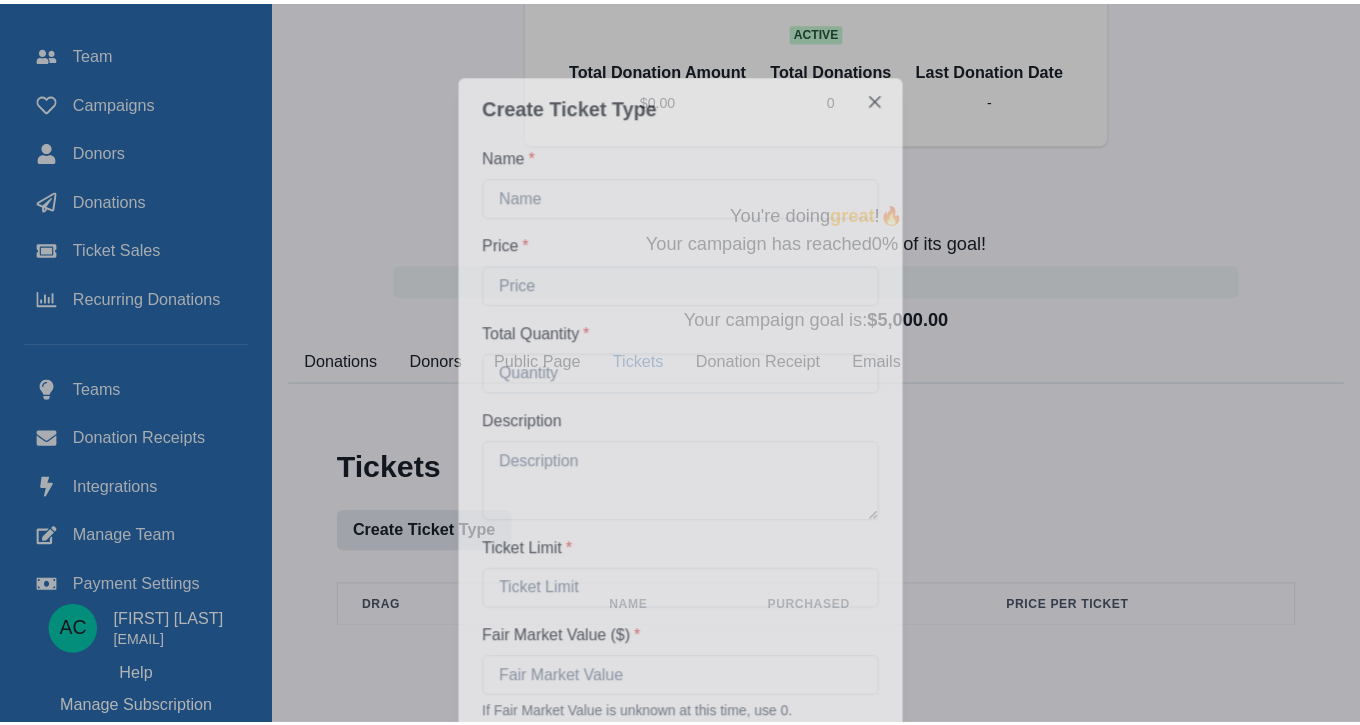 scroll, scrollTop: 195, scrollLeft: 0, axis: vertical 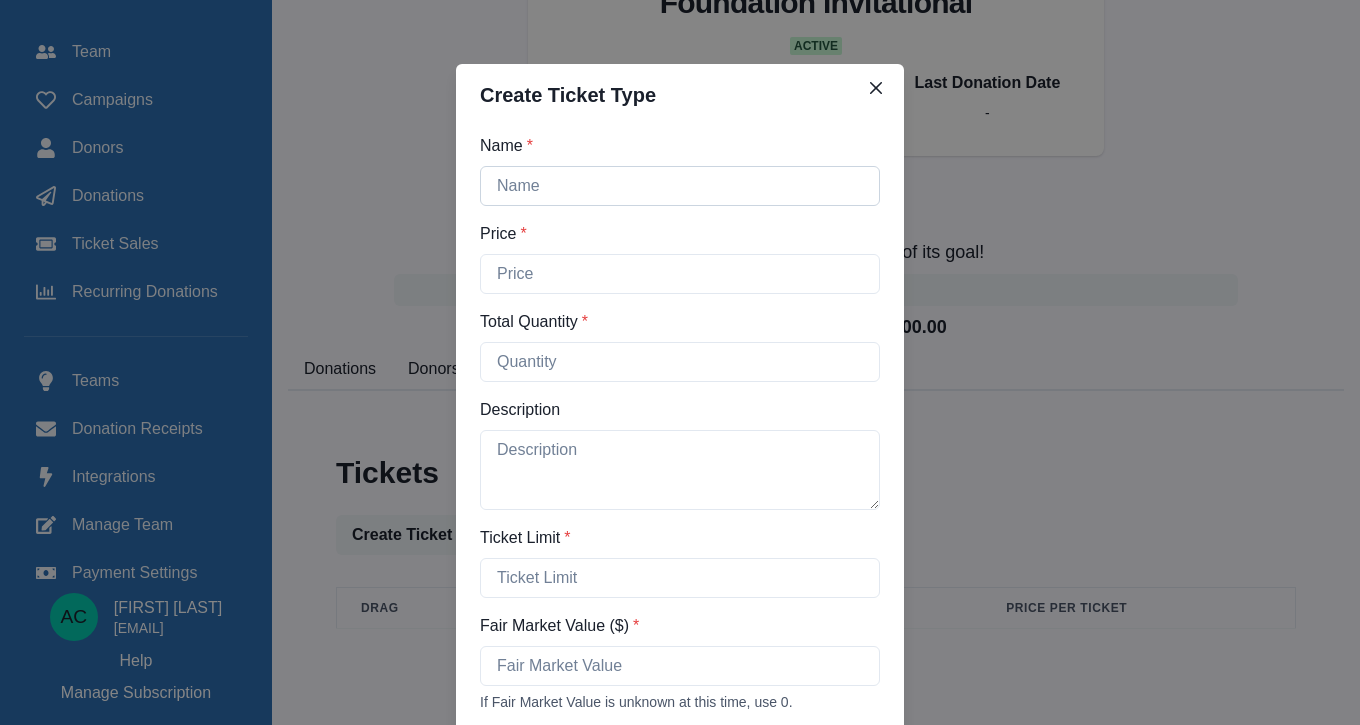 click on "Name *" at bounding box center (680, 186) 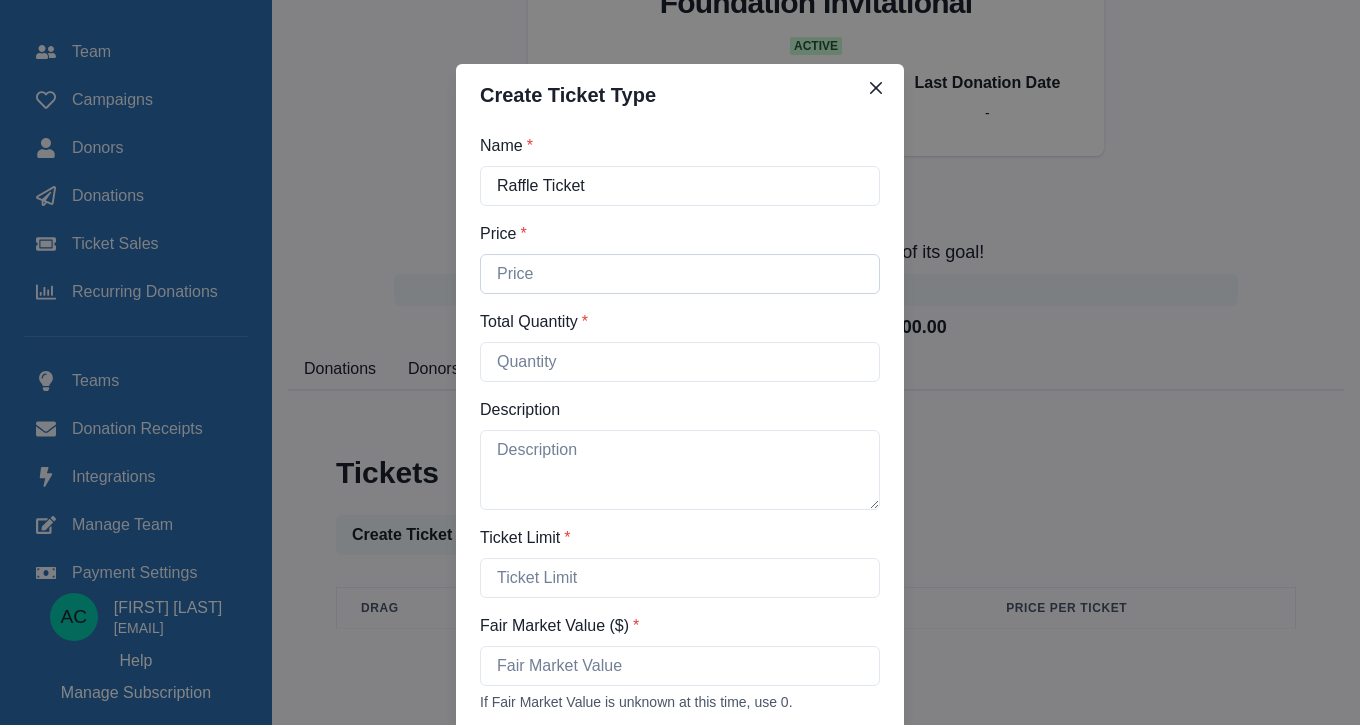 type on "Raffle Ticket" 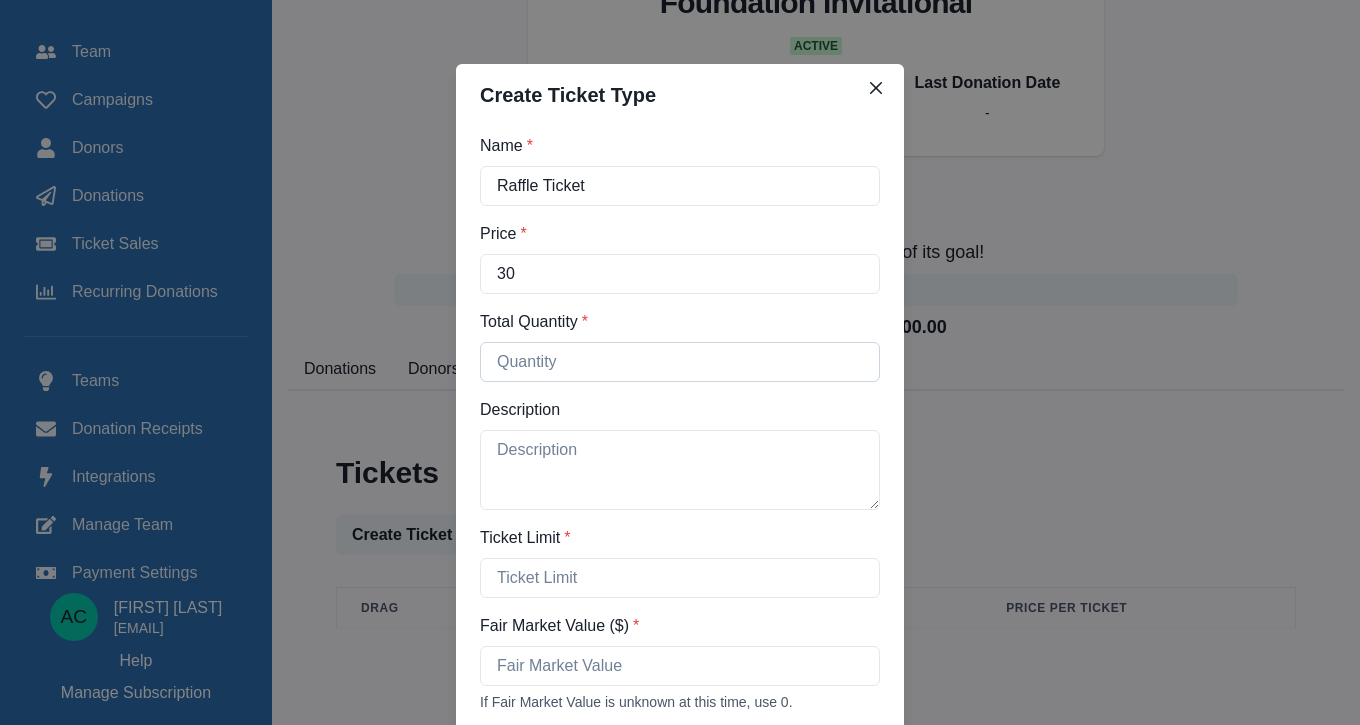 type on "30" 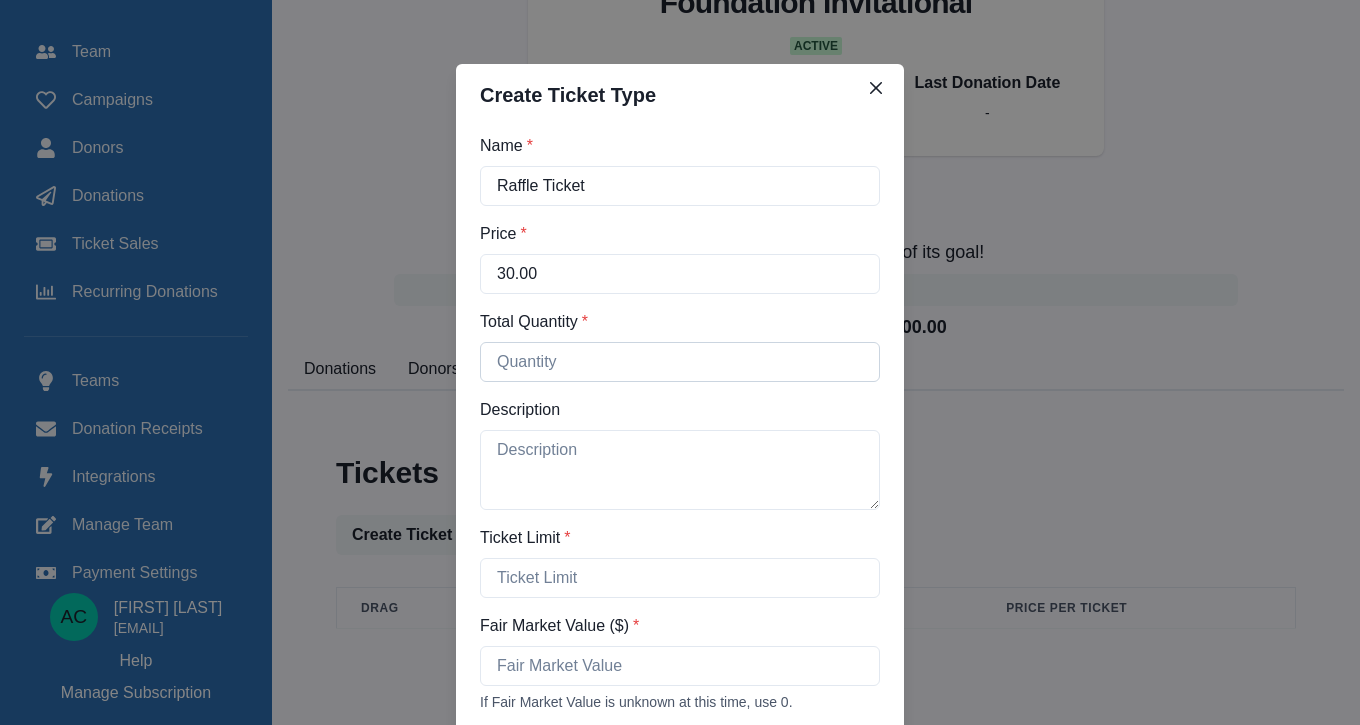 click on "Total Quantity *" at bounding box center (680, 362) 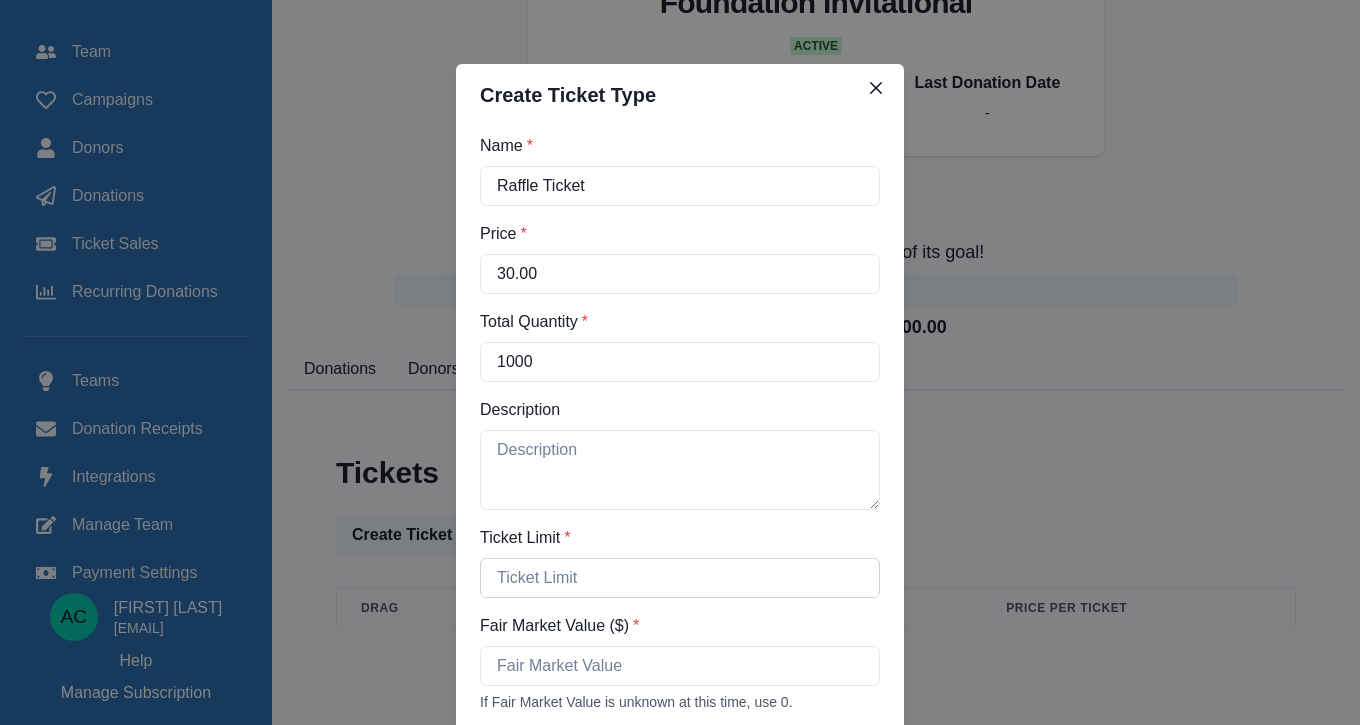 type on "1000" 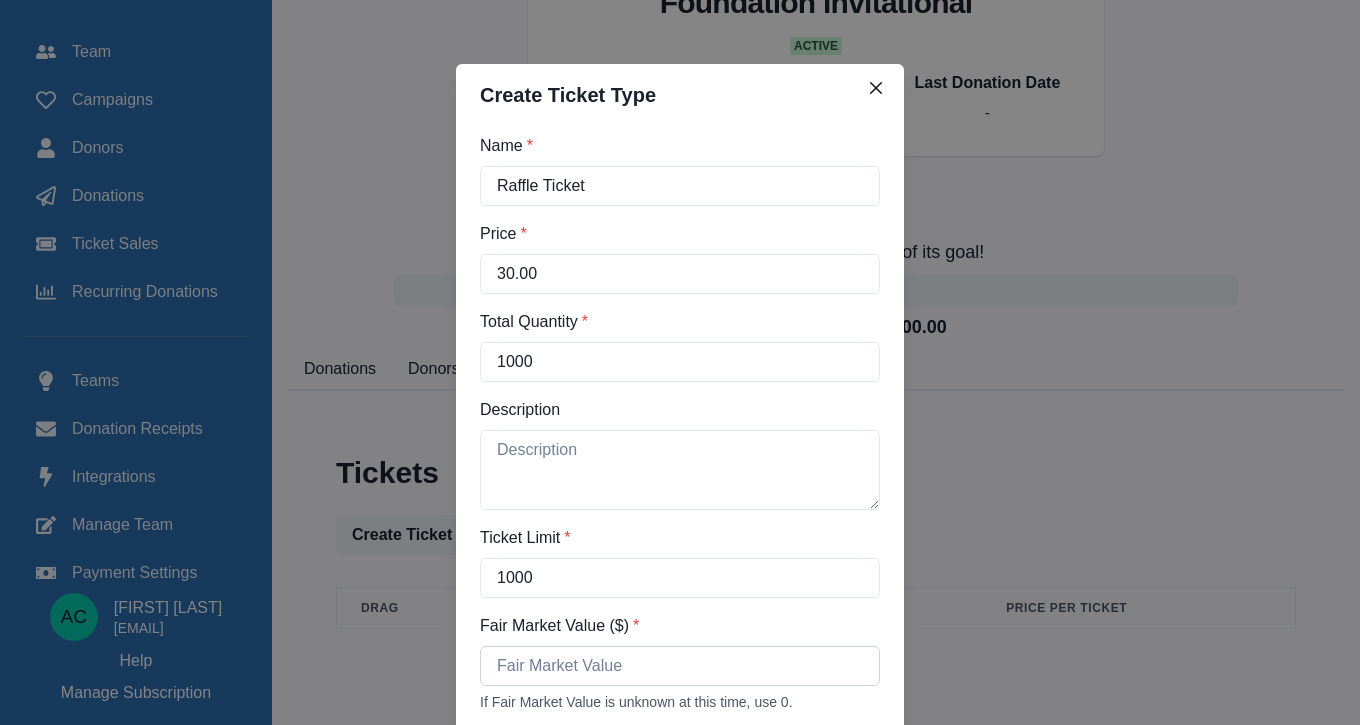 type on "1000" 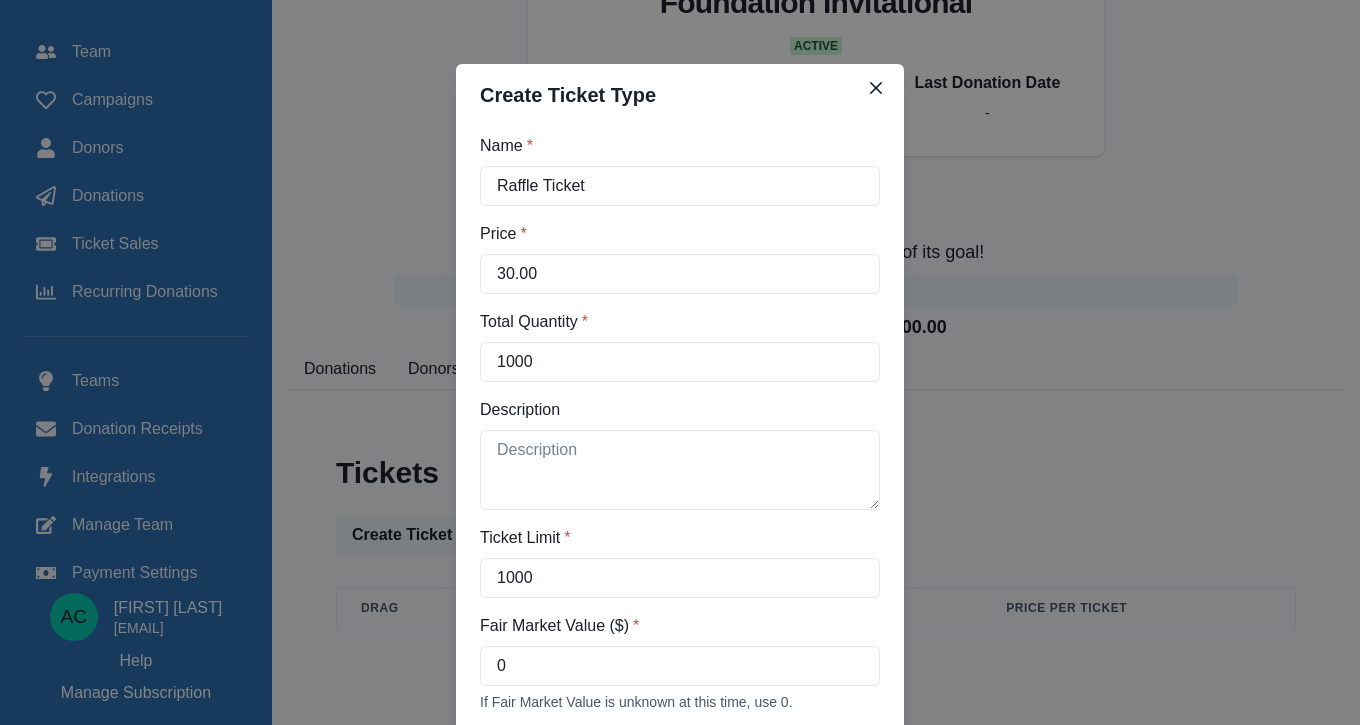 type on "0" 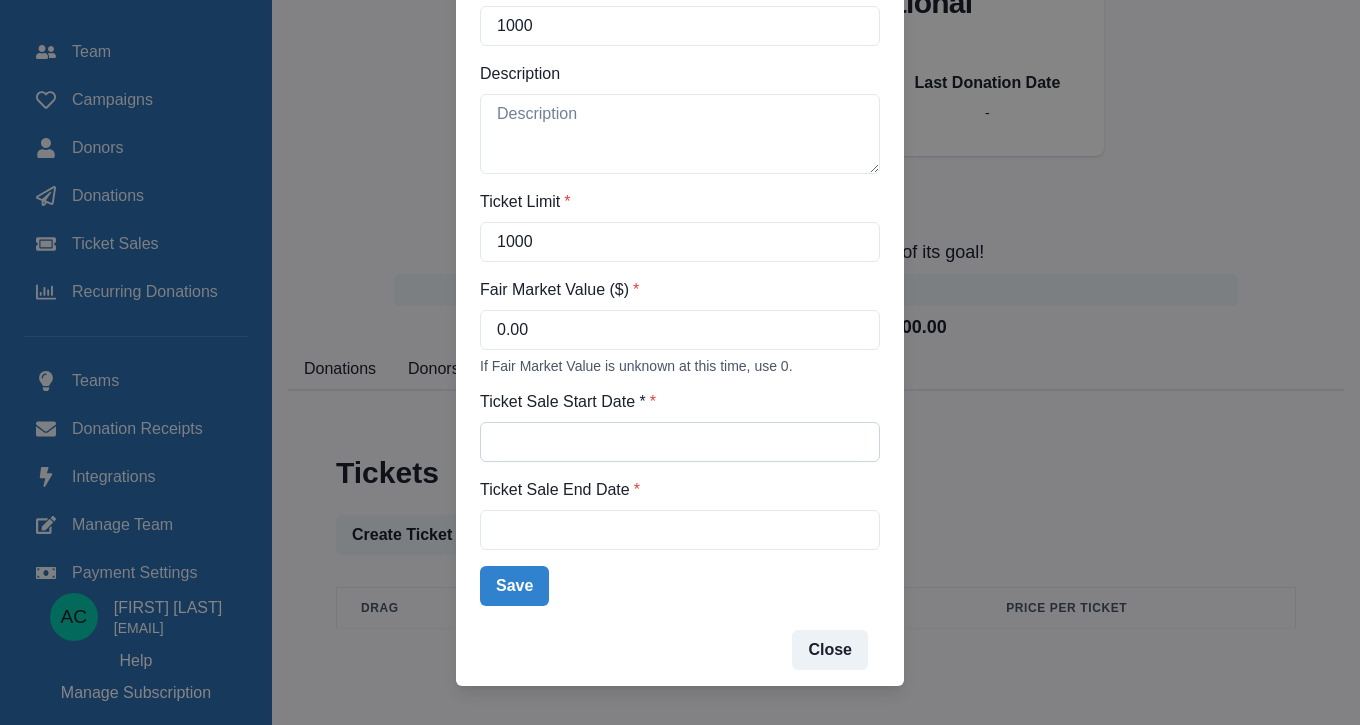 scroll, scrollTop: 339, scrollLeft: 0, axis: vertical 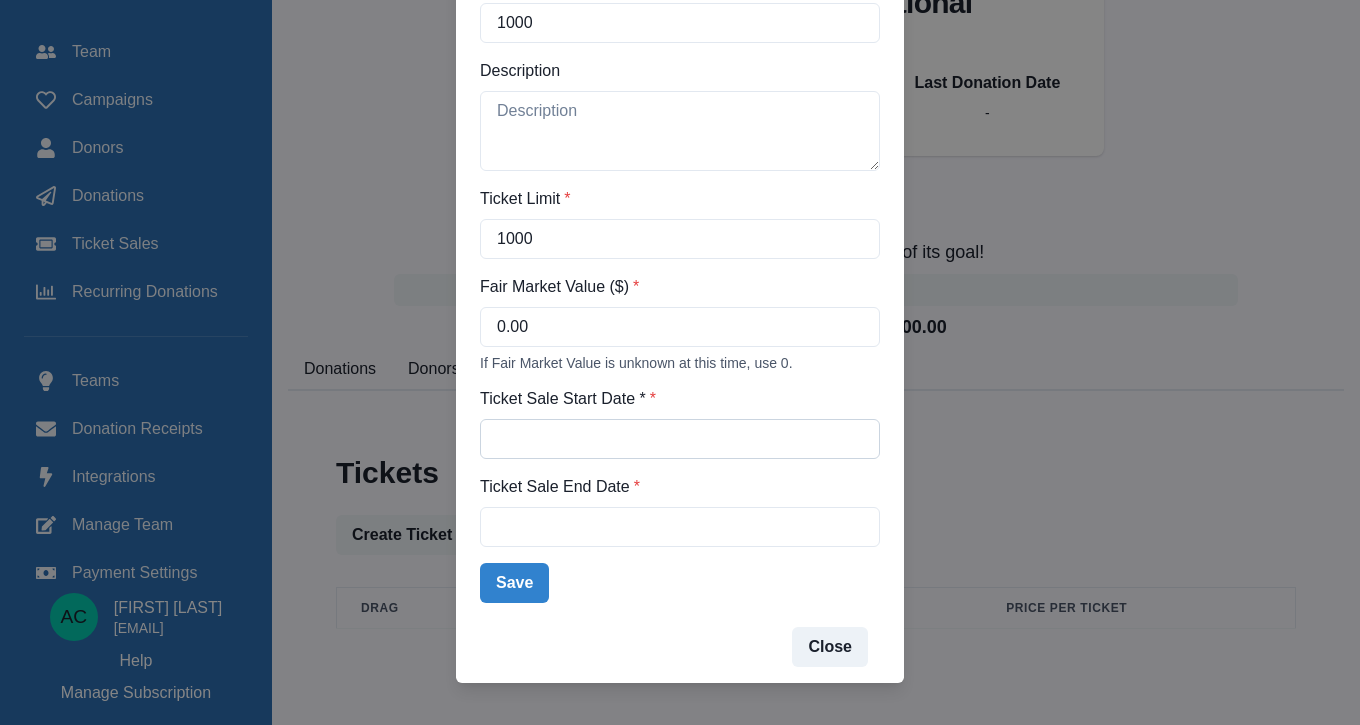 click on "Ticket Sale Start Date *" at bounding box center (680, 439) 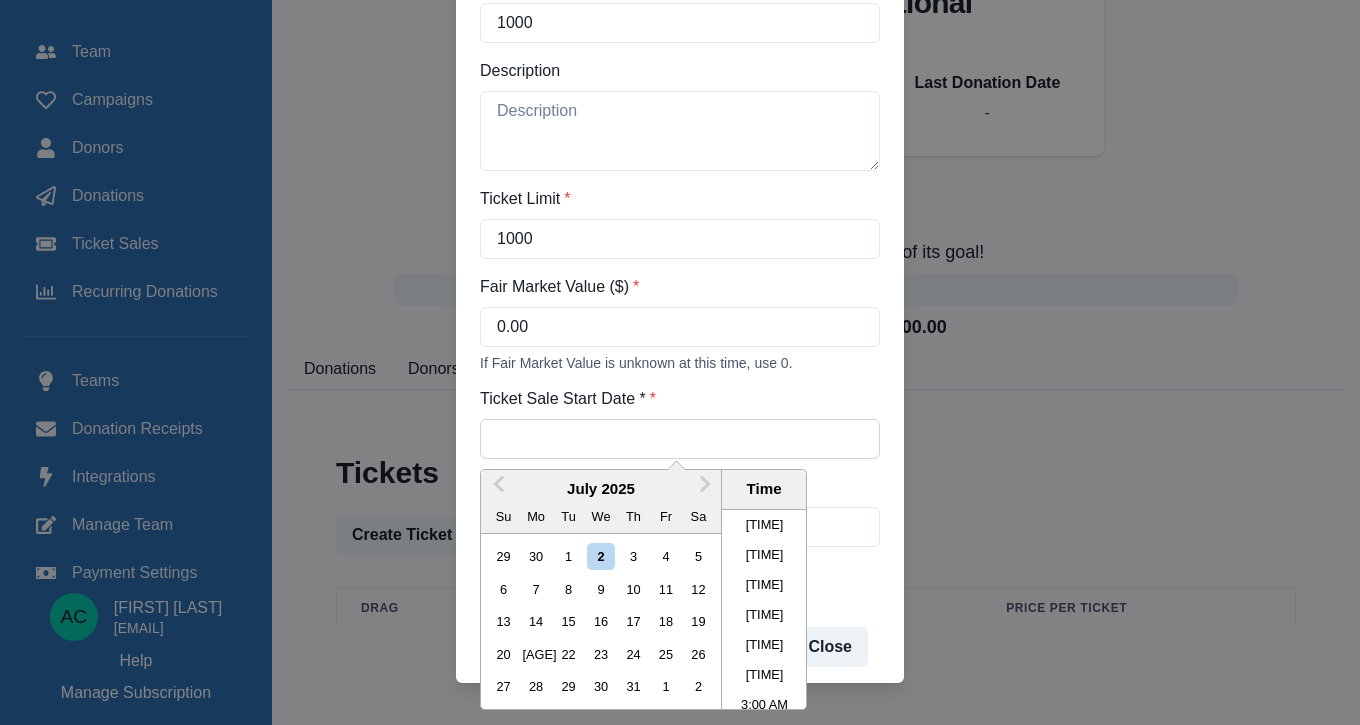 scroll, scrollTop: 995, scrollLeft: 0, axis: vertical 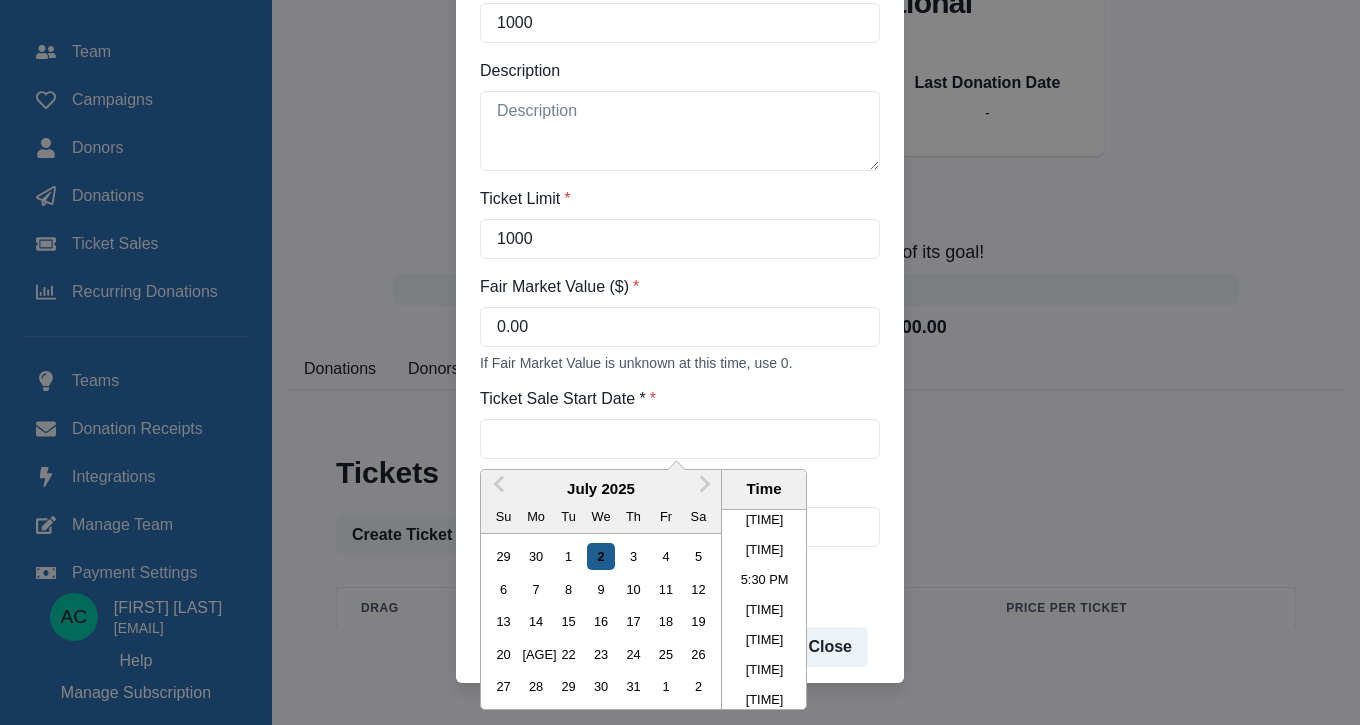 click on "2" at bounding box center (600, 556) 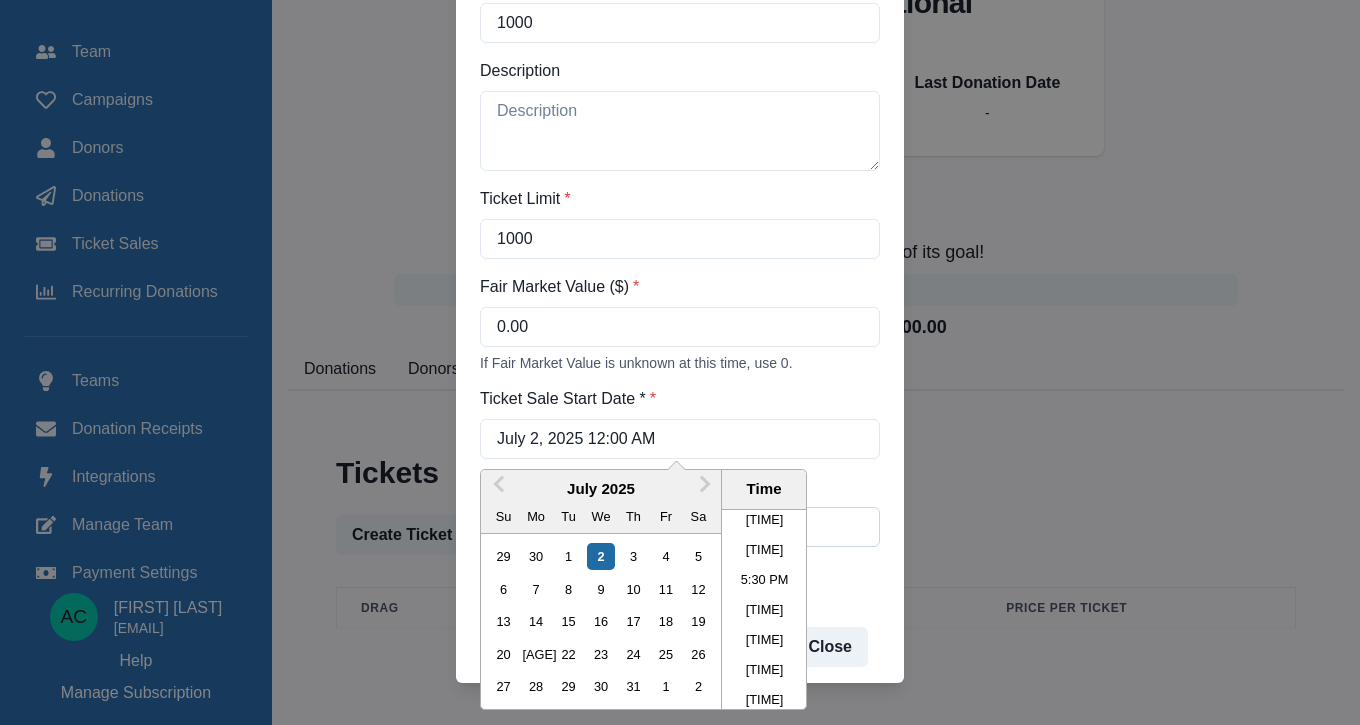 click on "Ticket Sale End Date *" at bounding box center [680, 527] 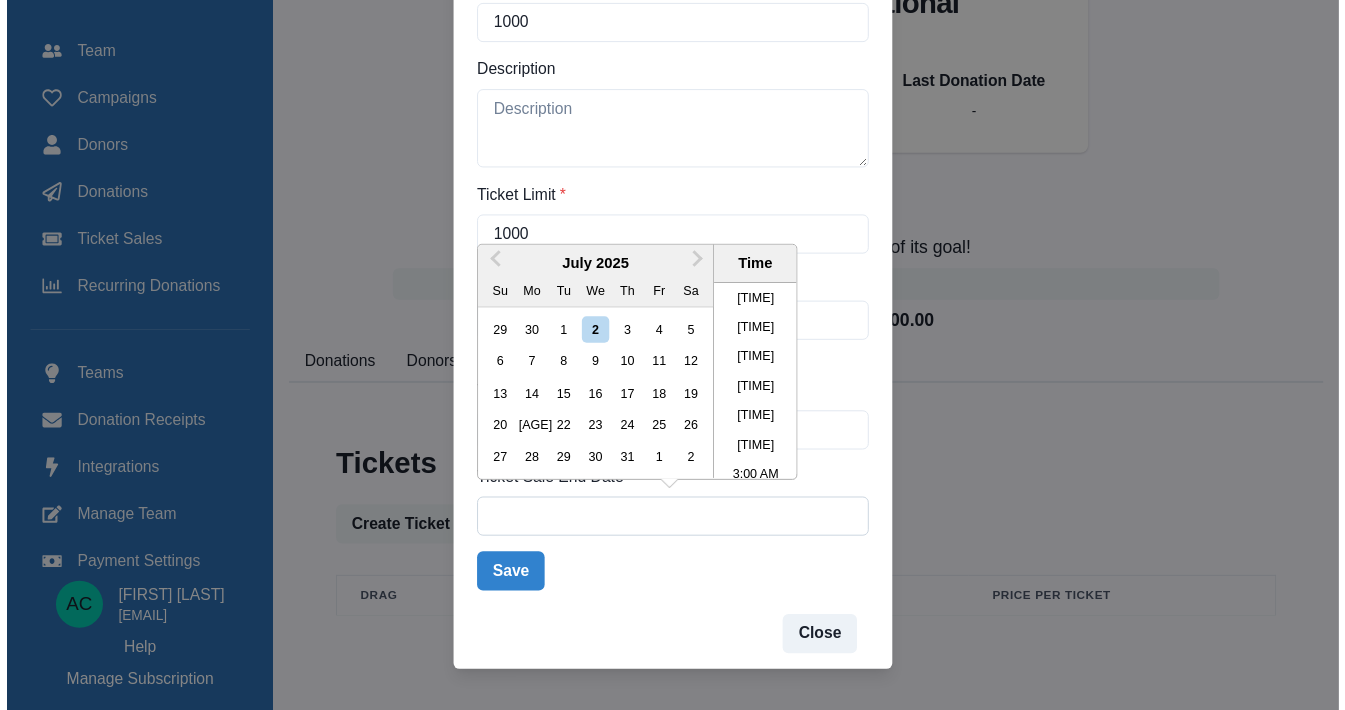 scroll, scrollTop: 995, scrollLeft: 0, axis: vertical 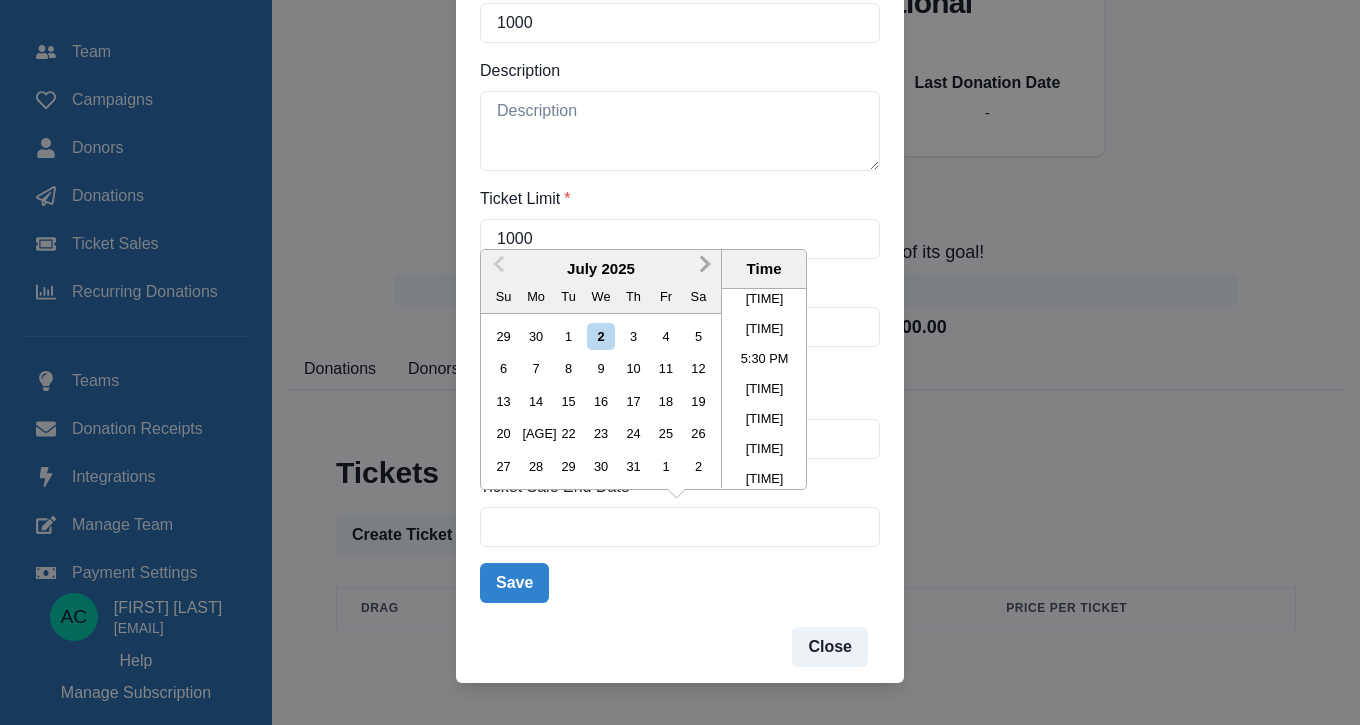 click on "[MONTH]" at bounding box center [703, 267] 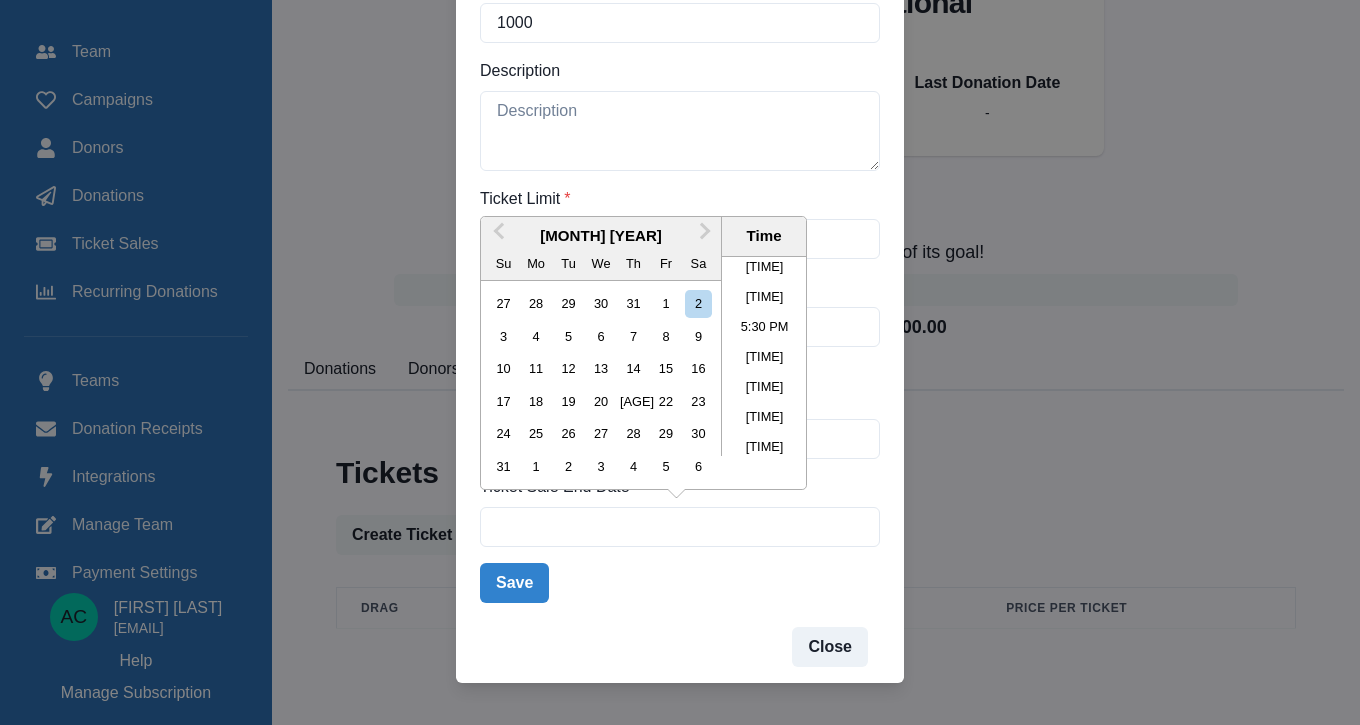 click on "3 4 5 6 7 8 9" at bounding box center (600, 336) 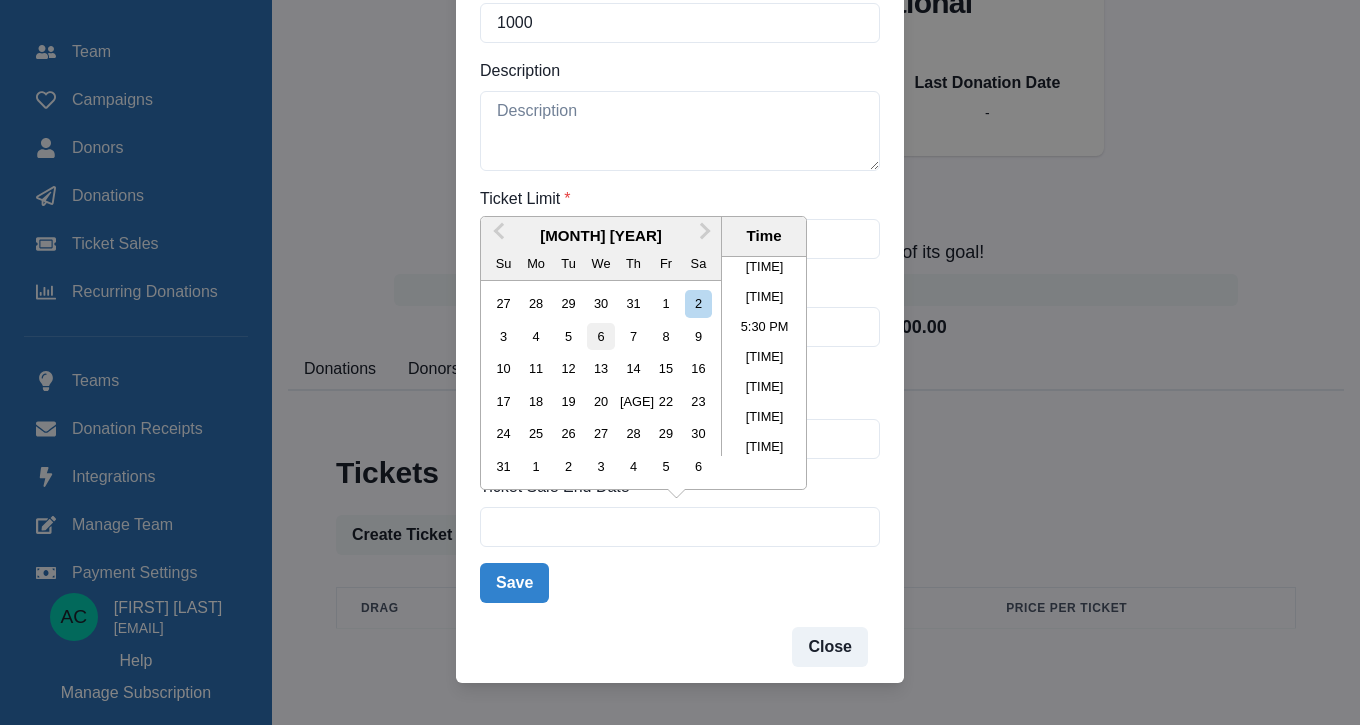click on "6" at bounding box center (600, 336) 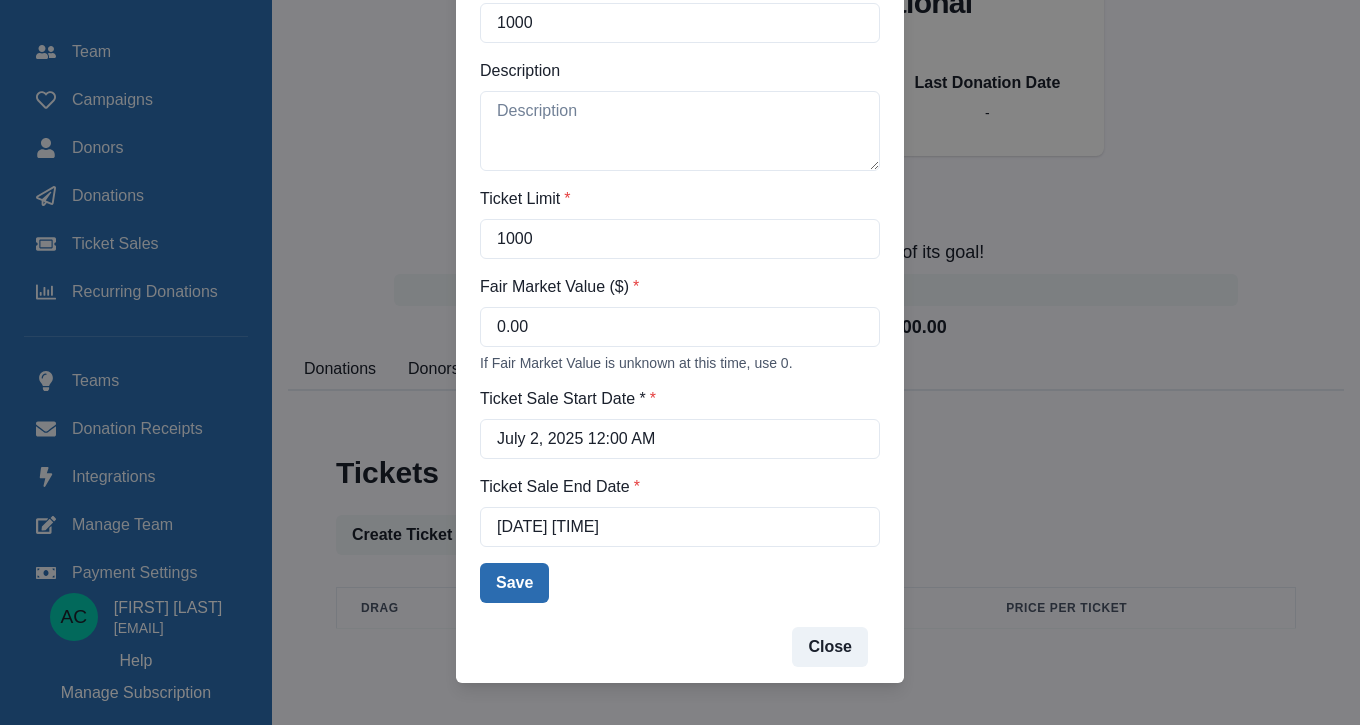 click on "Save" at bounding box center (514, 583) 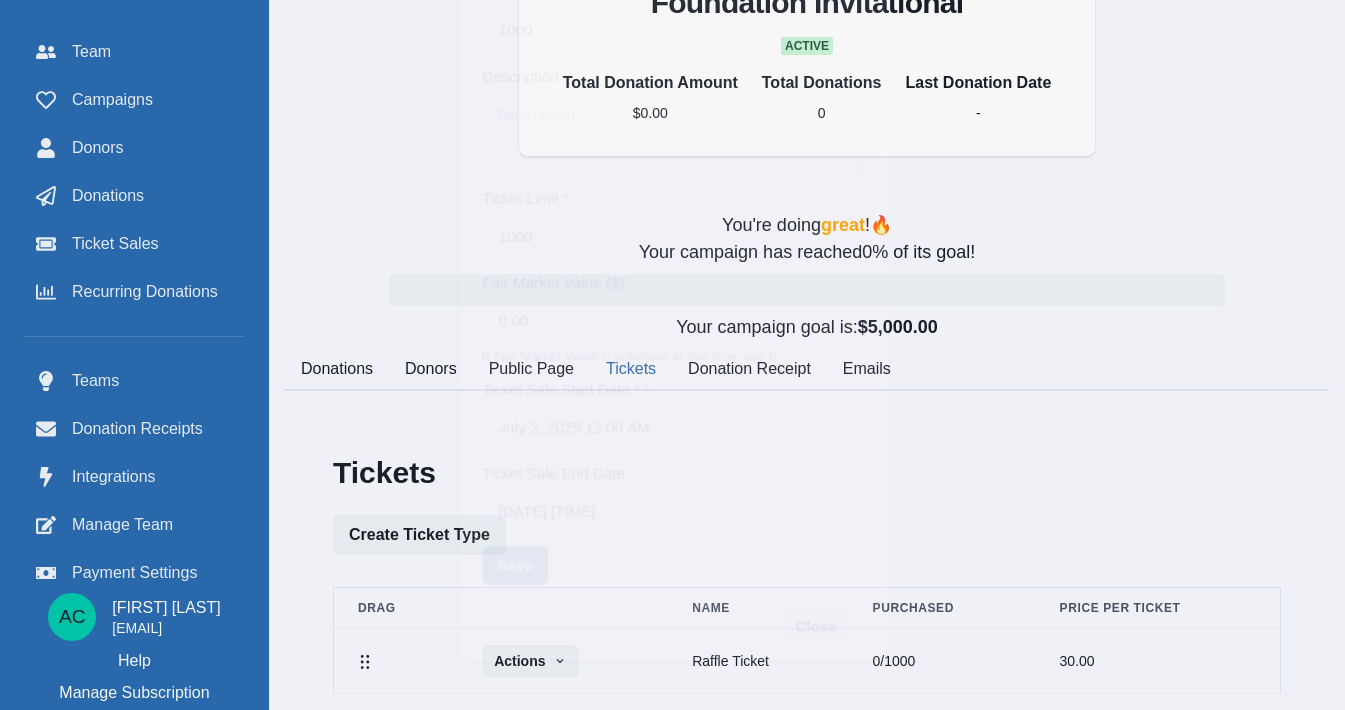 scroll, scrollTop: 275, scrollLeft: 0, axis: vertical 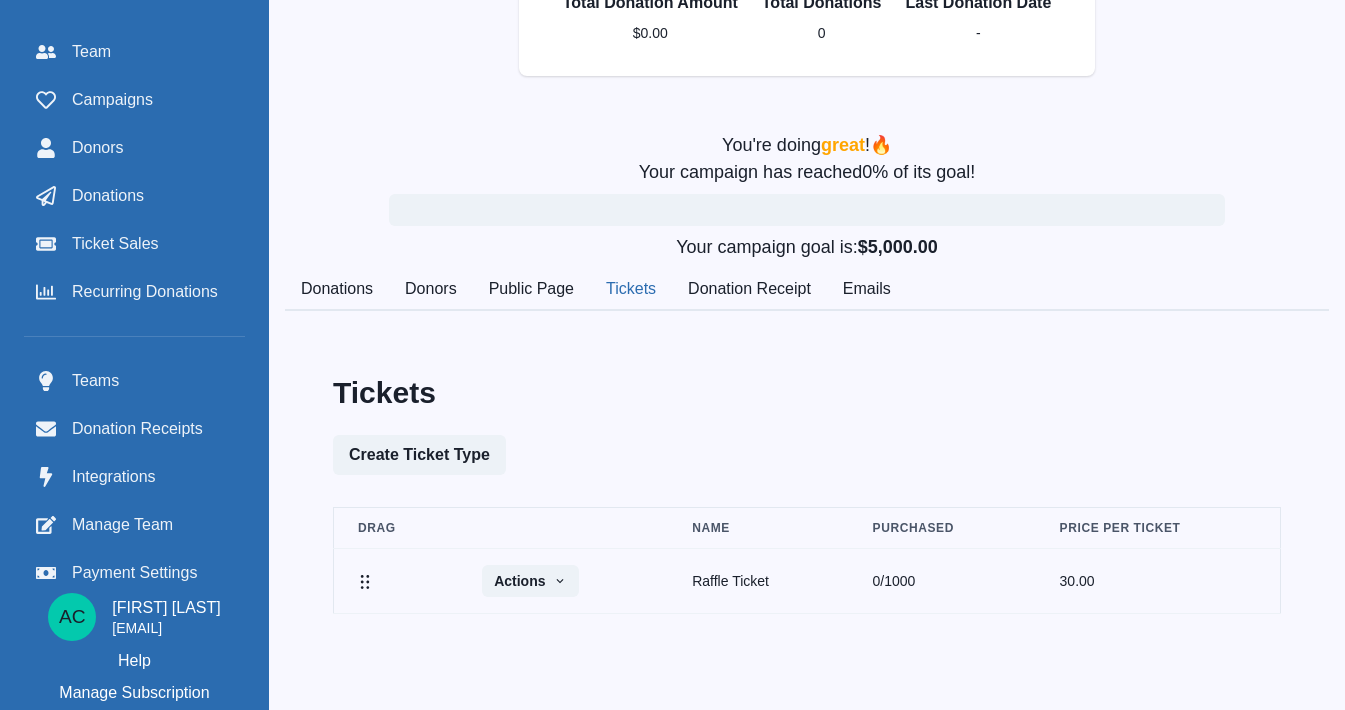 click on "Tickets Create Ticket Type Drag Name Purchased Price Per Ticket Actions Raffle Ticket 0 / 1000 30.00" at bounding box center [807, 510] 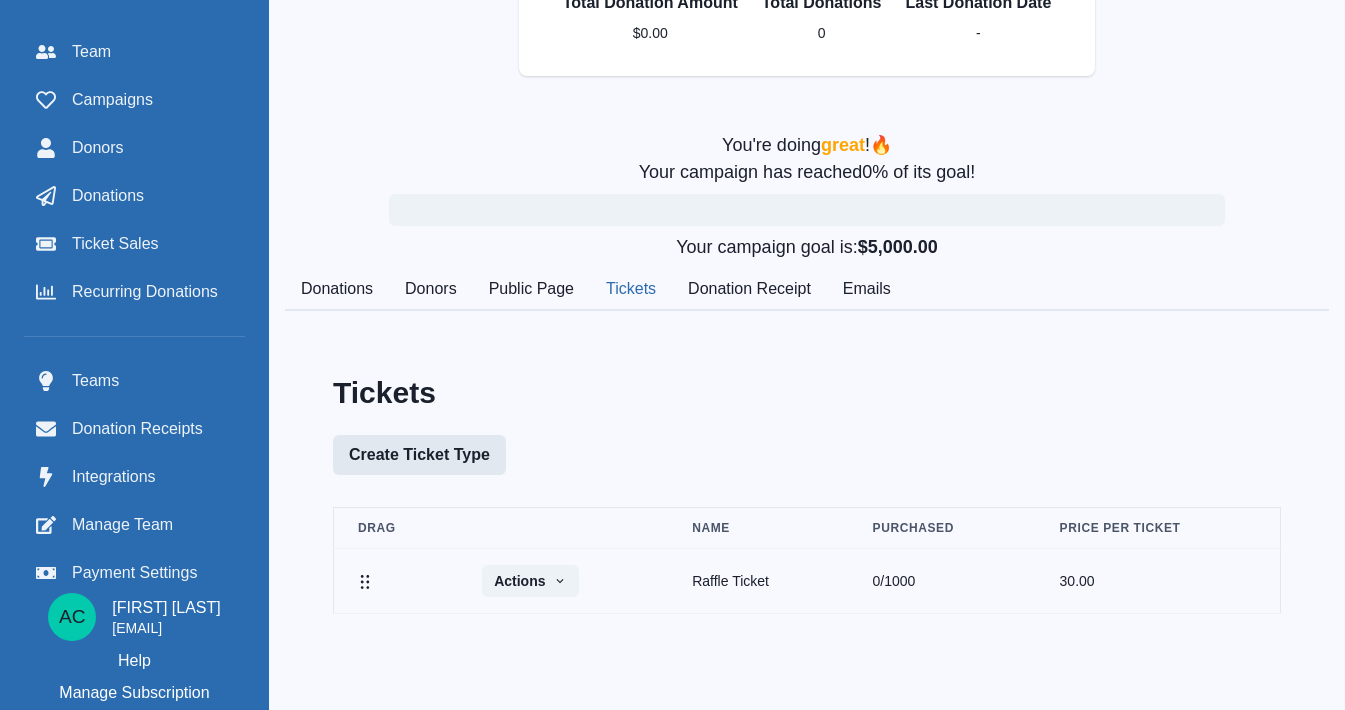 click on "Create Ticket Type" at bounding box center [419, 455] 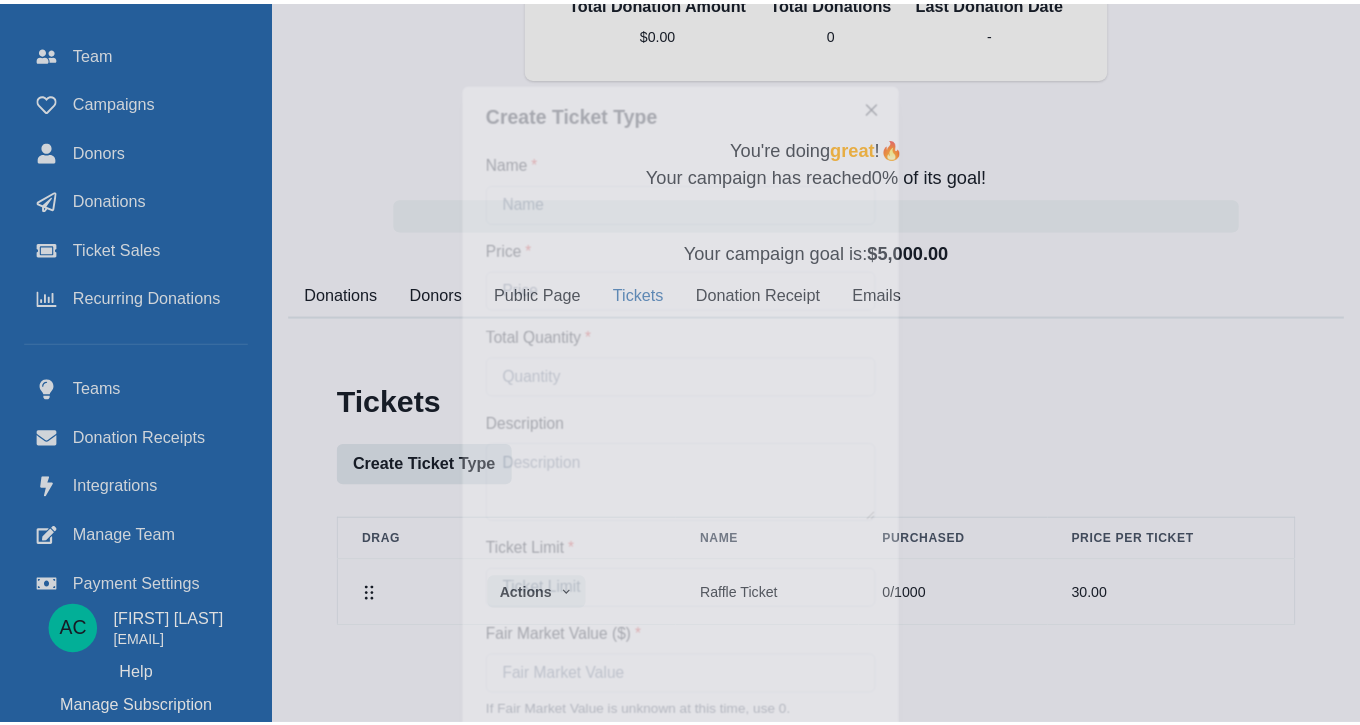 scroll, scrollTop: 260, scrollLeft: 0, axis: vertical 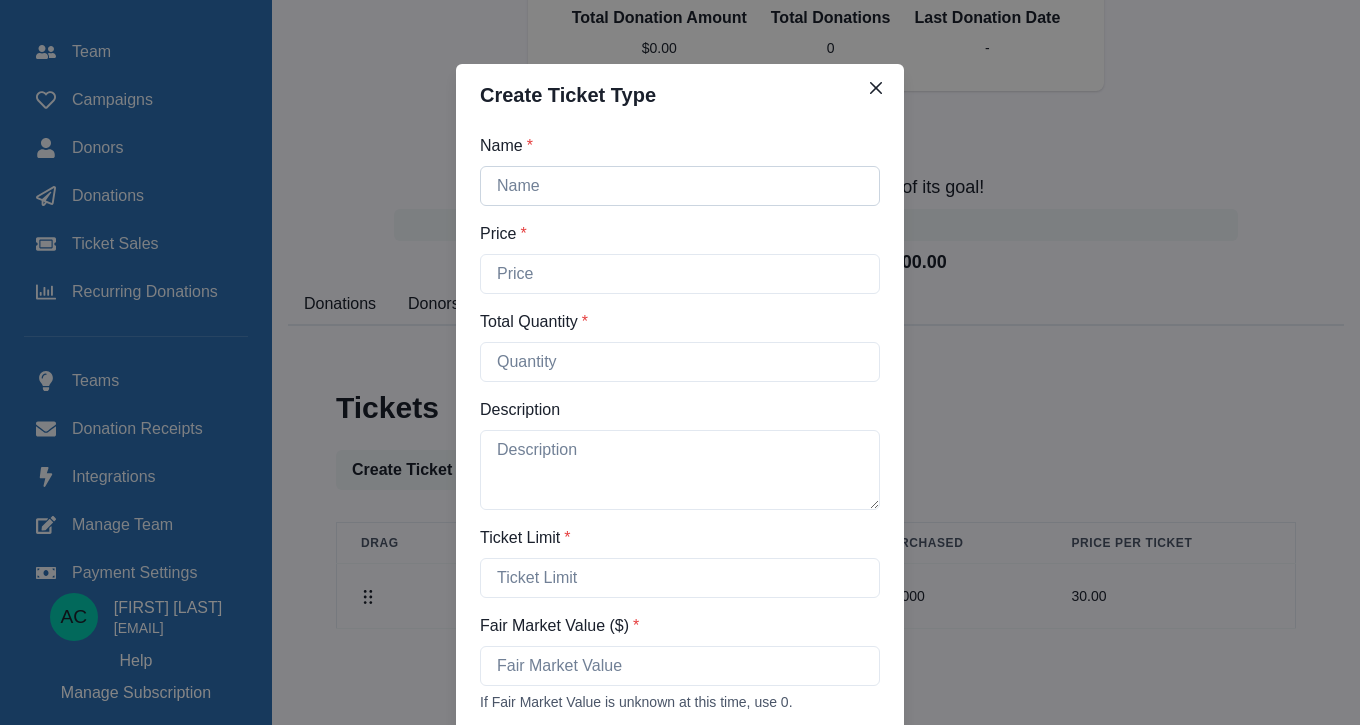 click on "Name *" at bounding box center [680, 186] 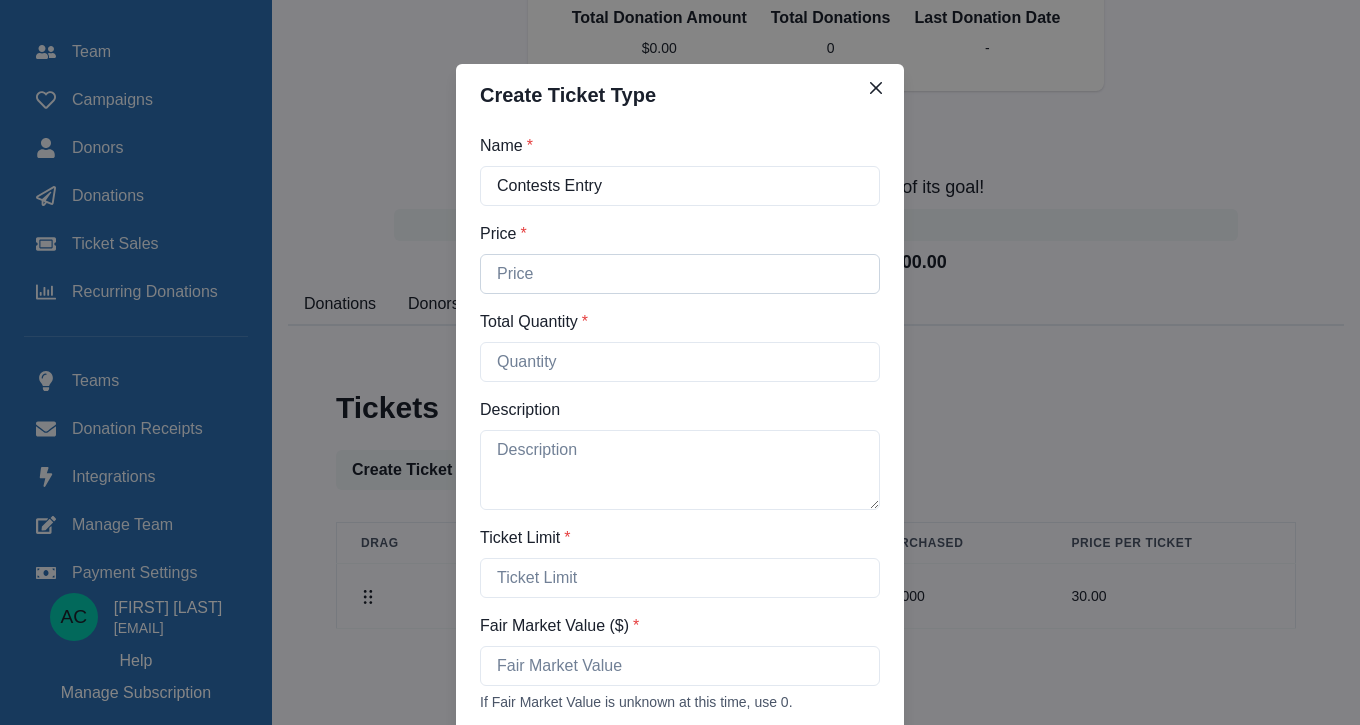 type on "Contests Entry" 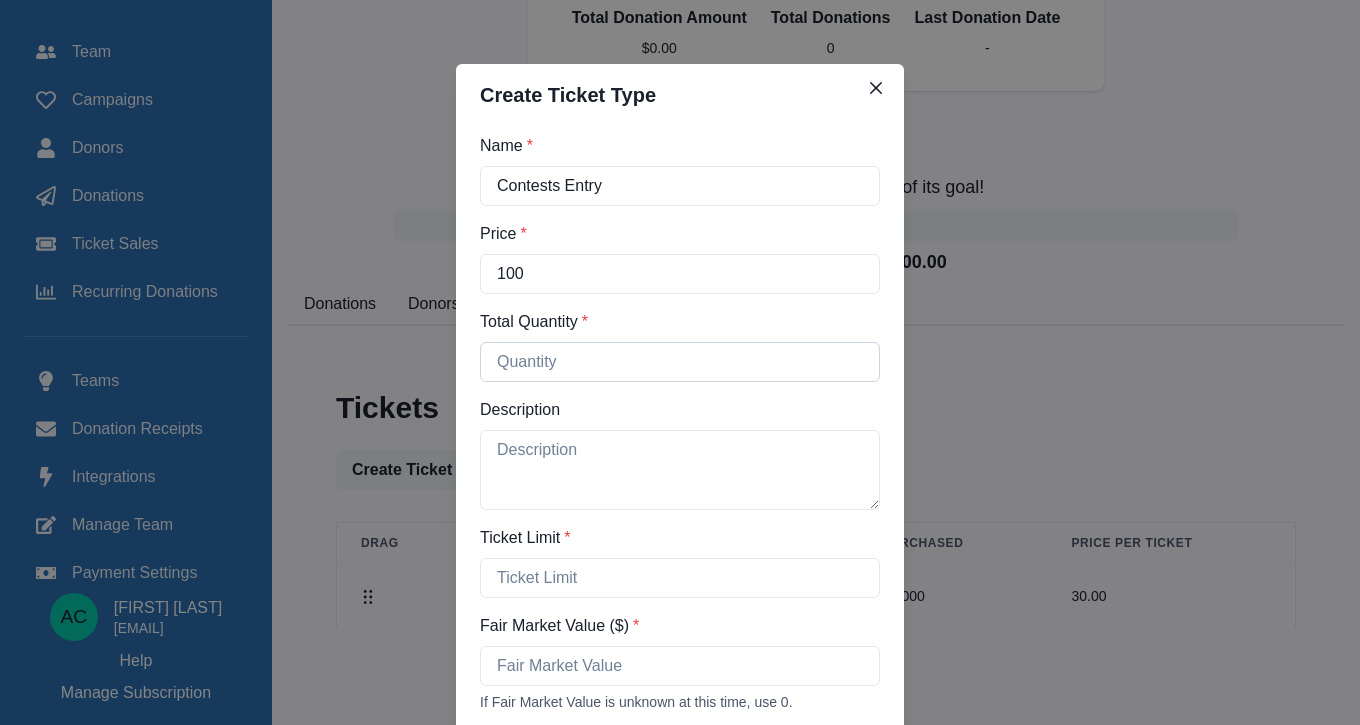 type on "100" 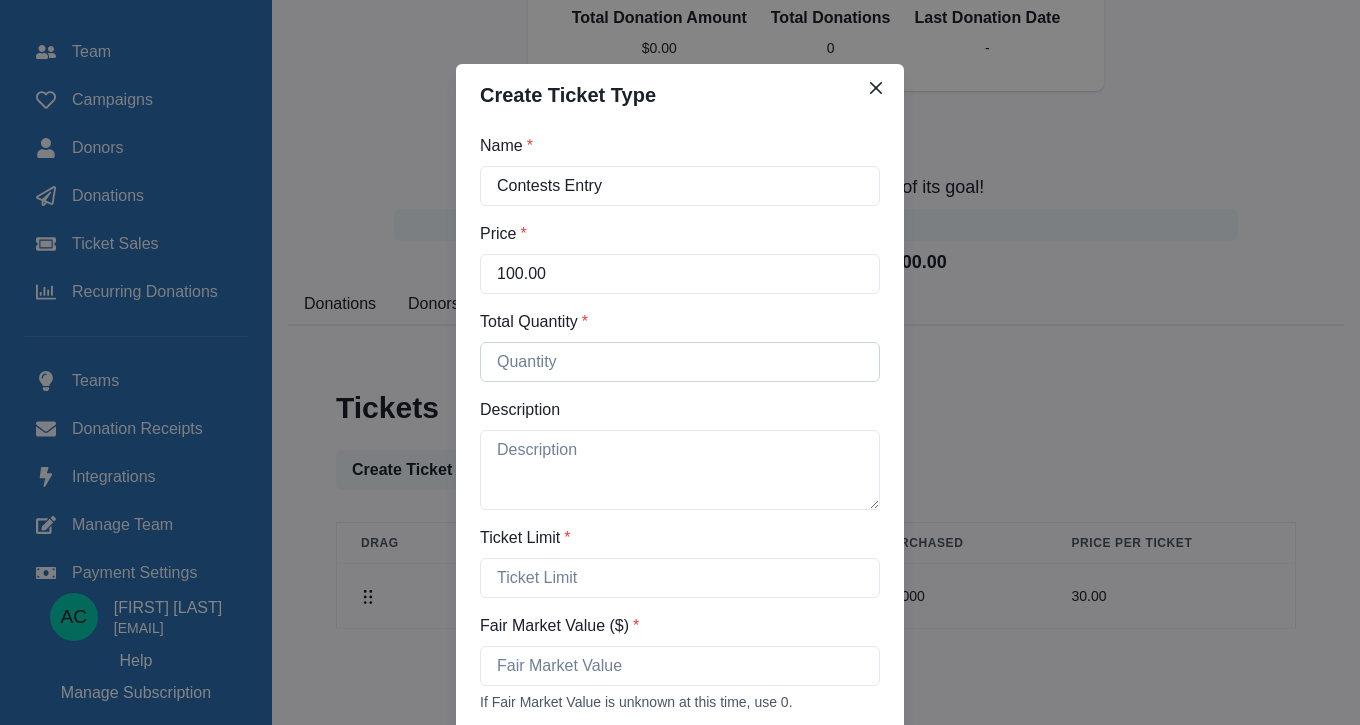 click on "Total Quantity *" at bounding box center [680, 362] 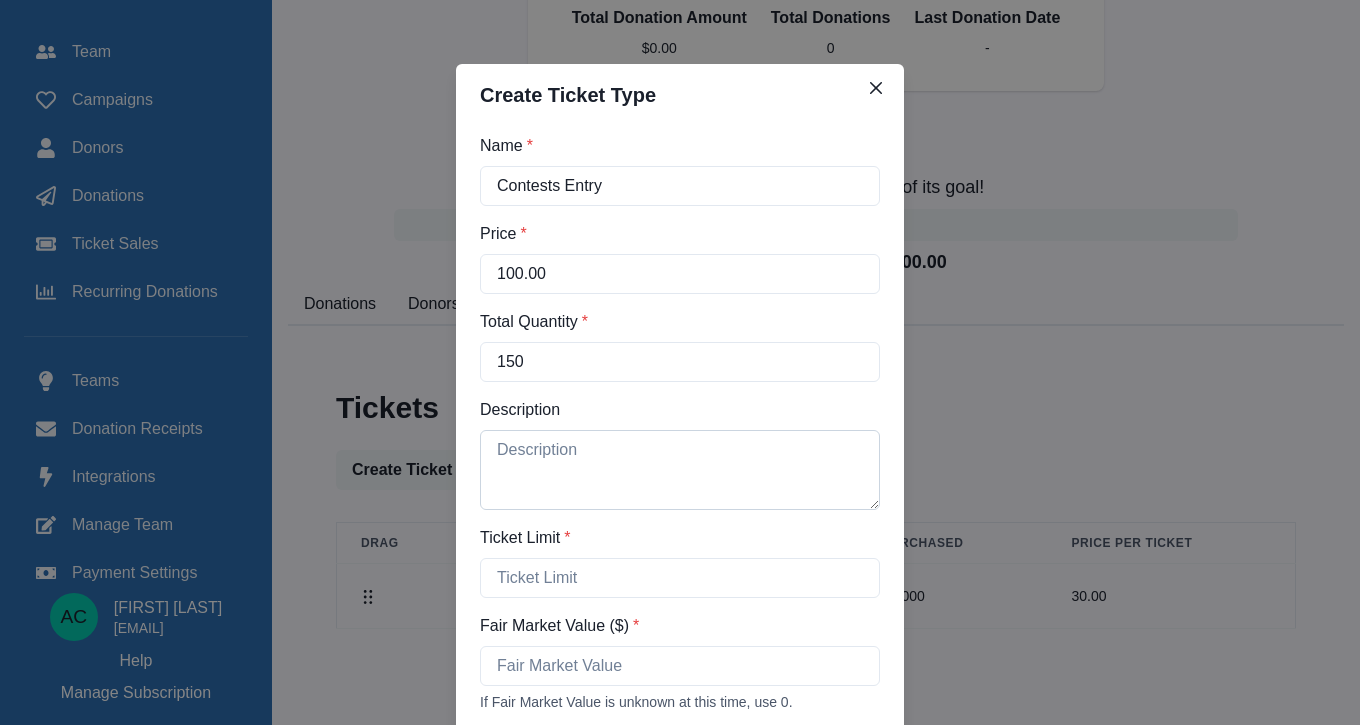 type on "150" 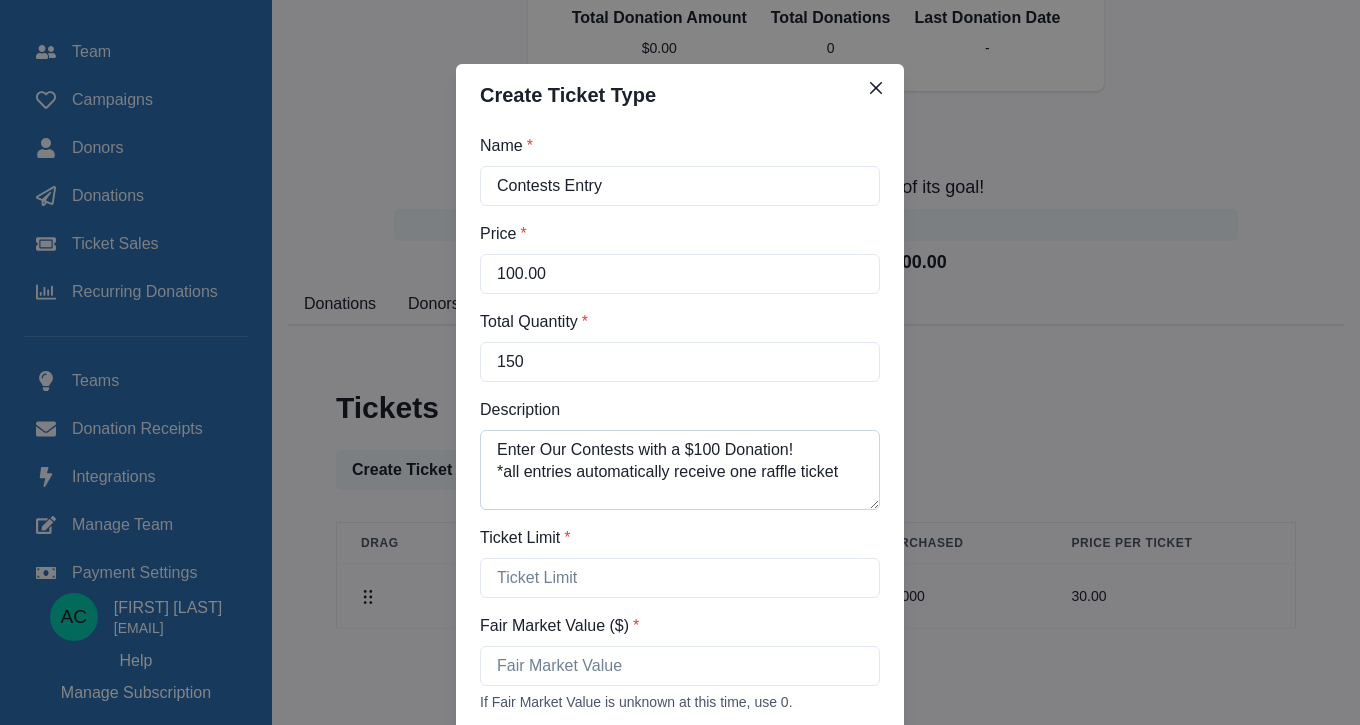 scroll, scrollTop: 180, scrollLeft: 0, axis: vertical 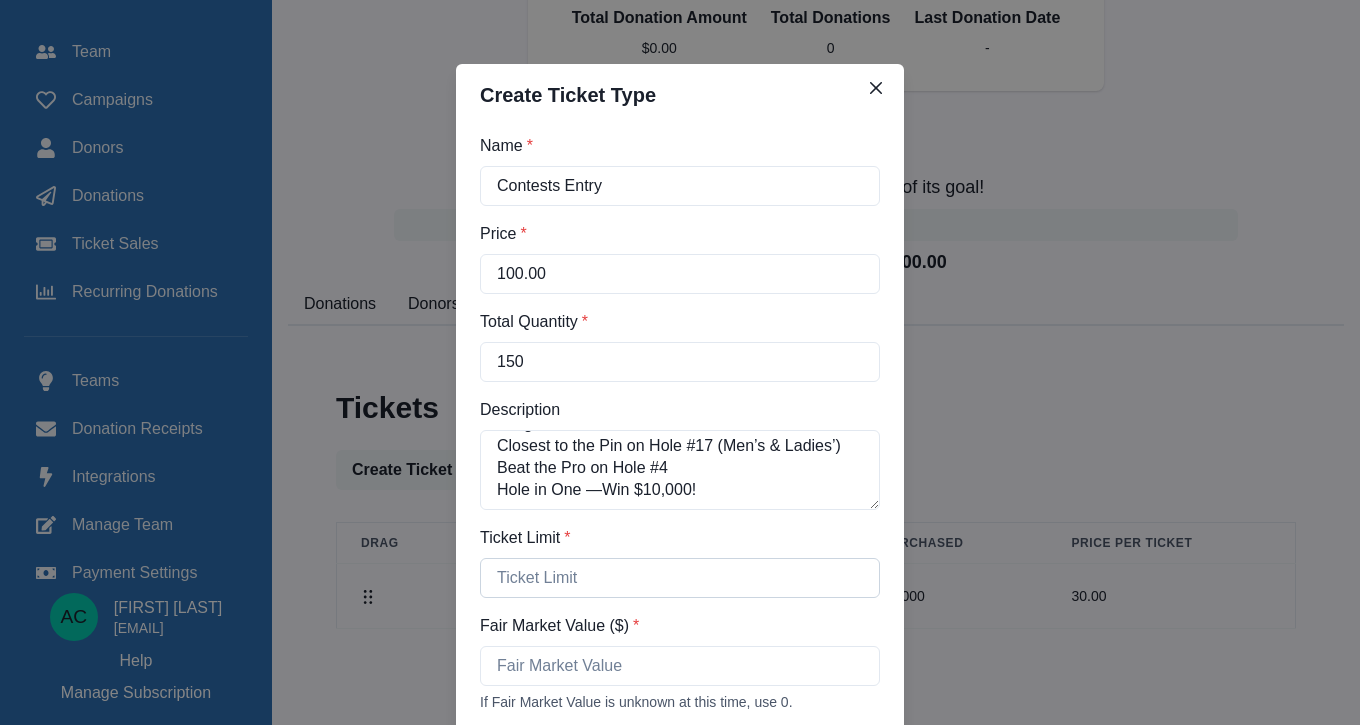type on "Enter Our Contests with a $100 Donation!
*all entries automatically receive one raffle ticket
Your $100 donation gives you a chance to compete in exciting contests:
Longest Drive on Hole #7 (Men’s & Ladies’)
Longest Putt on Hole #14
Closest to the Pin on Hole #17 (Men’s & Ladies’)
Beat the Pro on Hole #4
Hole in One —Win $10,000!" 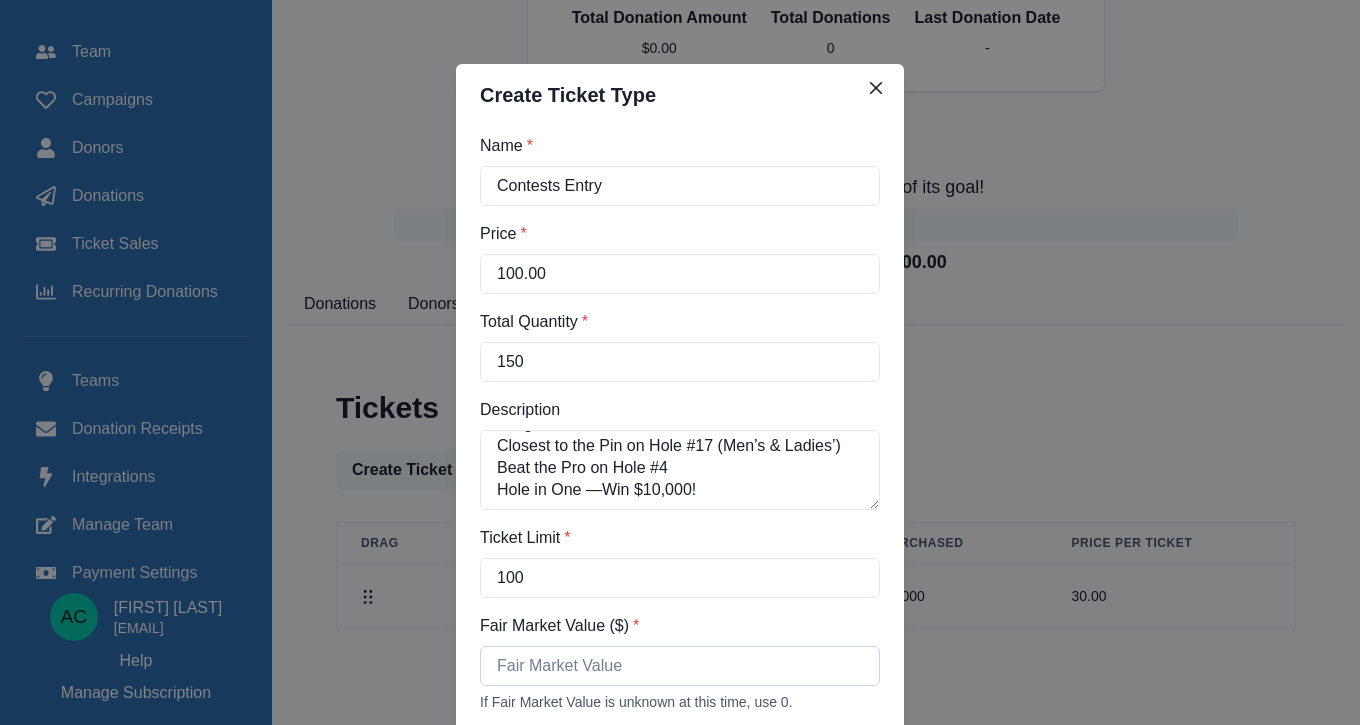 type on "100" 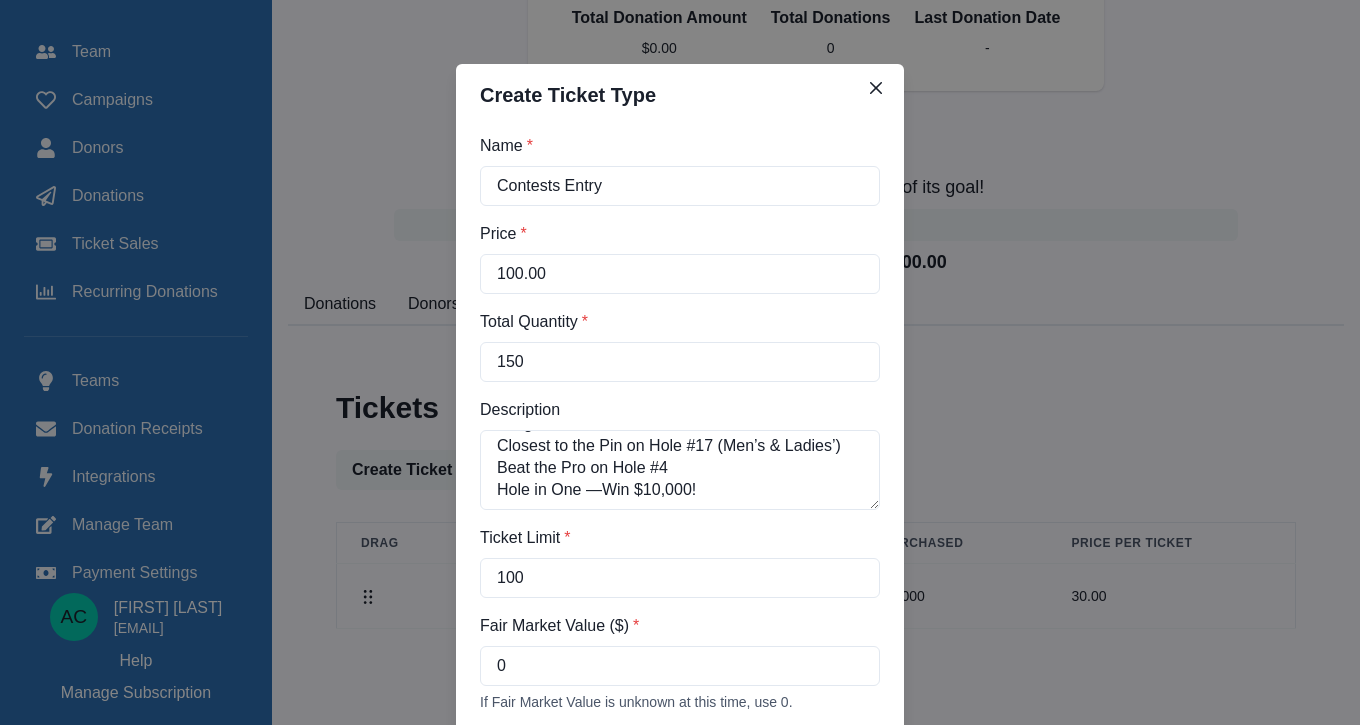 type on "0" 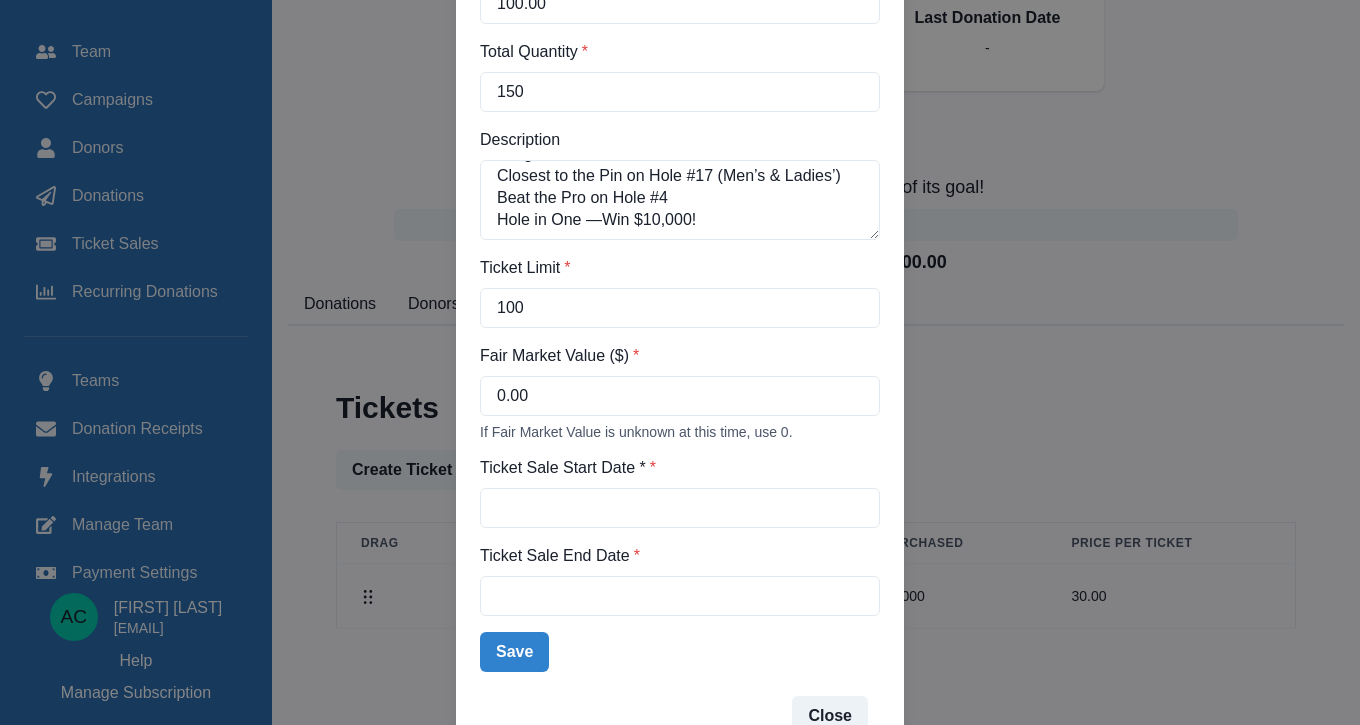 scroll, scrollTop: 272, scrollLeft: 0, axis: vertical 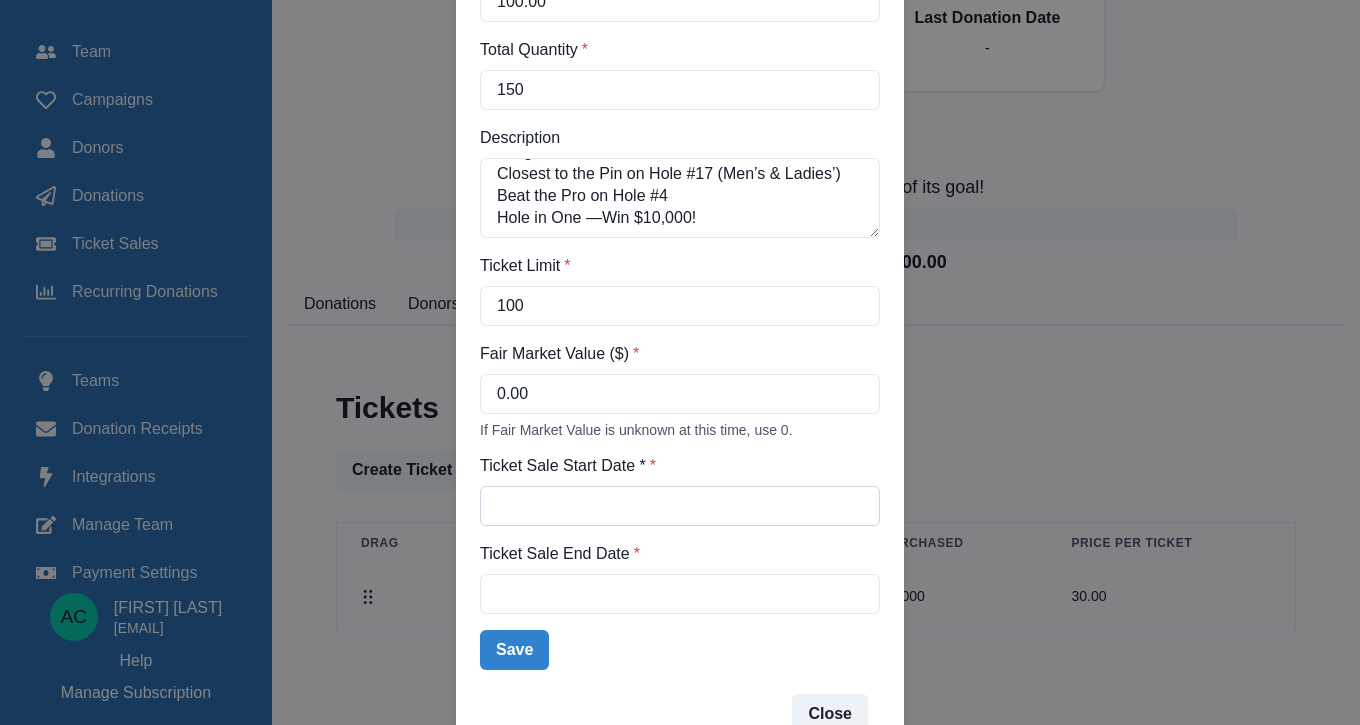 click on "Ticket Sale Start Date *" at bounding box center (680, 506) 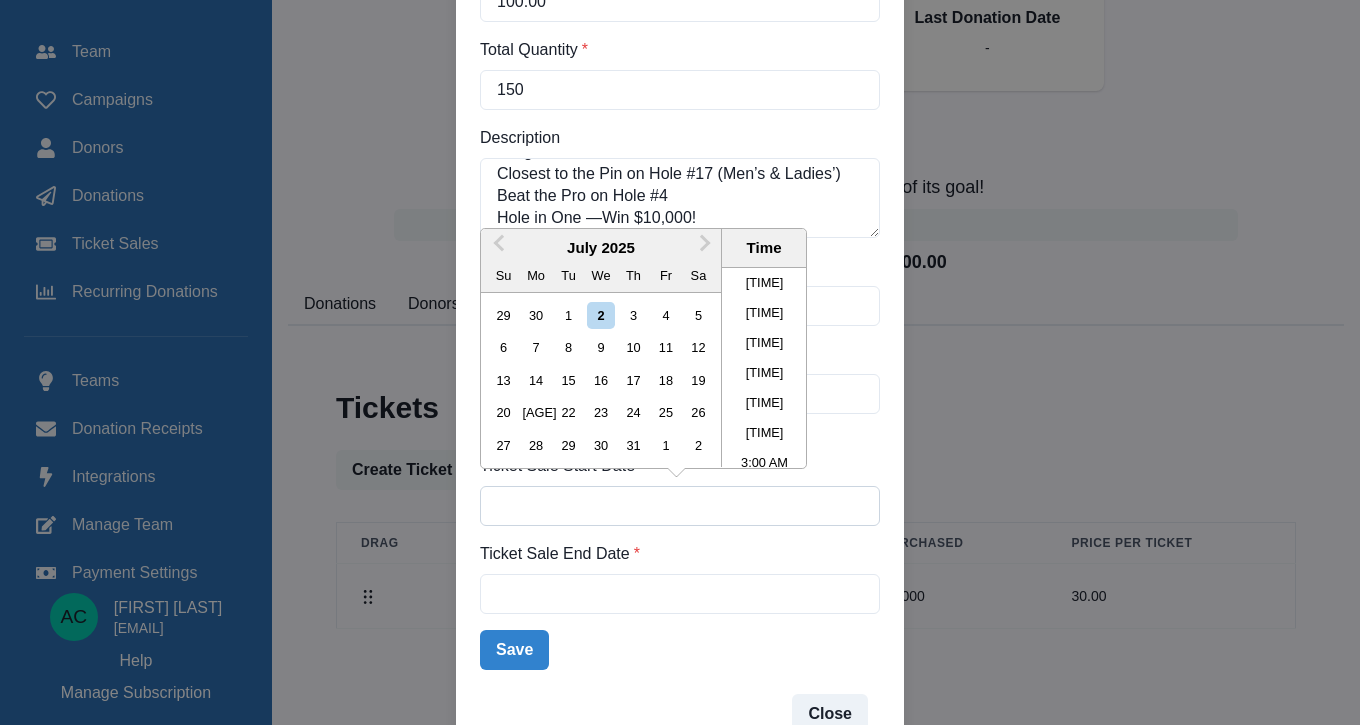 scroll, scrollTop: 995, scrollLeft: 0, axis: vertical 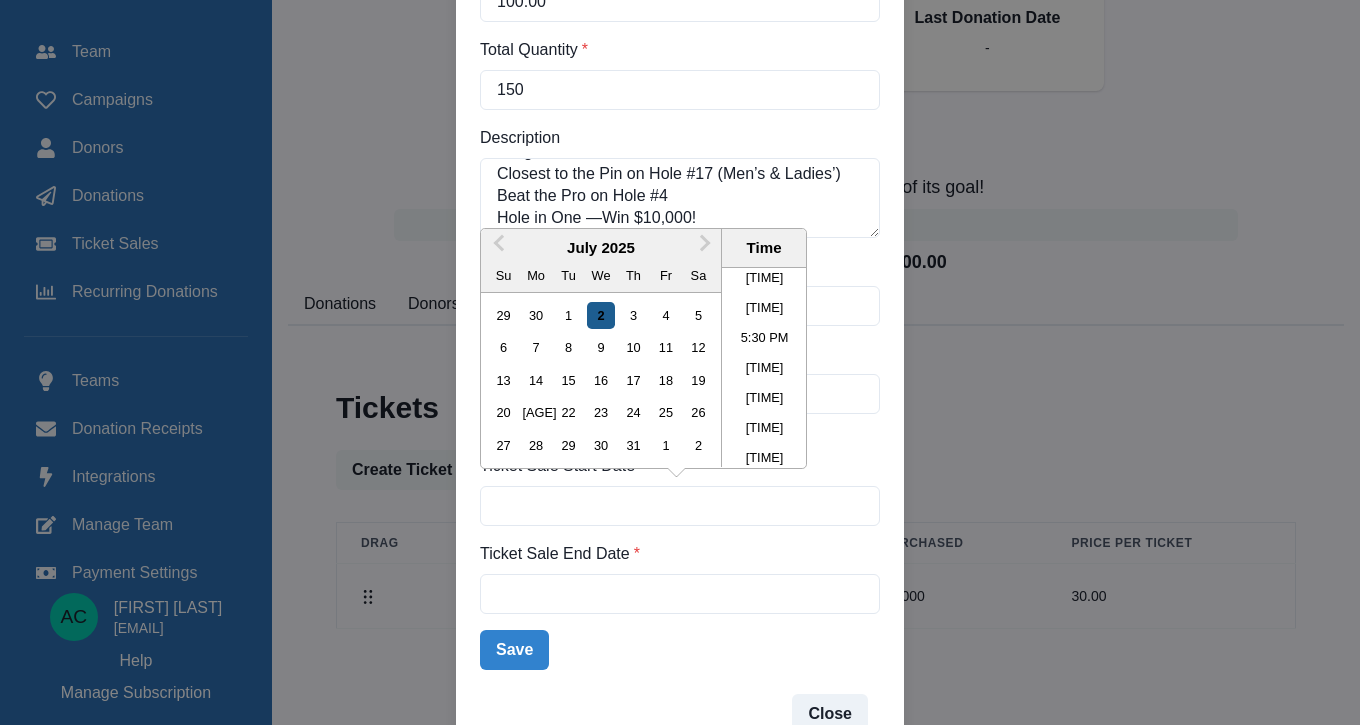 click on "2" at bounding box center (600, 315) 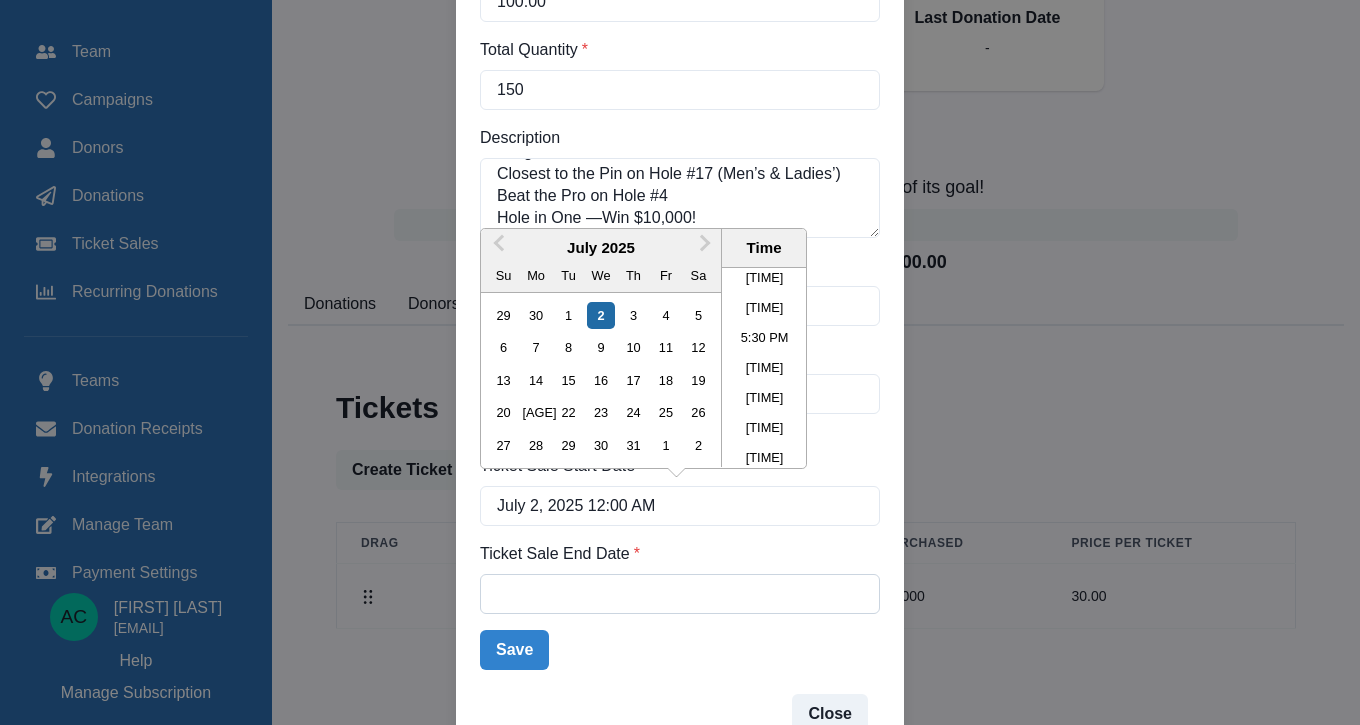click on "Ticket Sale End Date *" at bounding box center [680, 594] 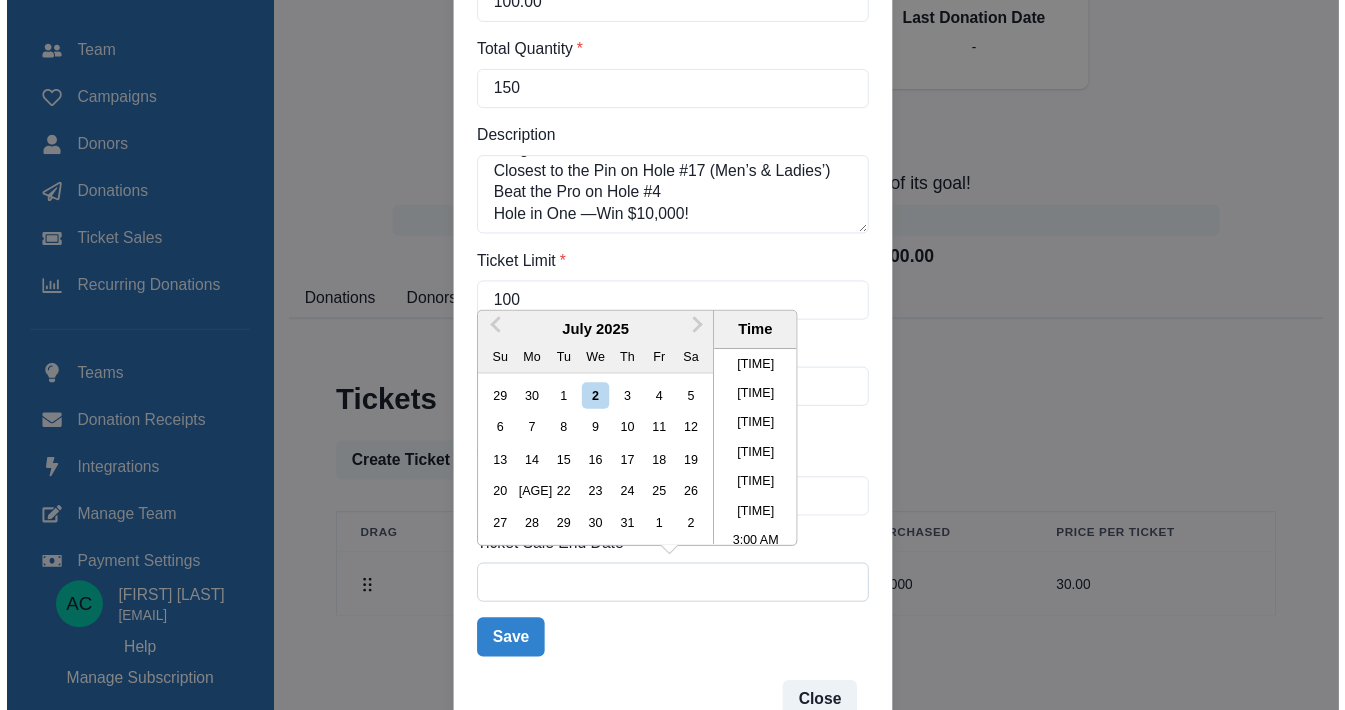 scroll, scrollTop: 995, scrollLeft: 0, axis: vertical 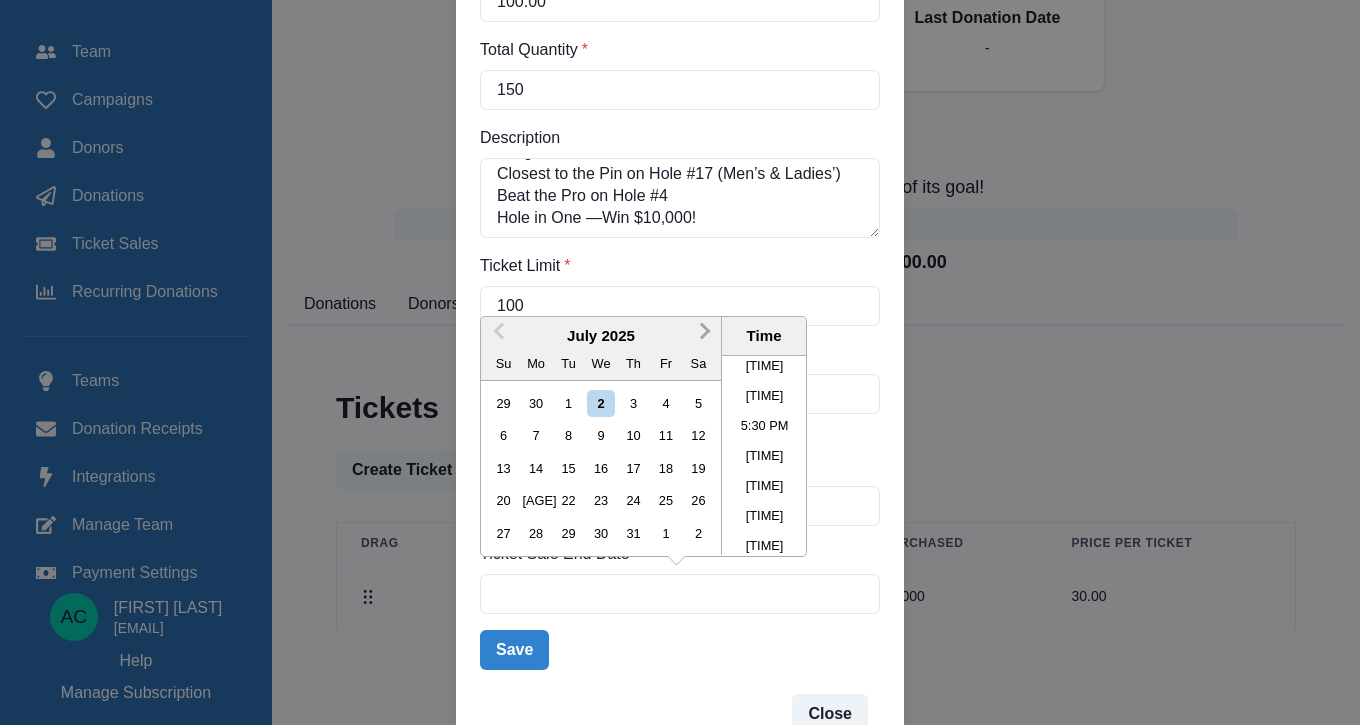 click on "[MONTH]" at bounding box center [705, 335] 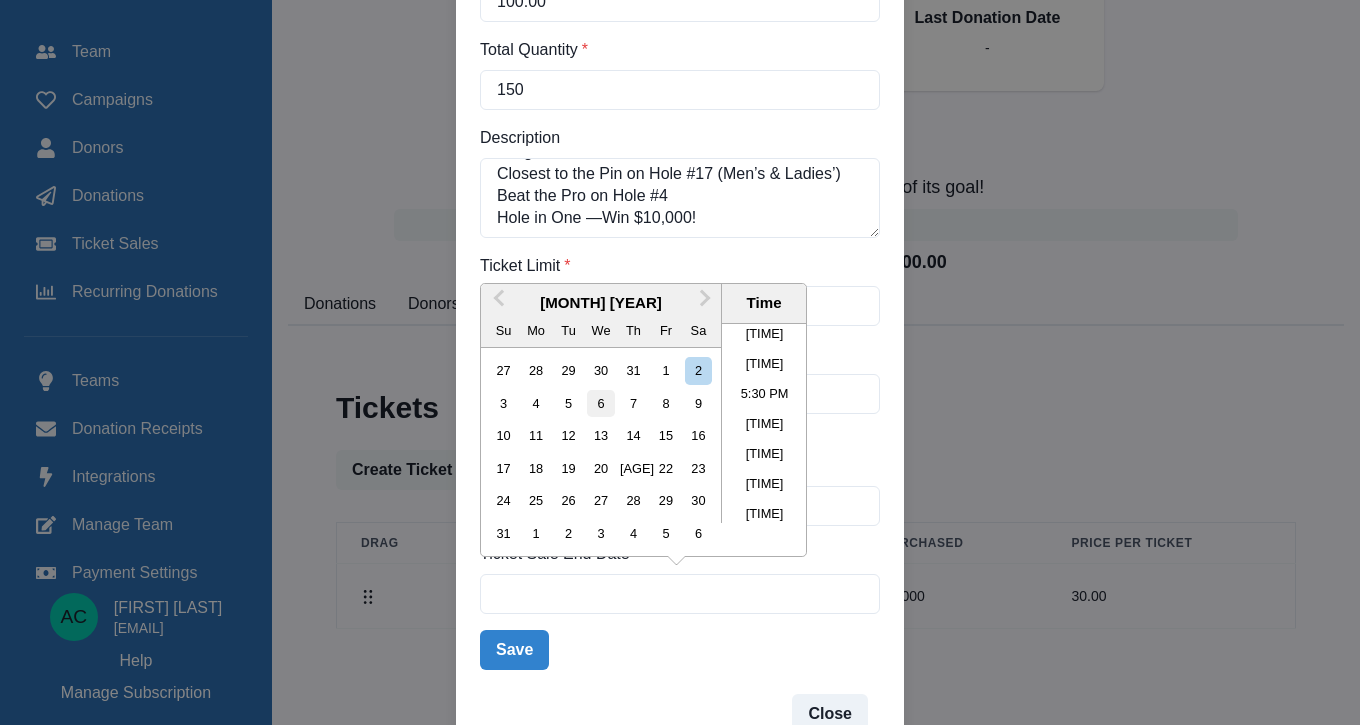 click on "6" at bounding box center (600, 403) 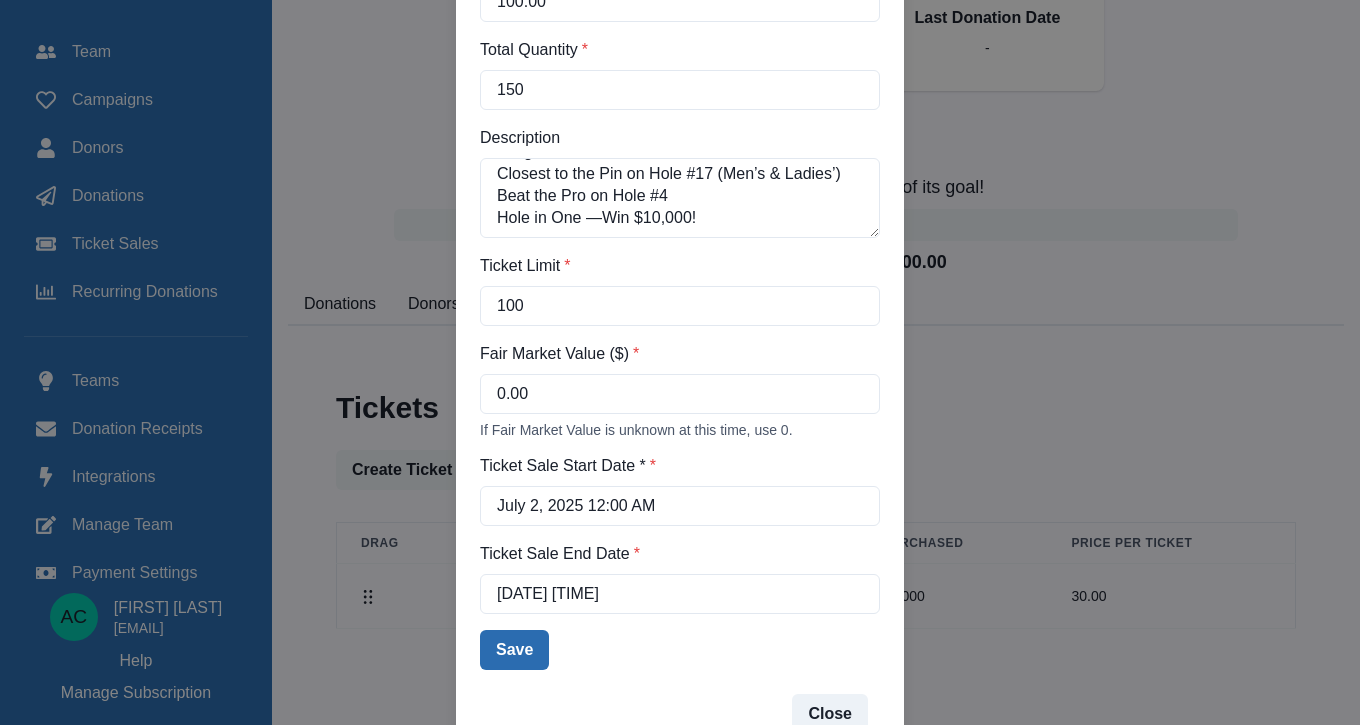 click on "Save" at bounding box center (514, 650) 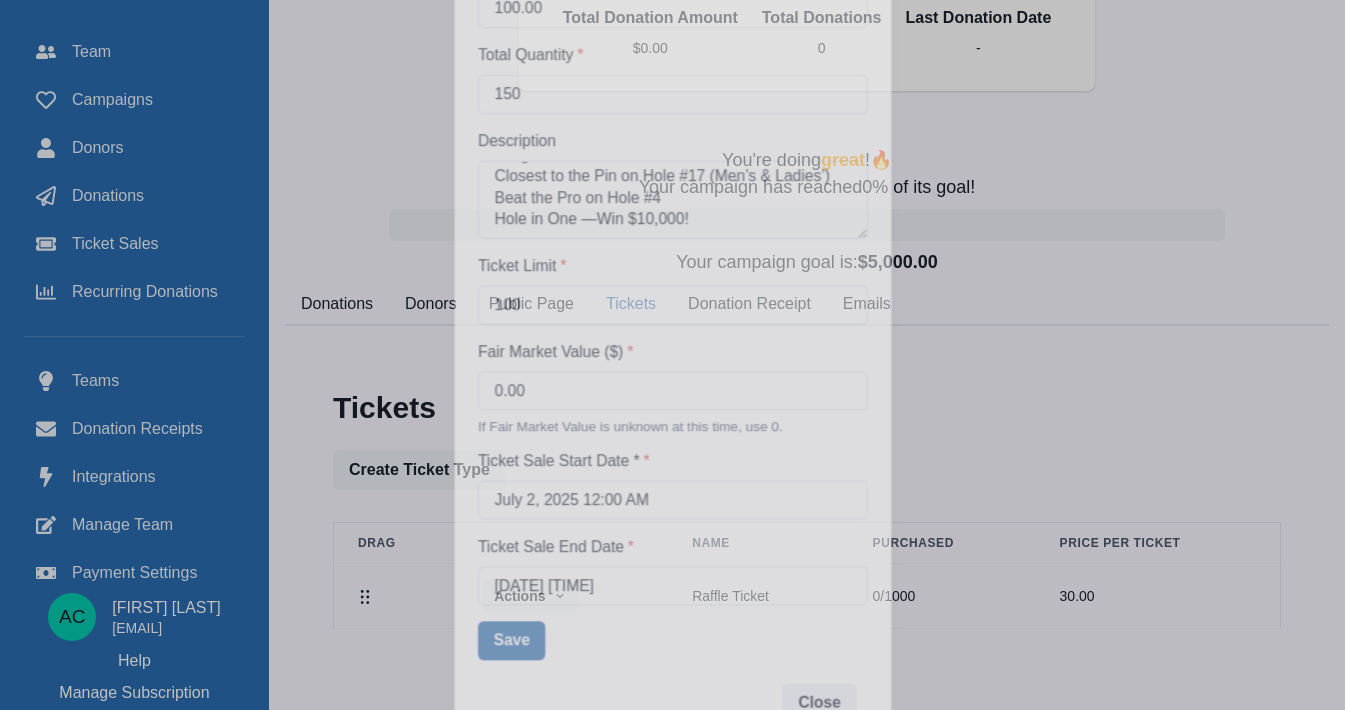 scroll, scrollTop: 340, scrollLeft: 0, axis: vertical 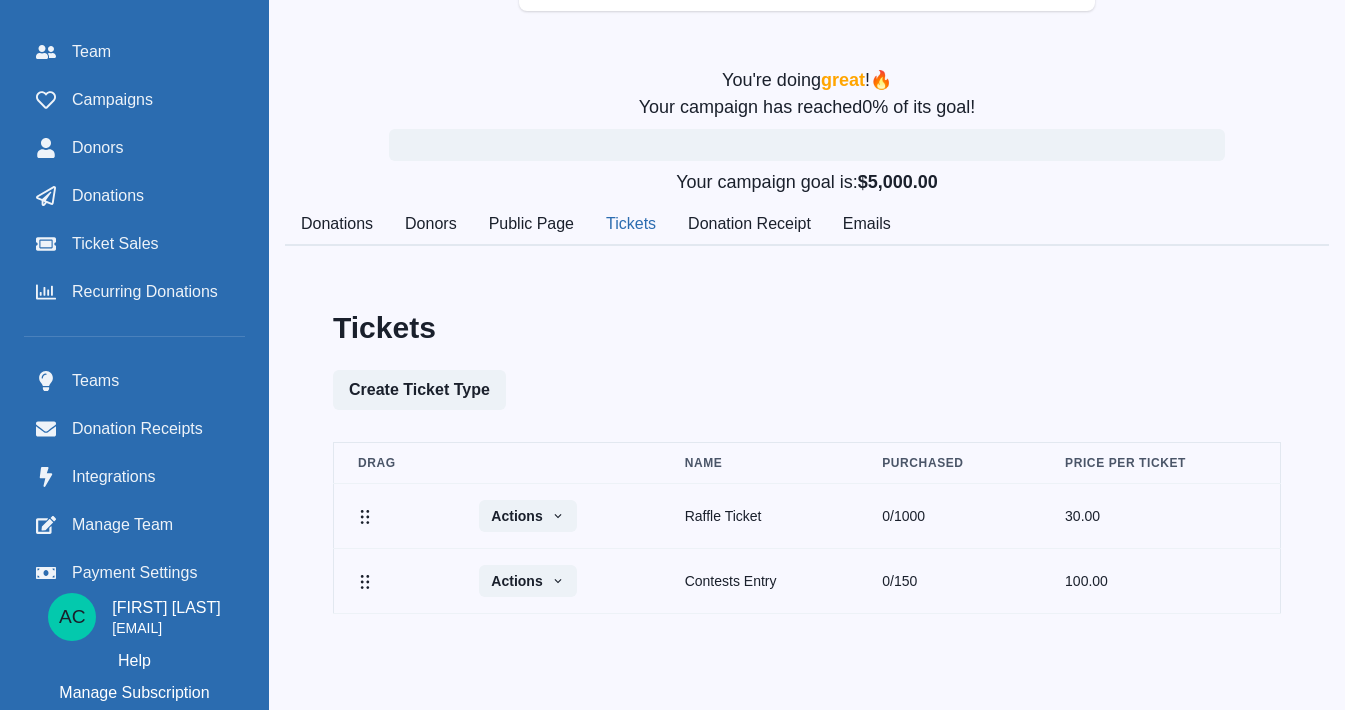 click on "Public Page" at bounding box center (531, 225) 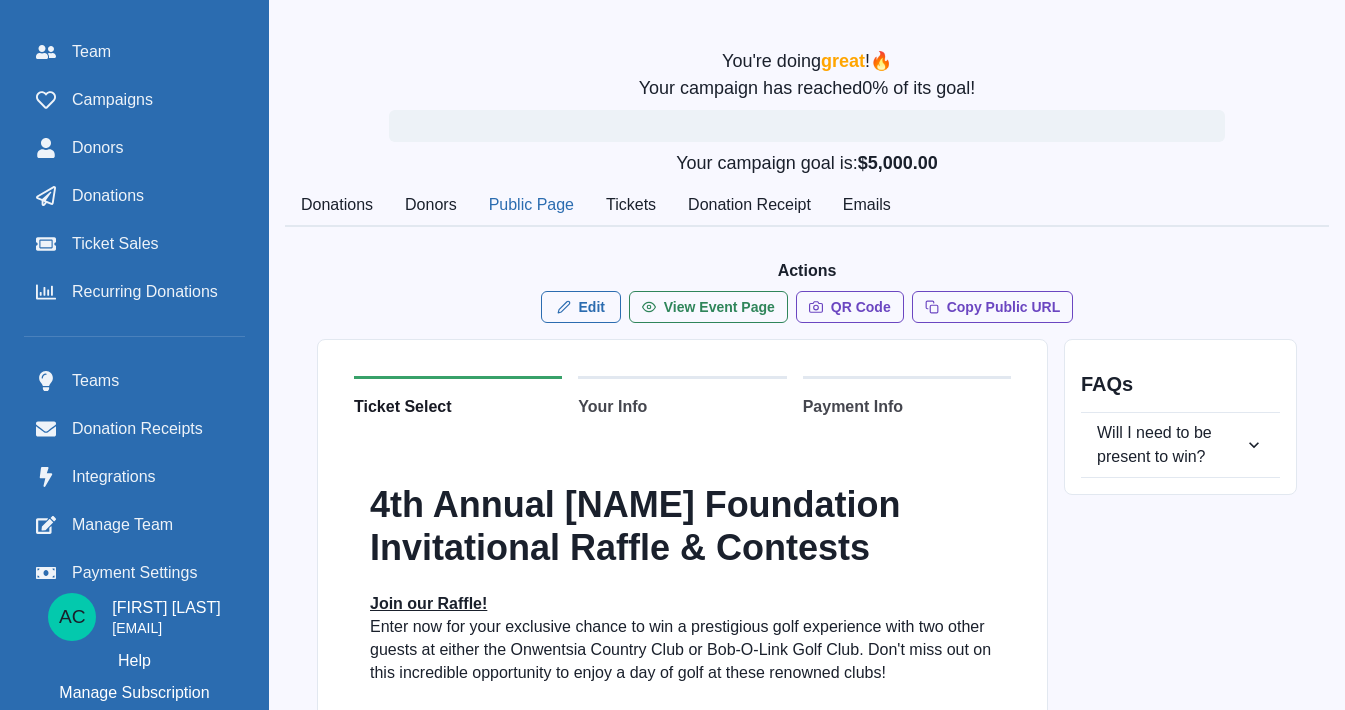 scroll, scrollTop: 43, scrollLeft: 0, axis: vertical 